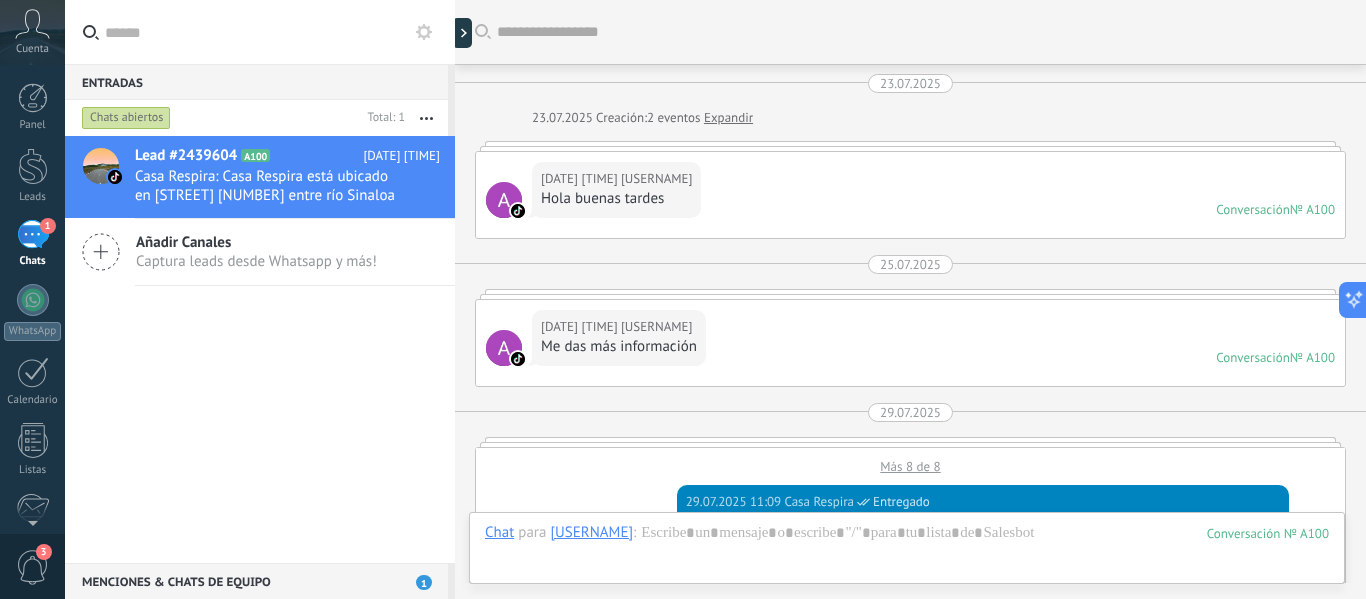 scroll, scrollTop: 0, scrollLeft: 0, axis: both 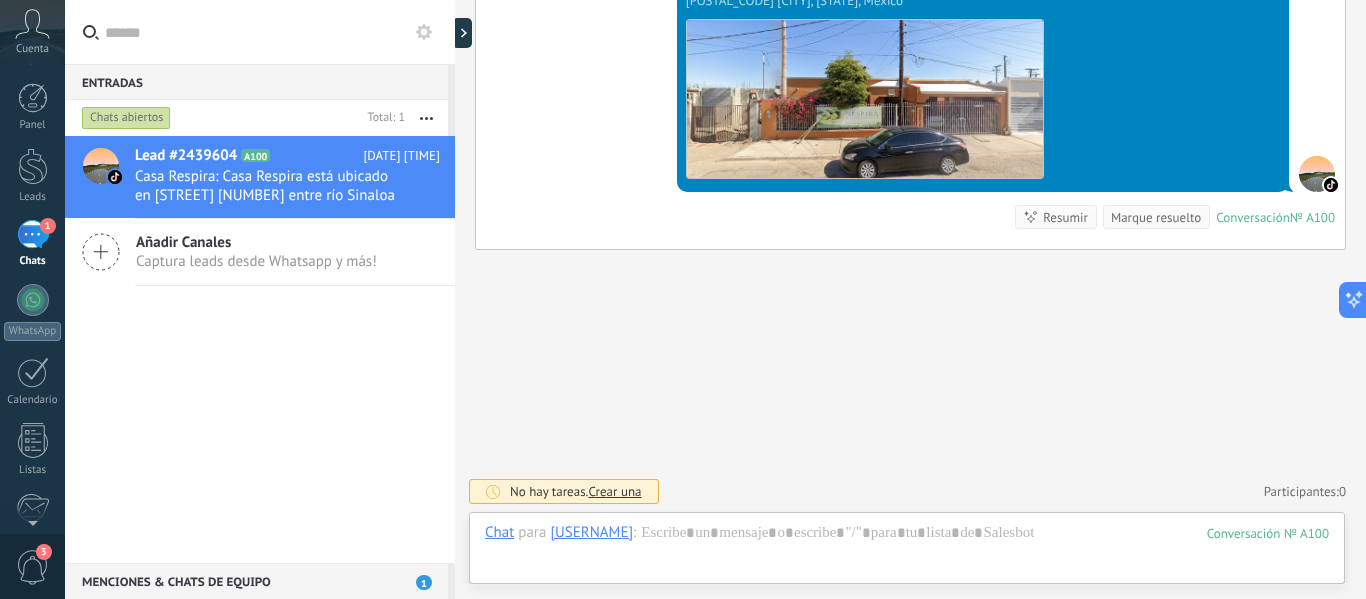 click 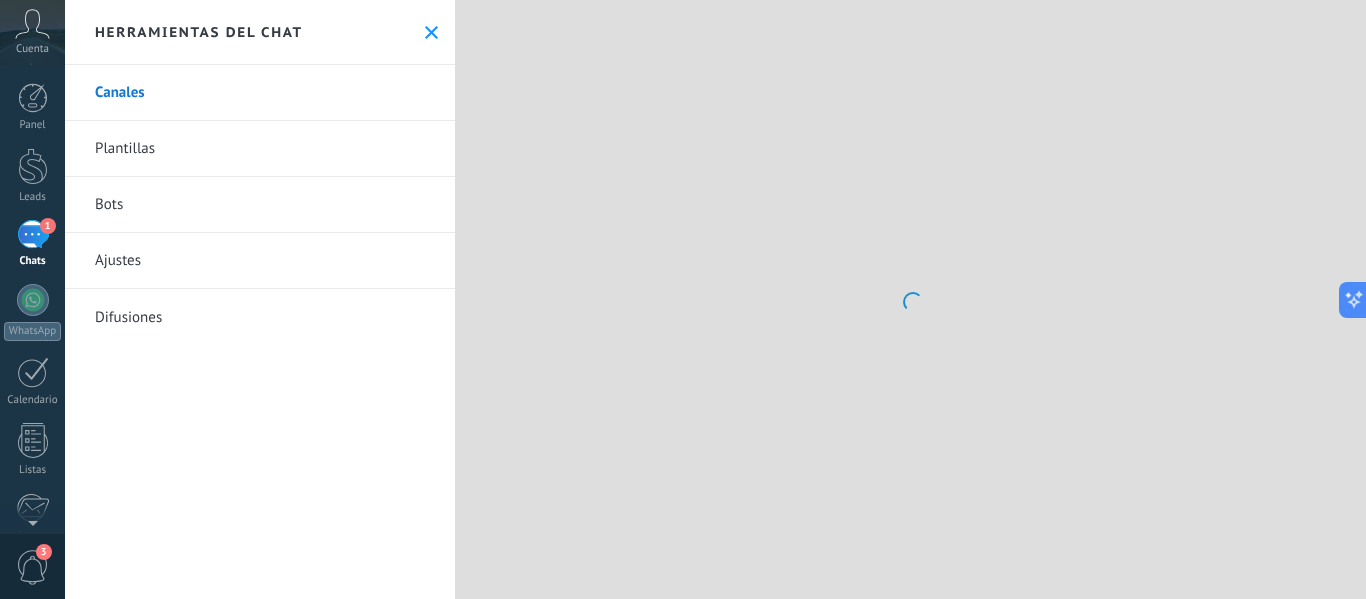 click 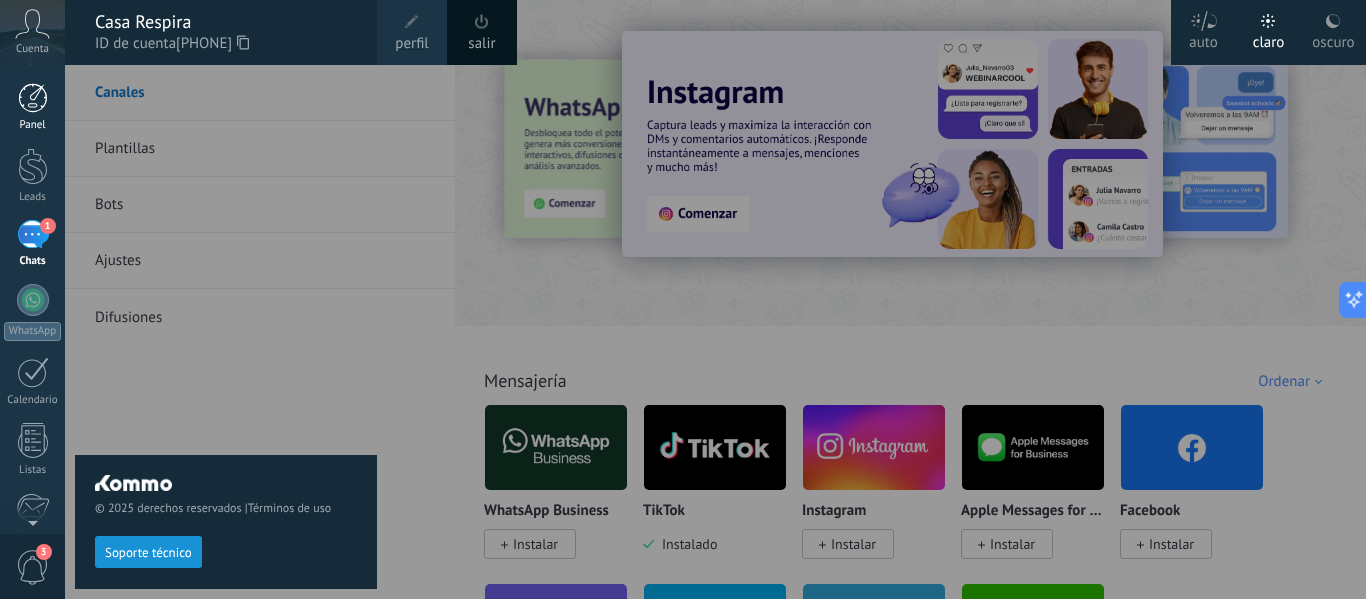 click at bounding box center (33, 98) 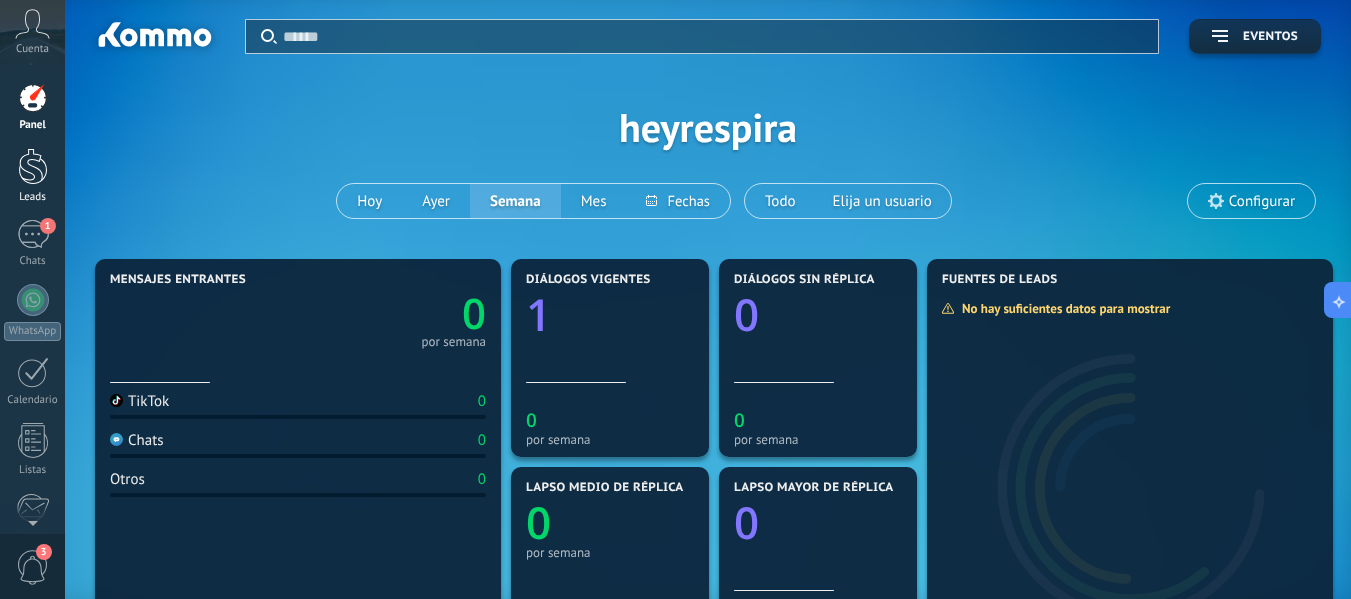click at bounding box center (33, 166) 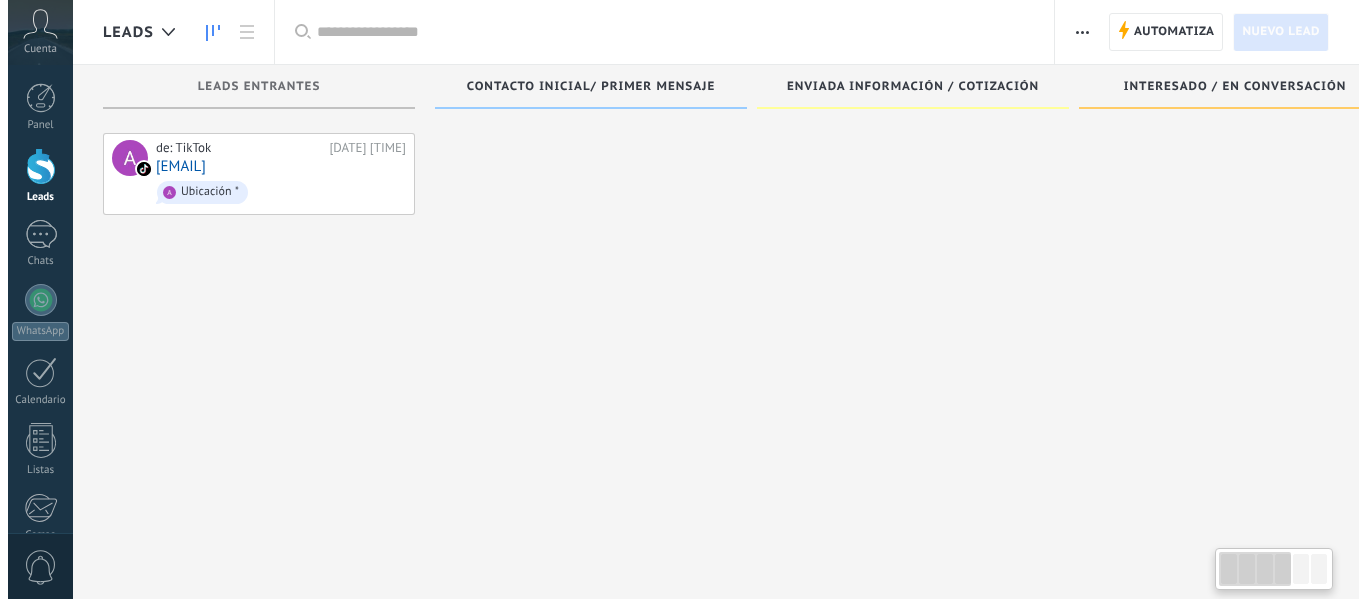 scroll, scrollTop: 0, scrollLeft: 0, axis: both 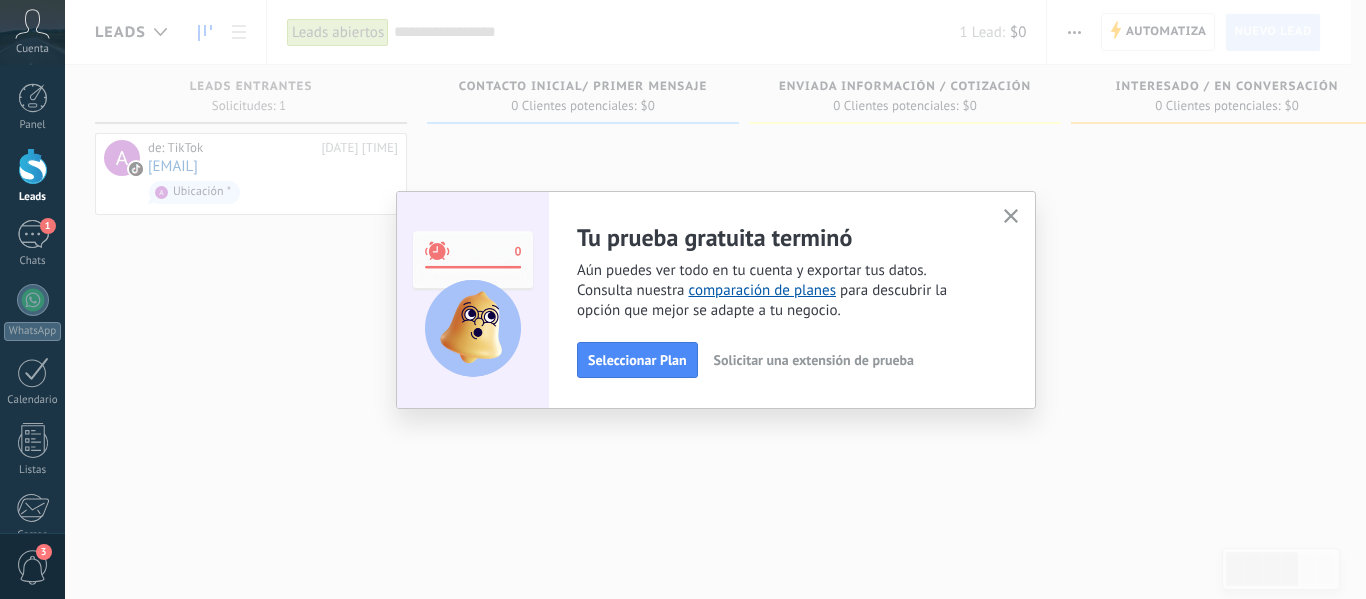 click on "Solicitar una extensión de prueba" at bounding box center (814, 360) 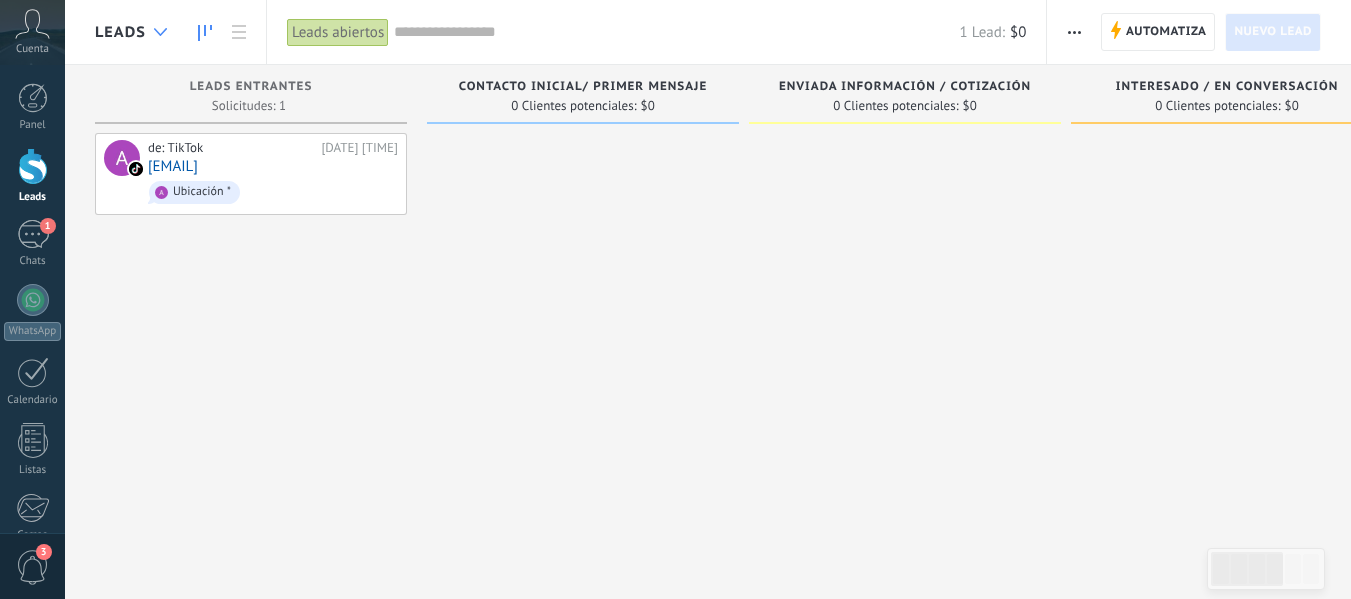 click 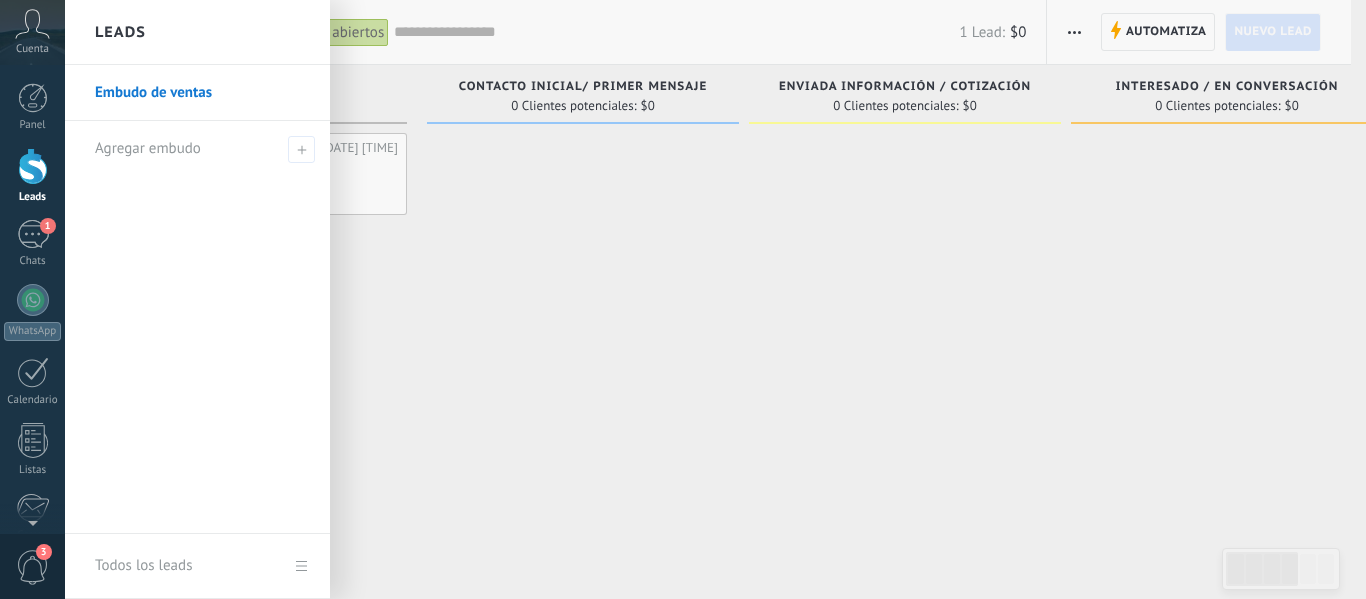 click at bounding box center [748, 299] 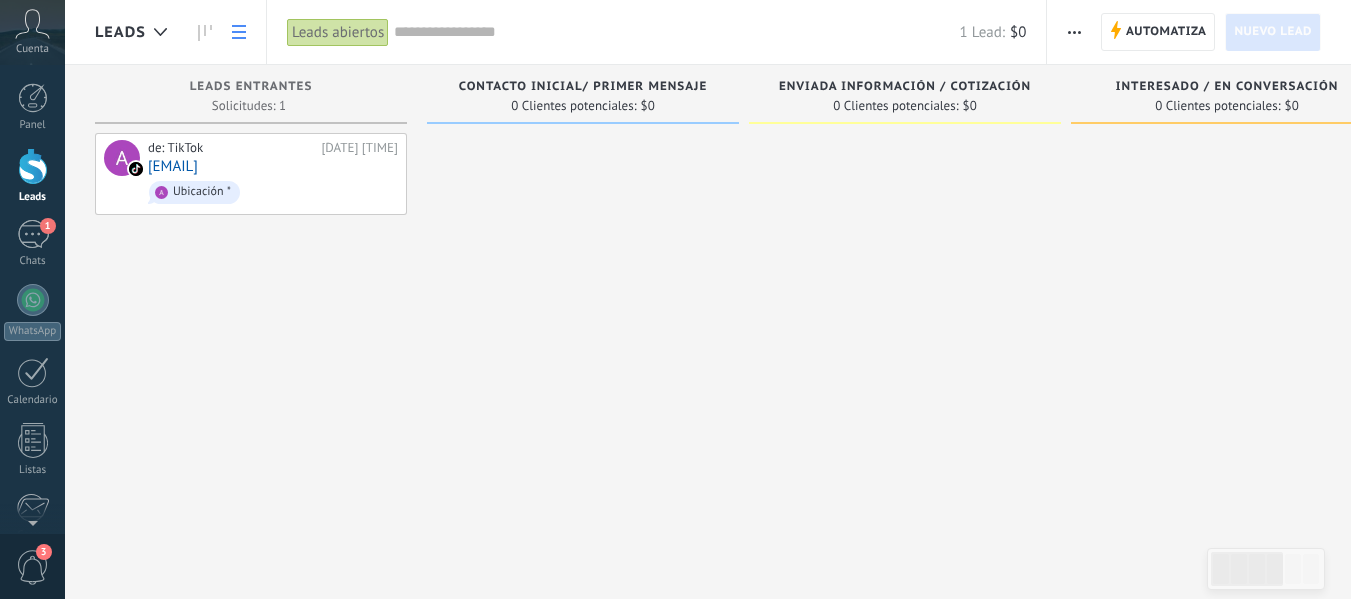 click at bounding box center [239, 32] 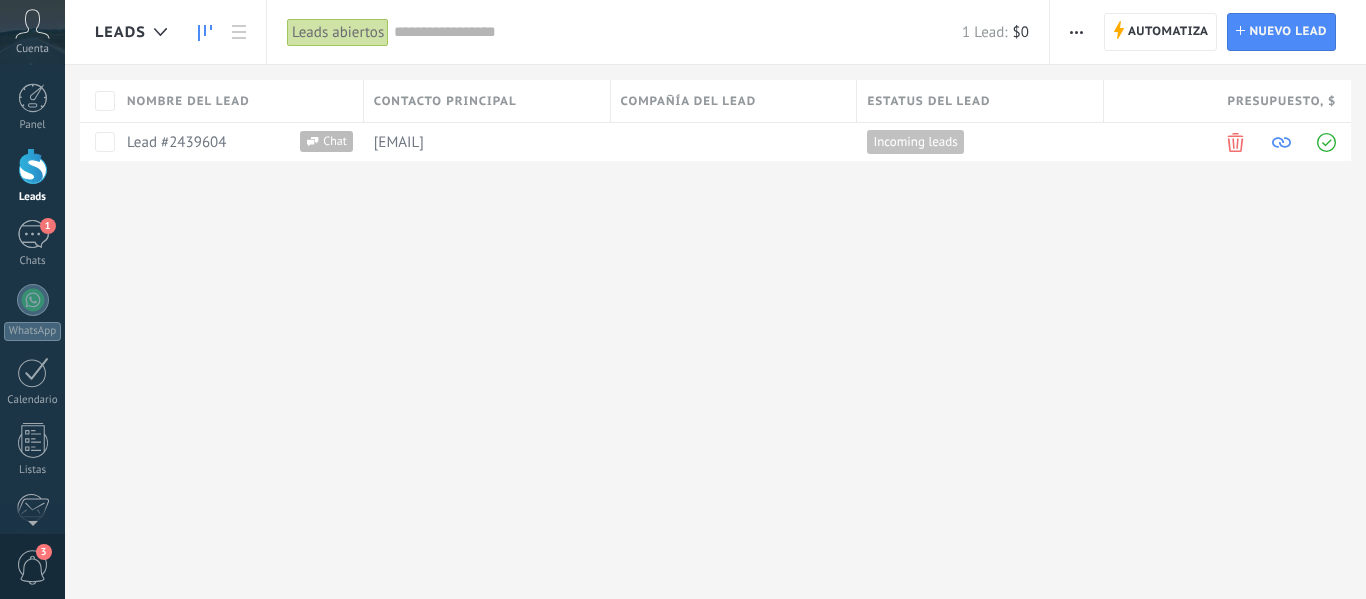click 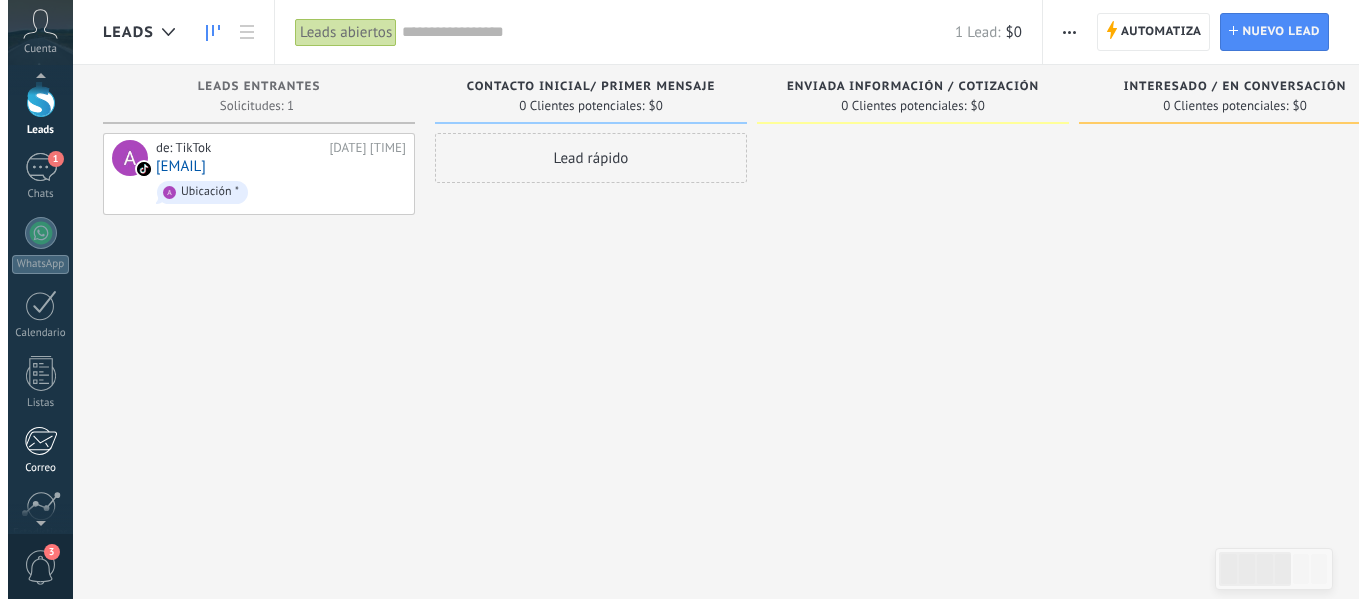 scroll, scrollTop: 100, scrollLeft: 0, axis: vertical 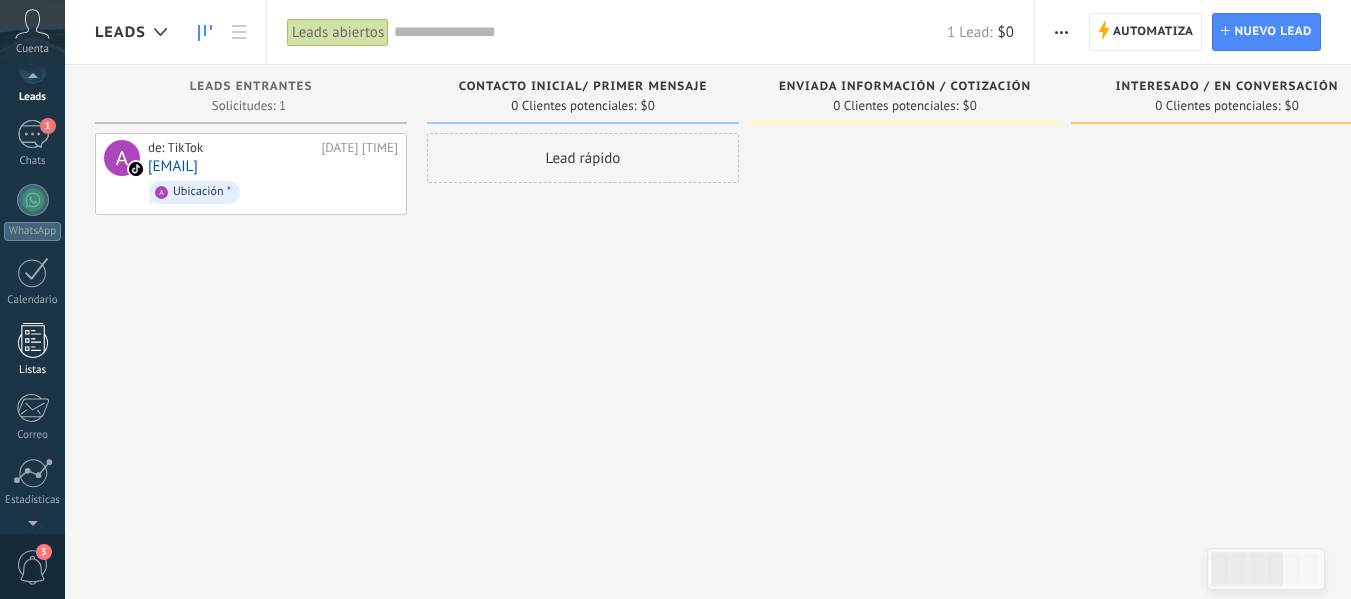 click at bounding box center (33, 340) 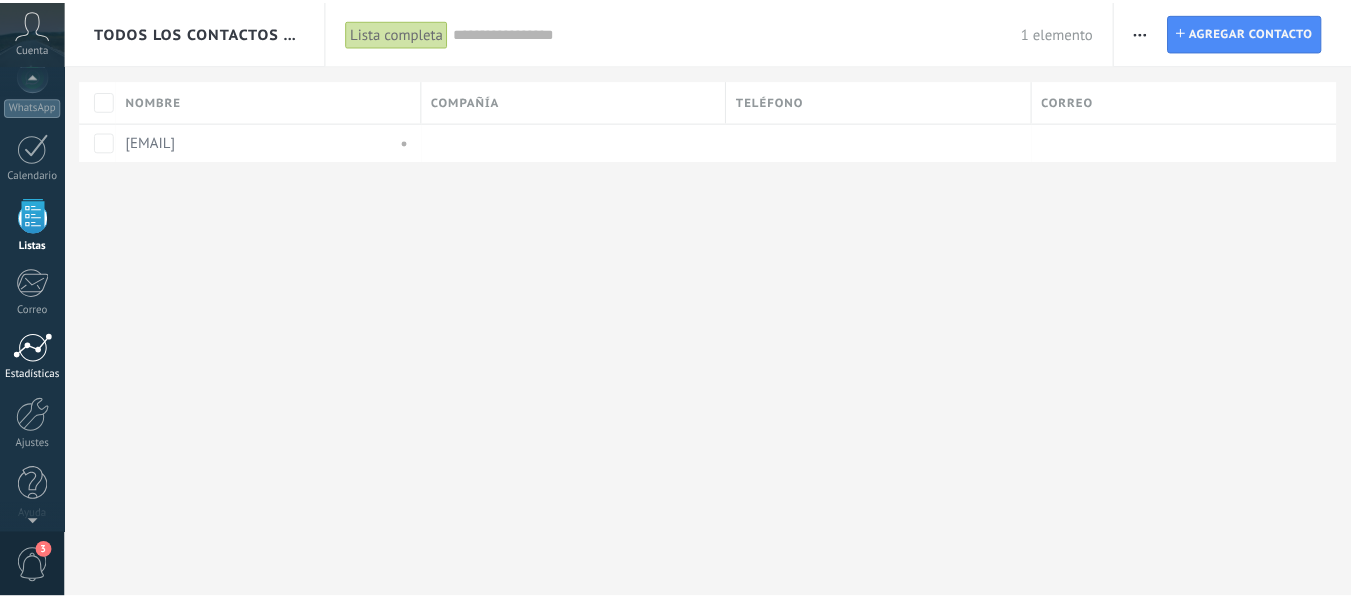 scroll, scrollTop: 233, scrollLeft: 0, axis: vertical 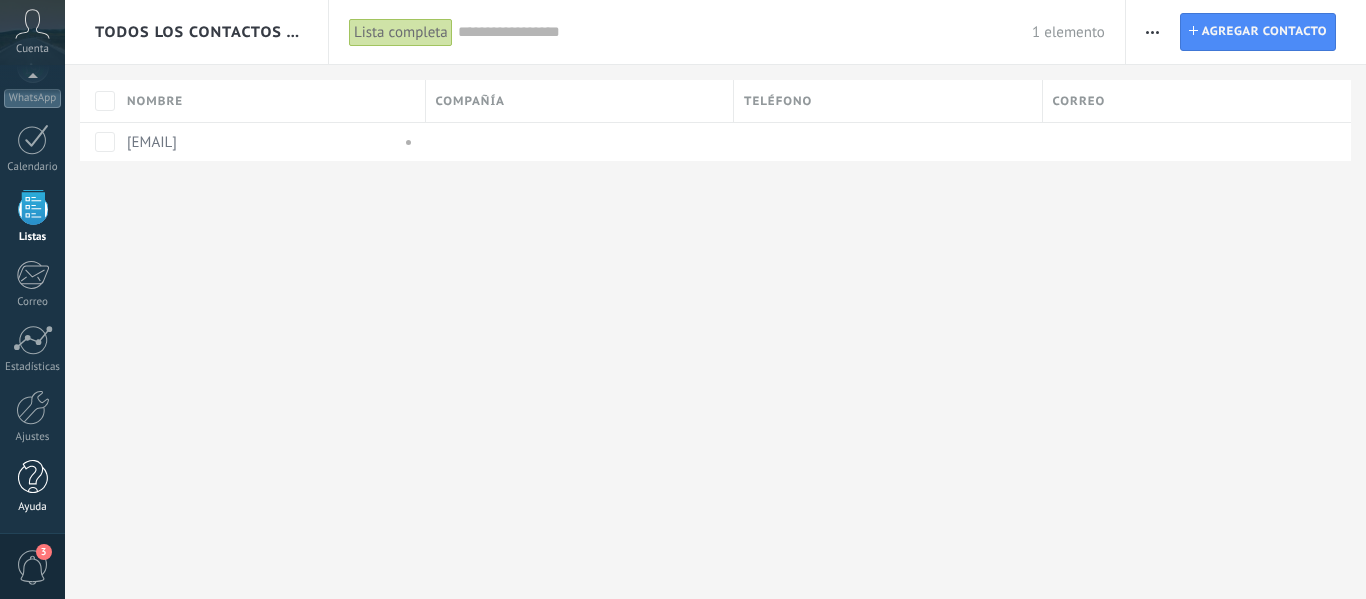 click on "Ayuda" at bounding box center (32, 487) 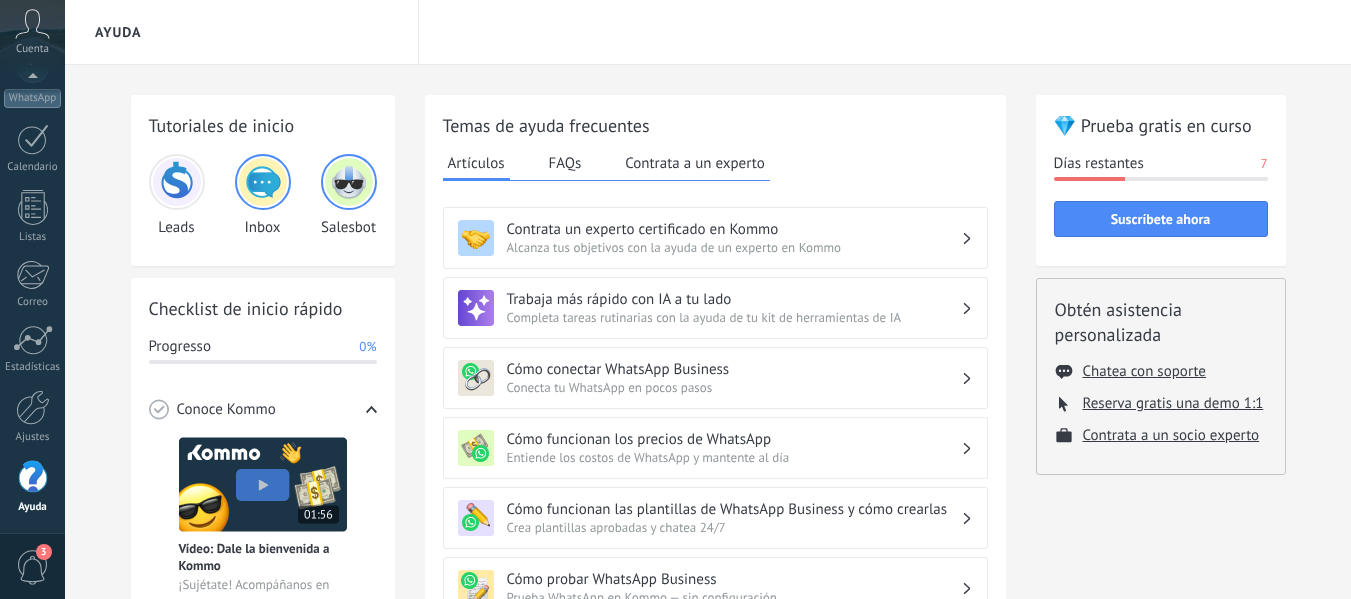 click on "3" at bounding box center [44, 552] 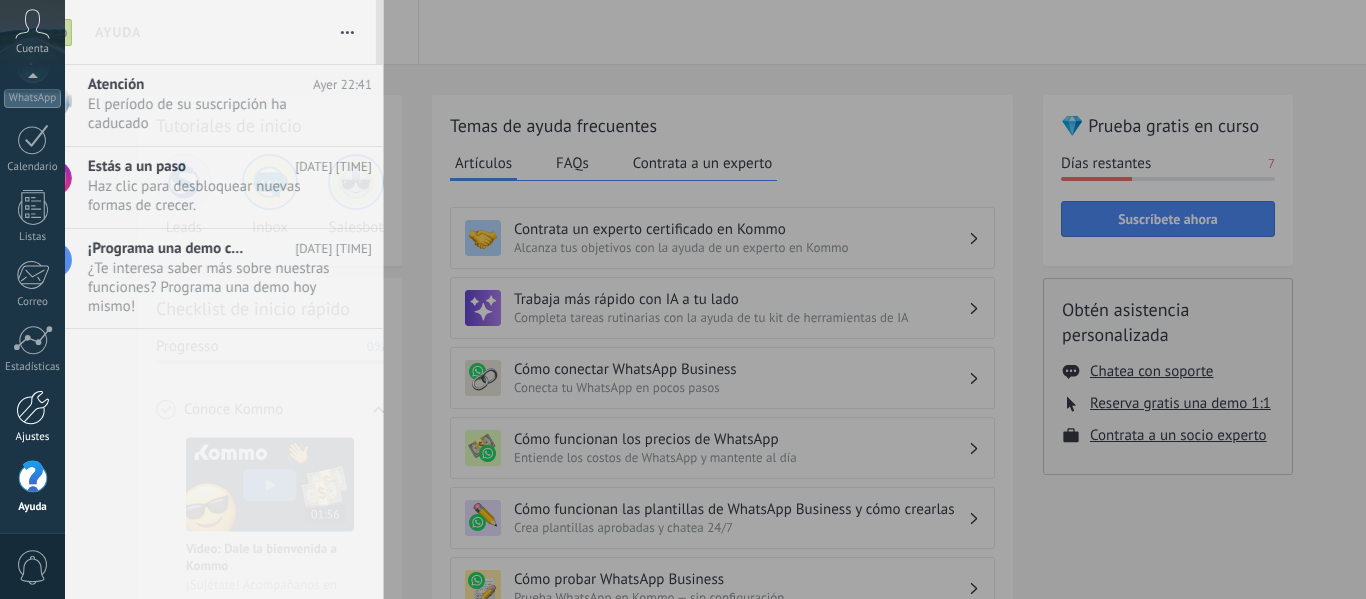 click at bounding box center [33, 407] 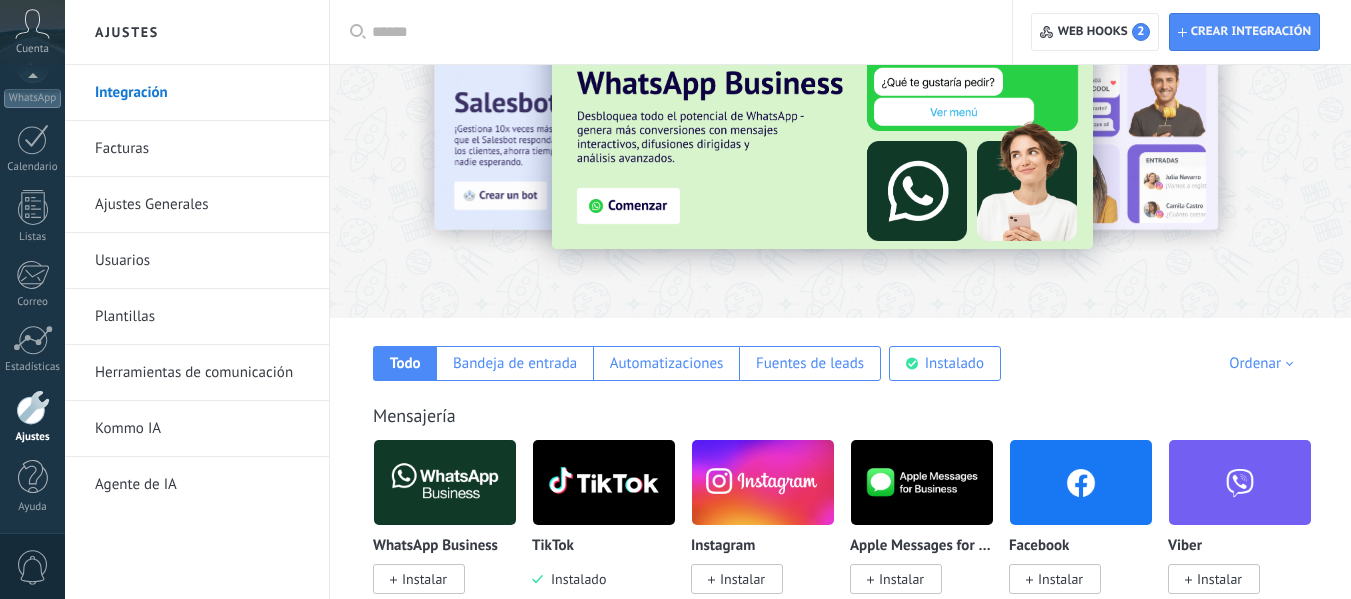 scroll, scrollTop: 0, scrollLeft: 0, axis: both 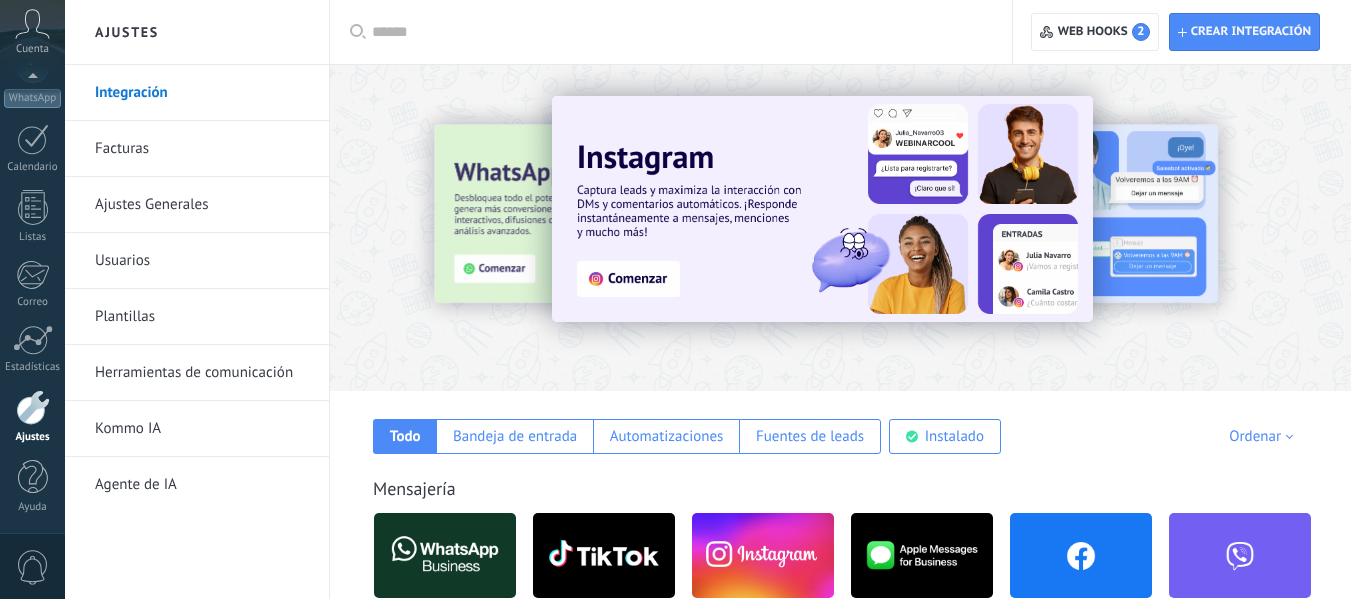 click at bounding box center [33, 407] 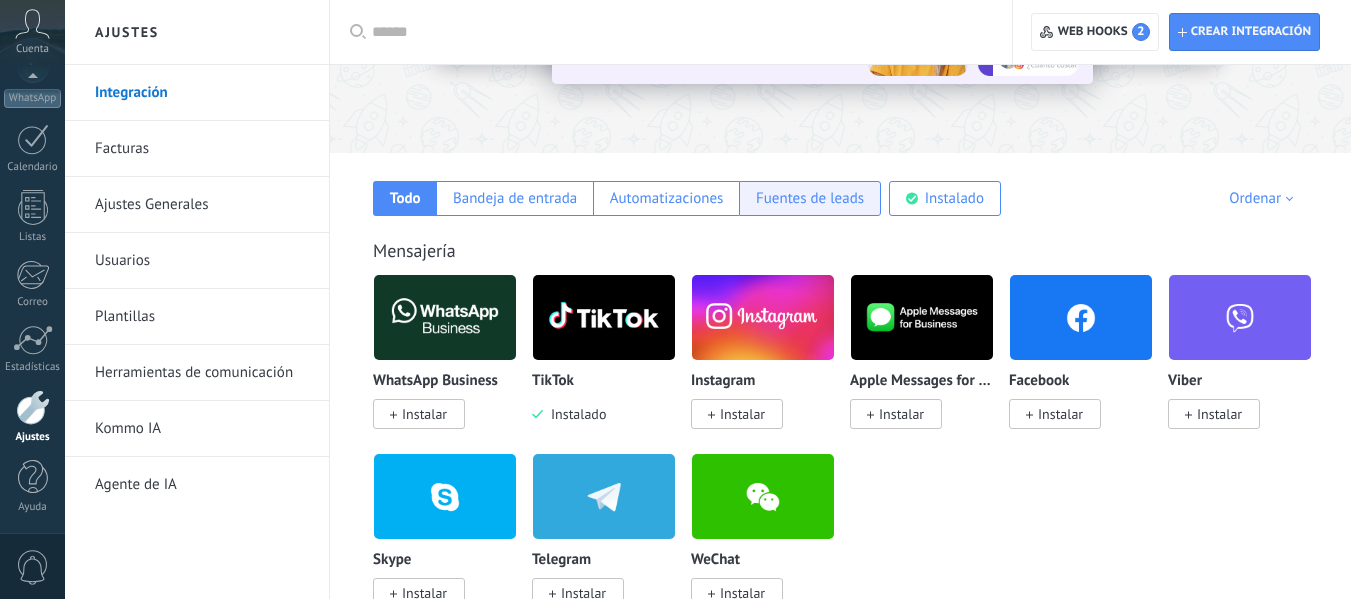 scroll, scrollTop: 600, scrollLeft: 0, axis: vertical 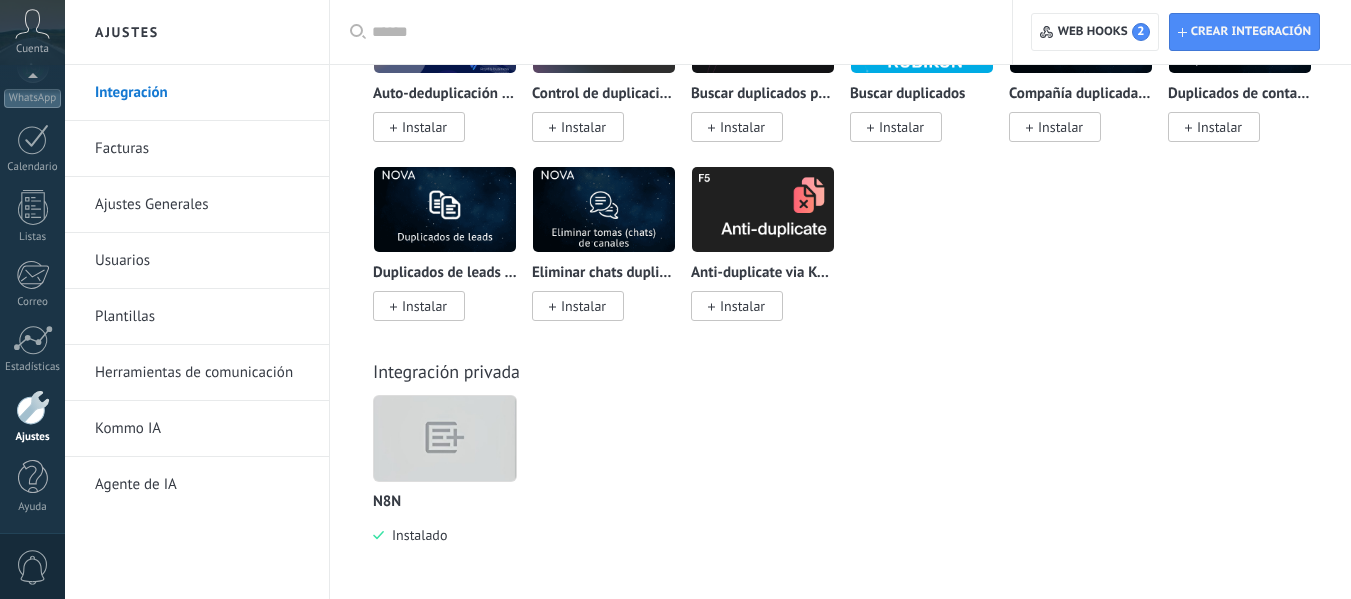click at bounding box center (445, 438) 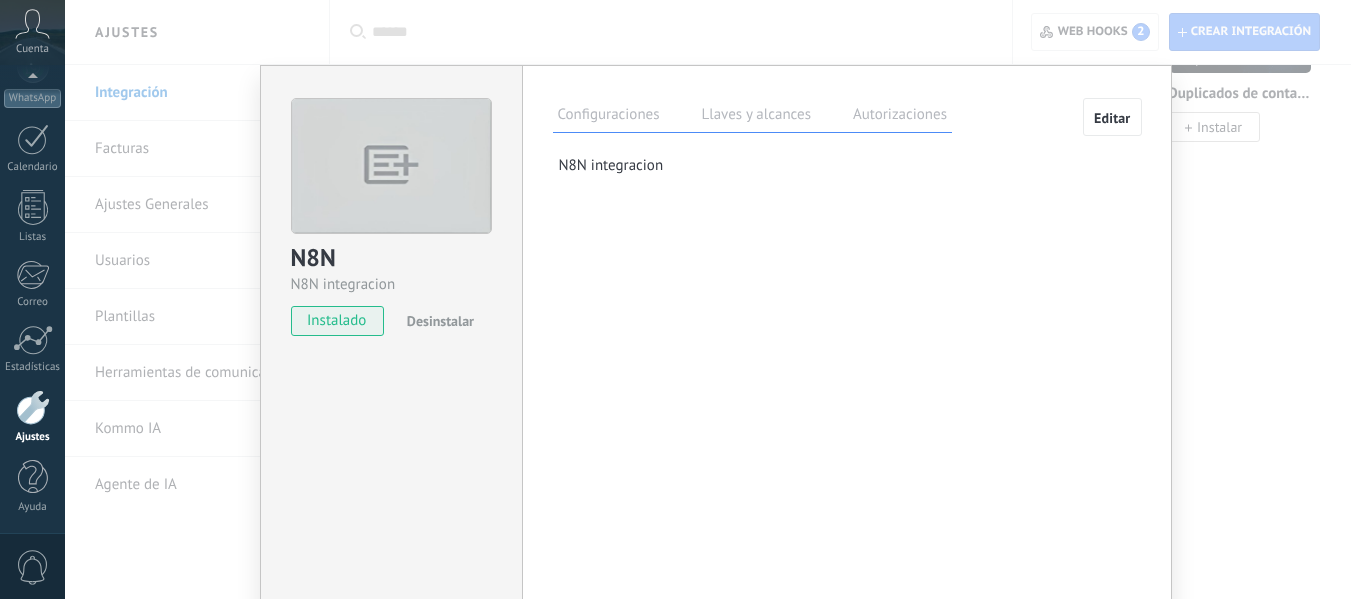 click on "Llaves y alcances" at bounding box center [756, 117] 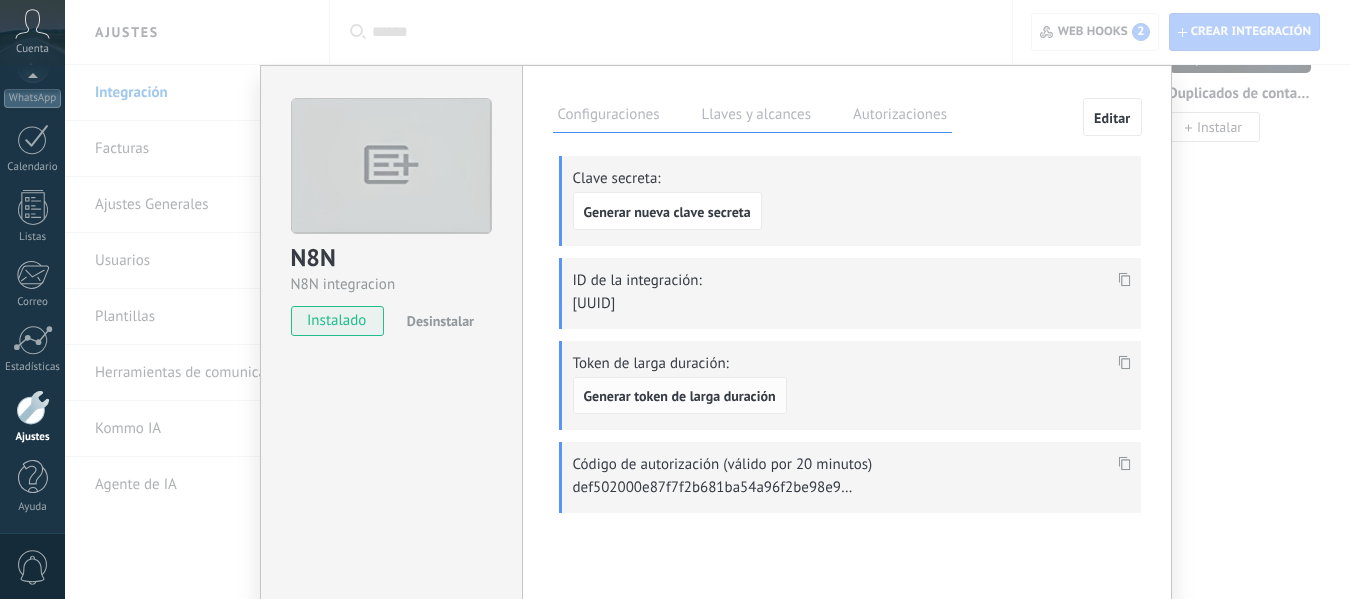 click on "Generar token de larga duración" at bounding box center [680, 396] 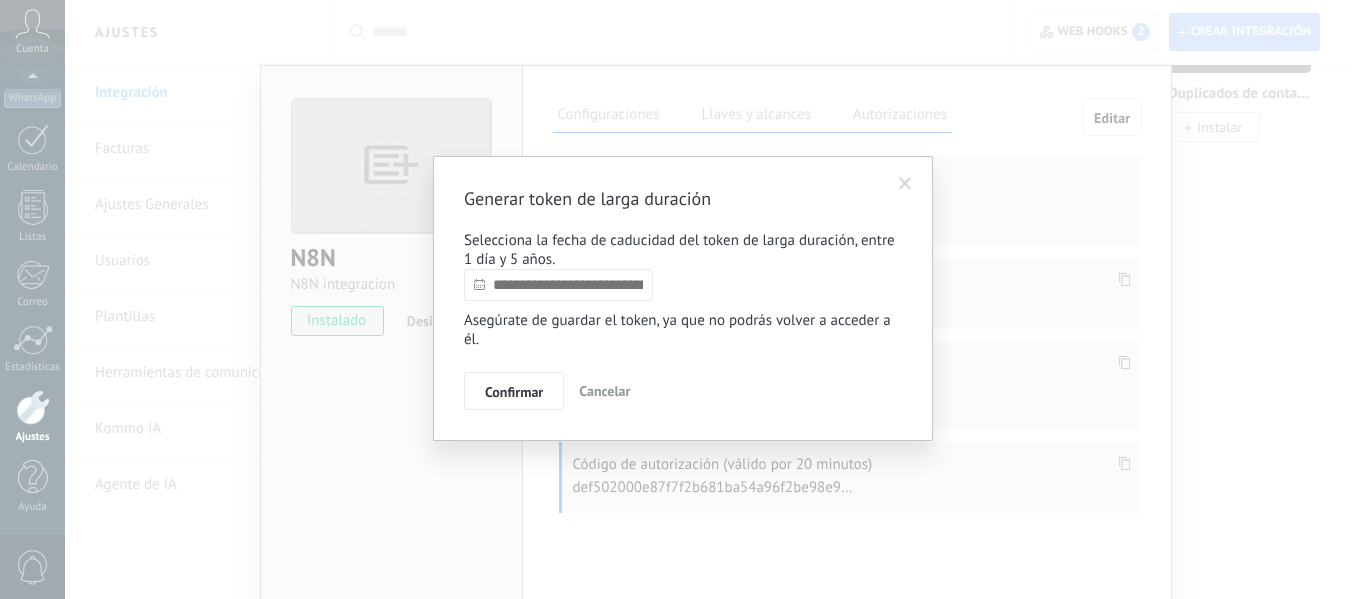 click at bounding box center [558, 285] 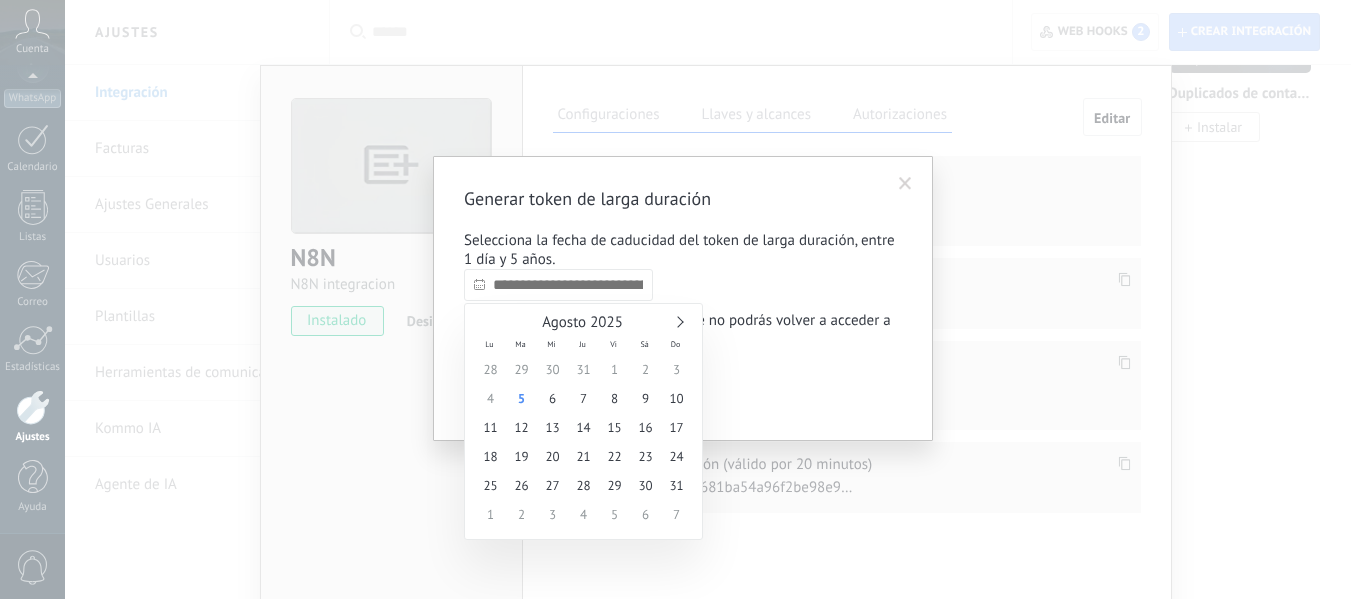 click at bounding box center (677, 321) 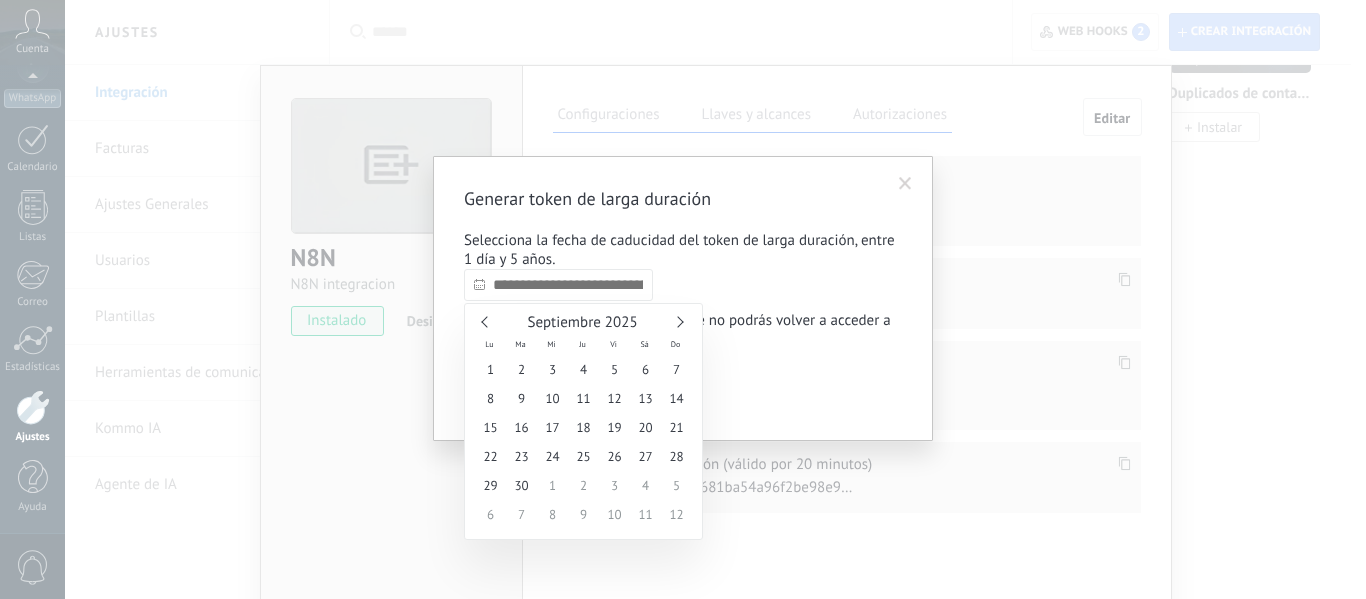 click at bounding box center [677, 321] 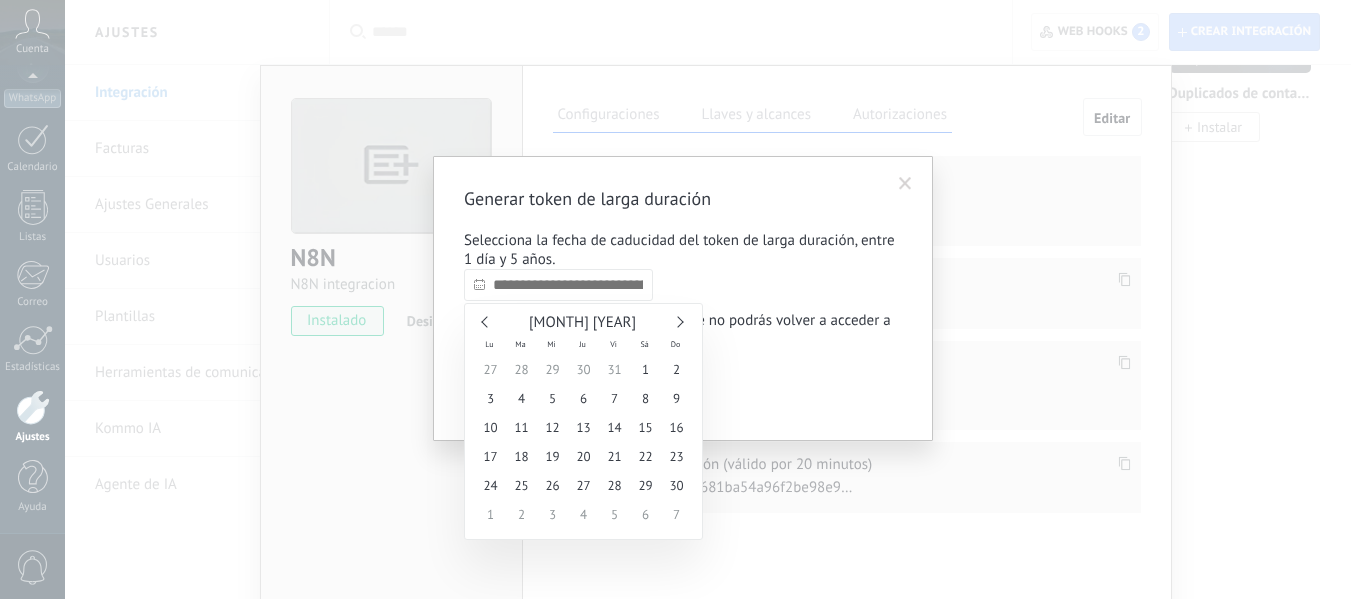click at bounding box center (677, 321) 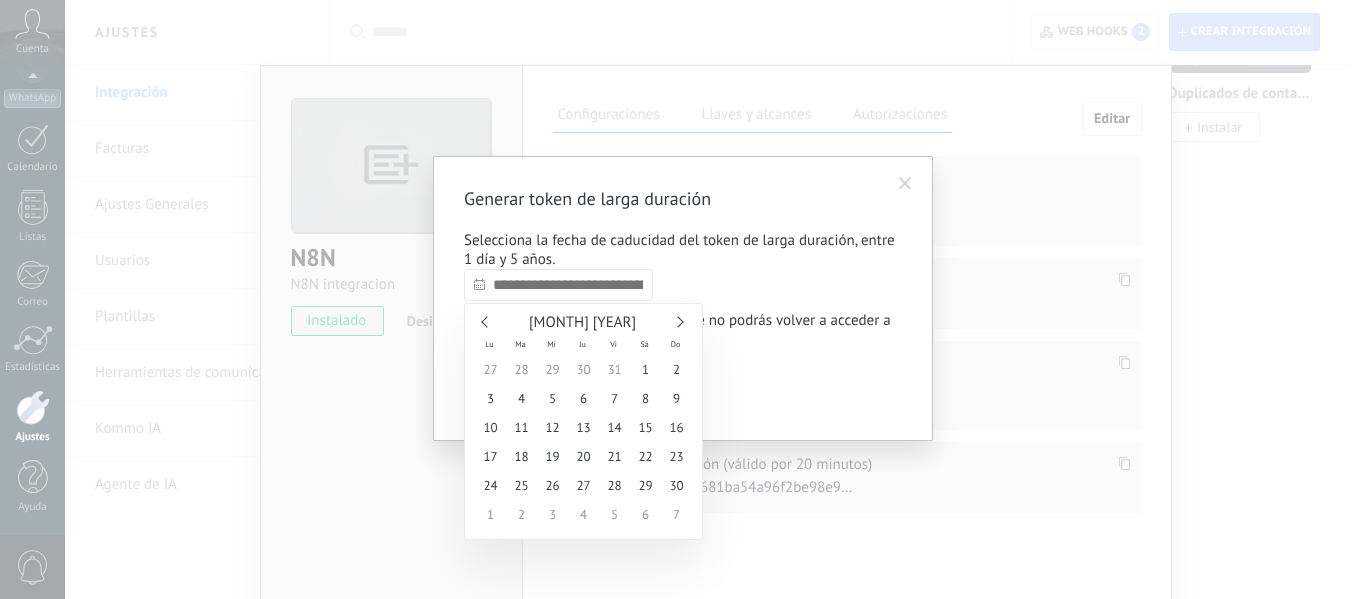 click on "Noviembre 2025" at bounding box center (583, 323) 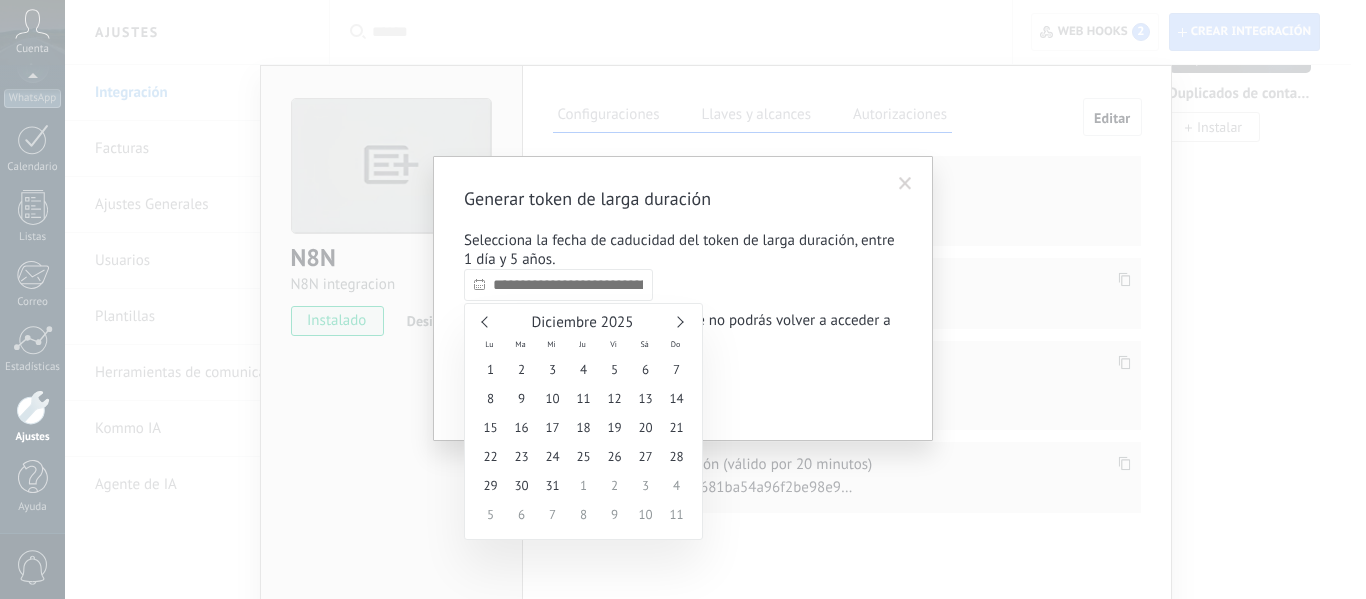 click at bounding box center (677, 321) 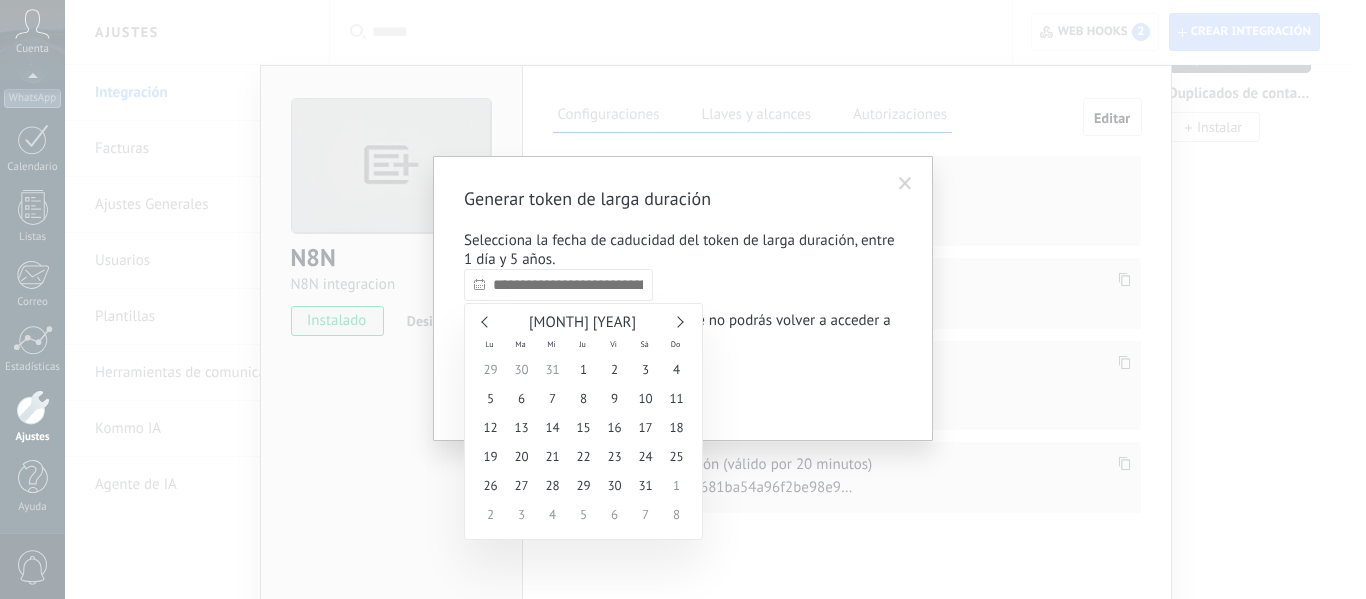 click at bounding box center (677, 321) 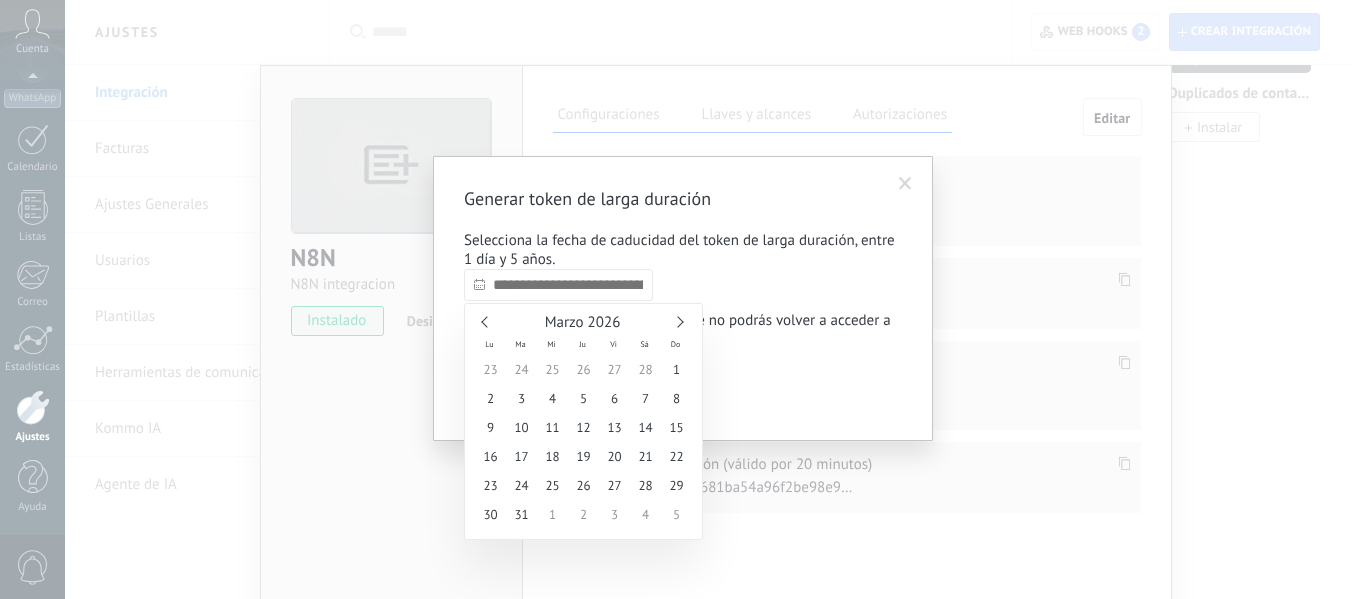 click at bounding box center [677, 321] 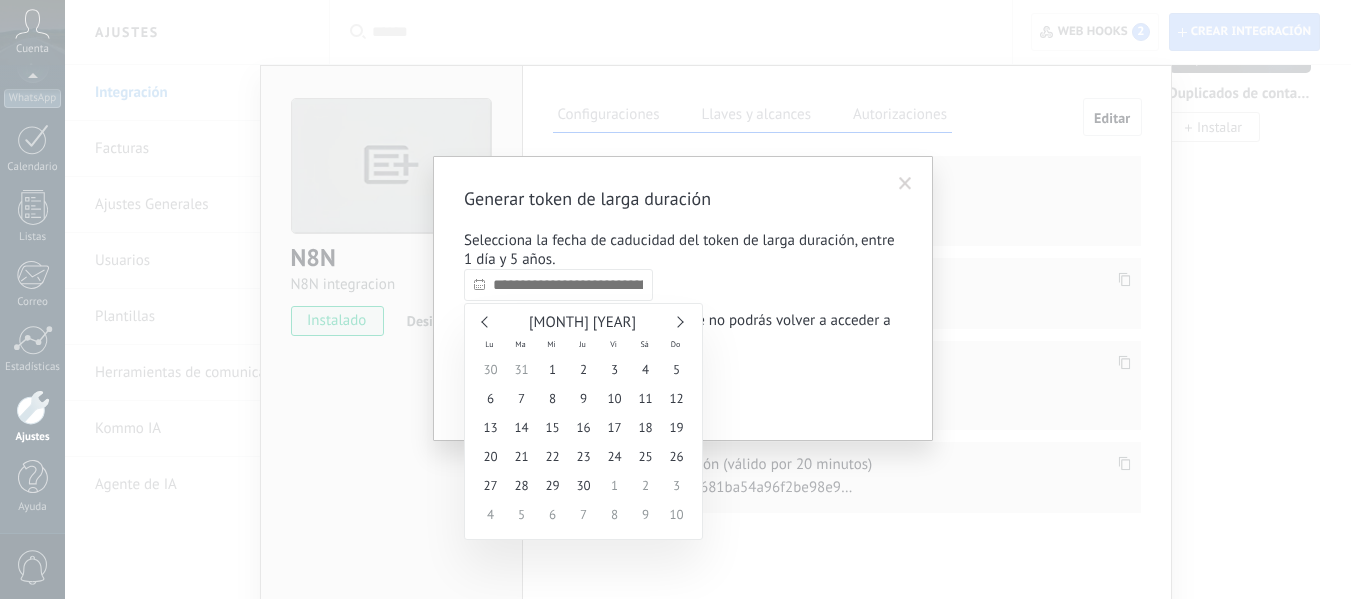 click at bounding box center (677, 321) 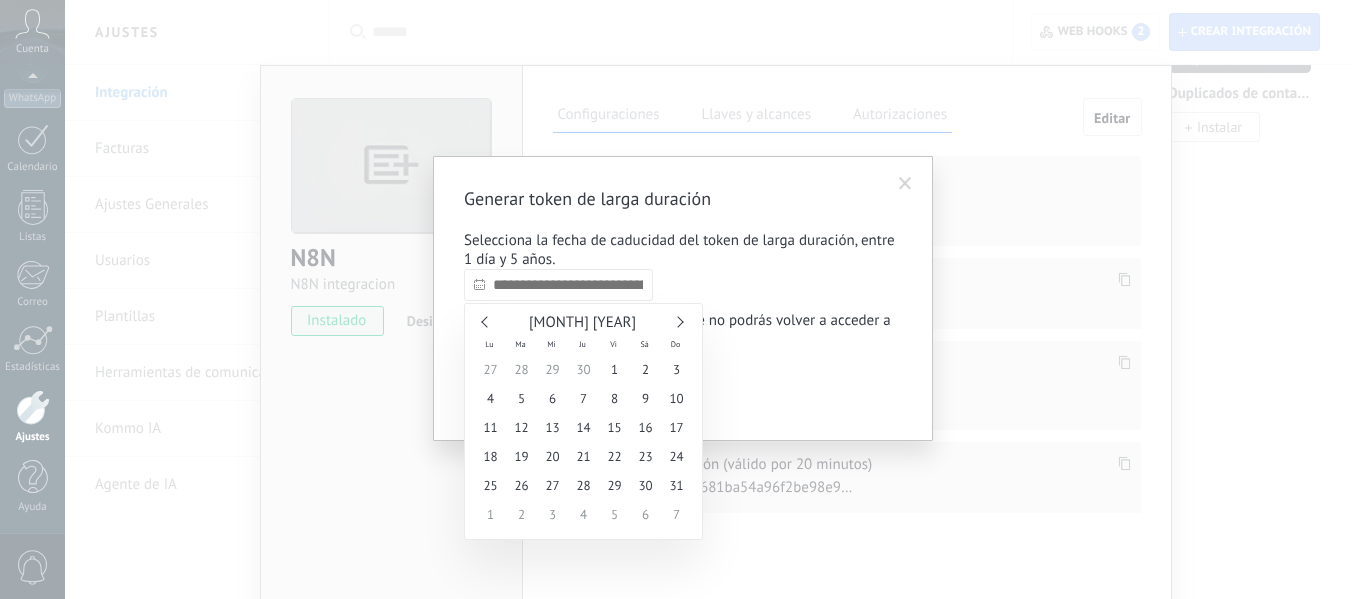 click at bounding box center [677, 321] 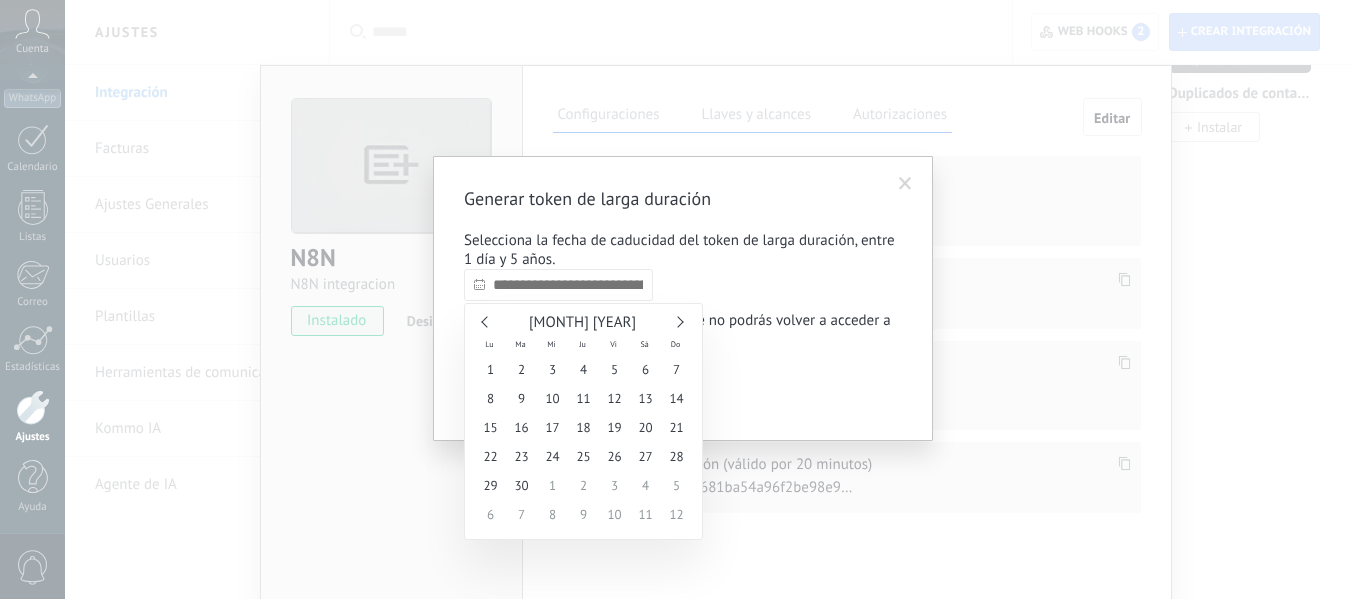 click at bounding box center [677, 321] 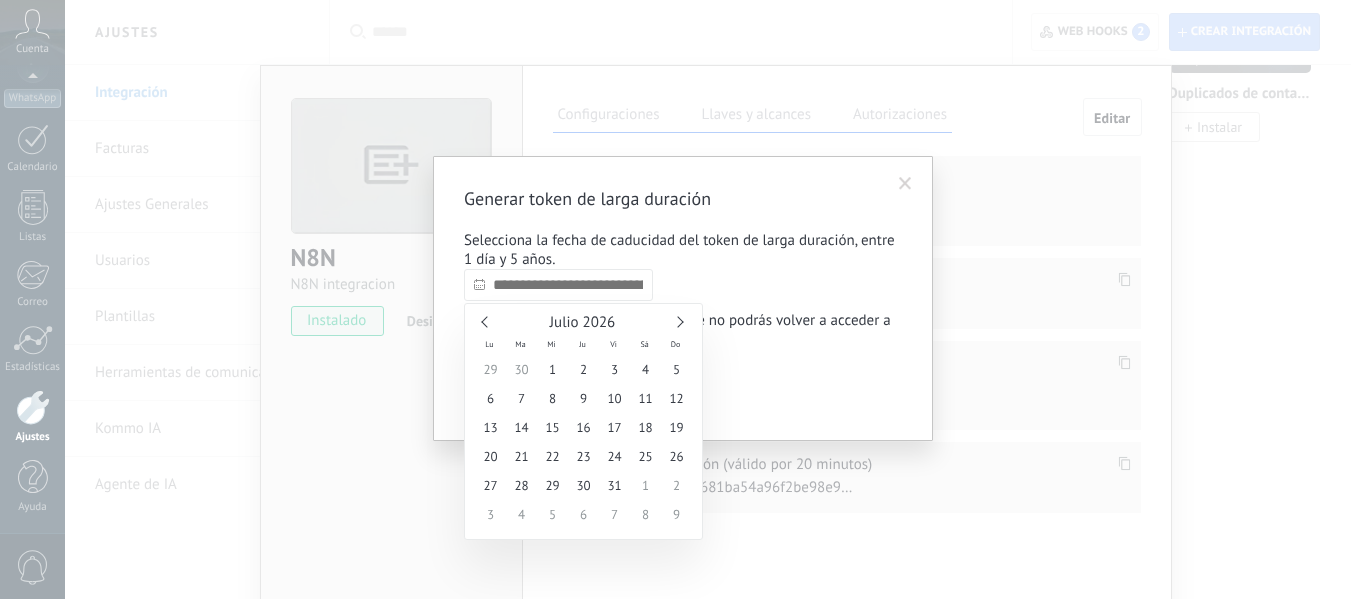 click at bounding box center (677, 321) 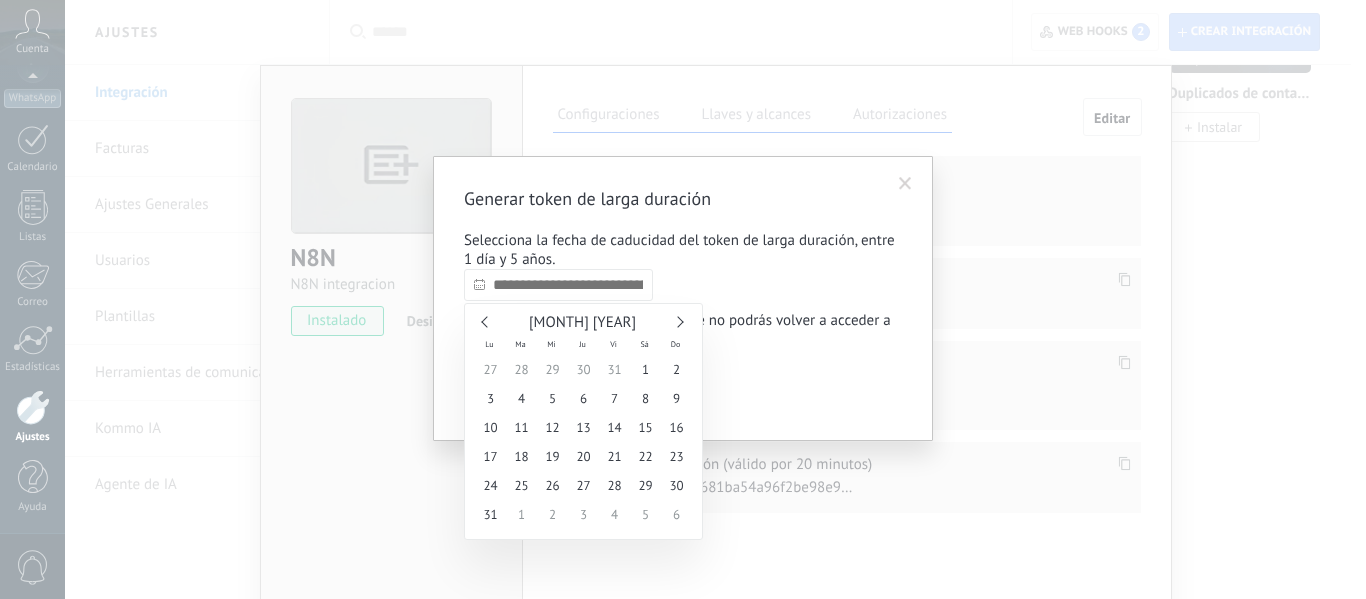 click at bounding box center (677, 321) 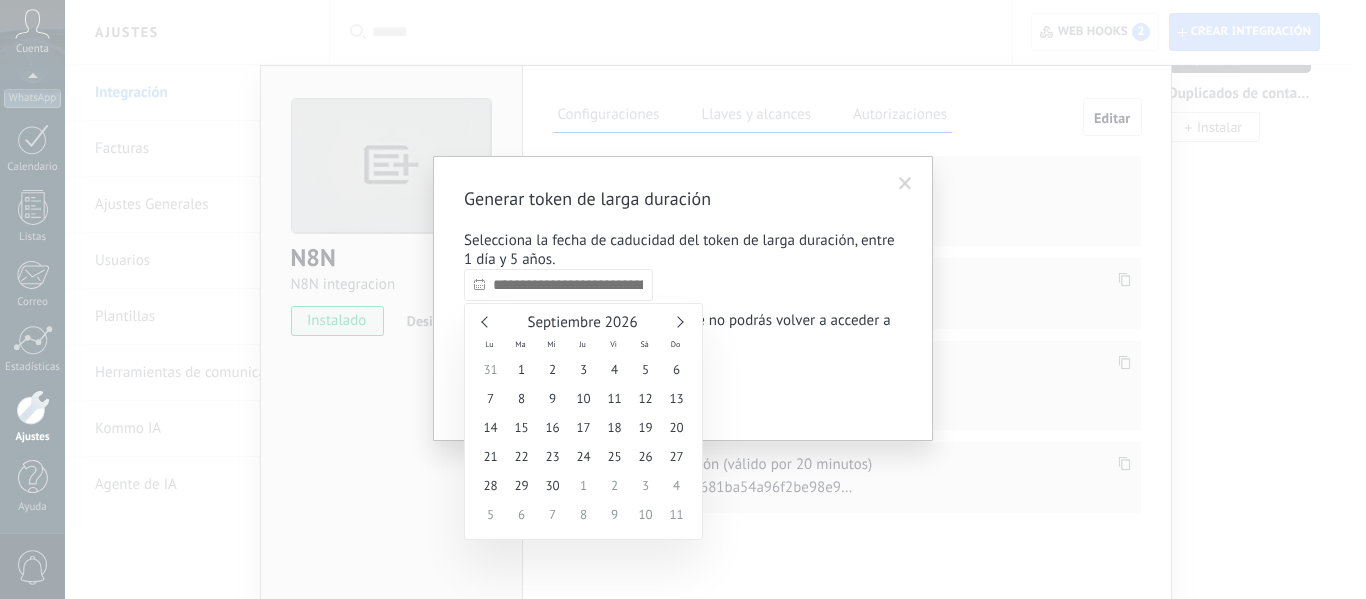 click at bounding box center (677, 321) 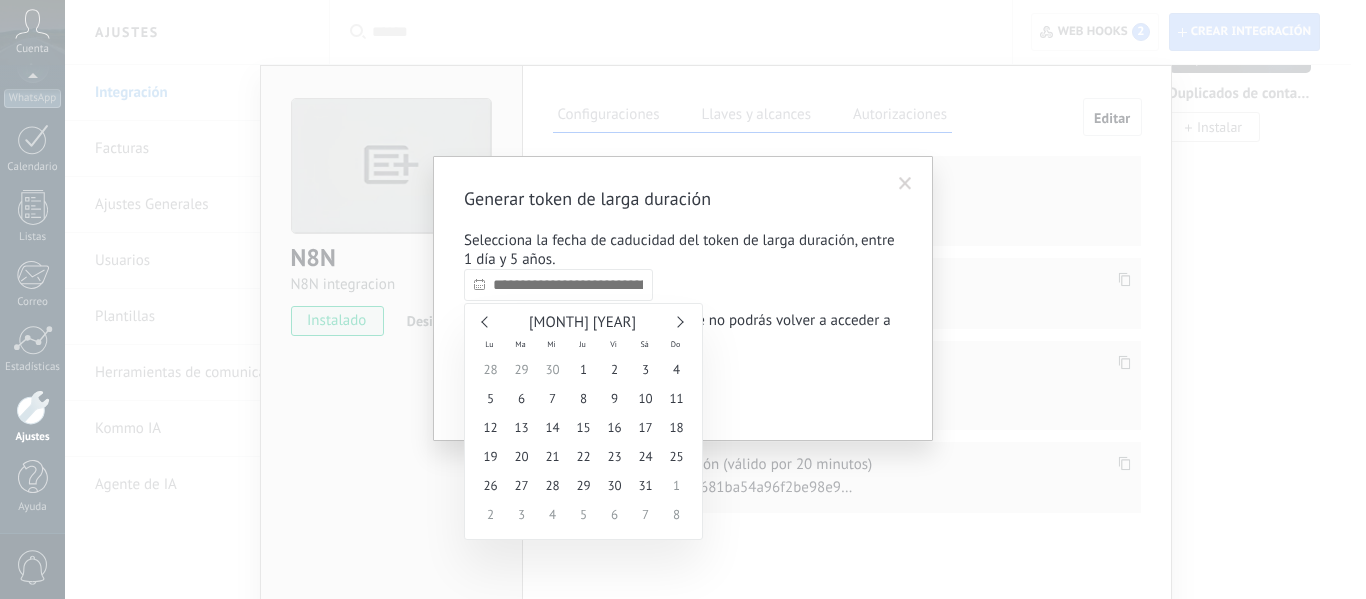 click at bounding box center [677, 321] 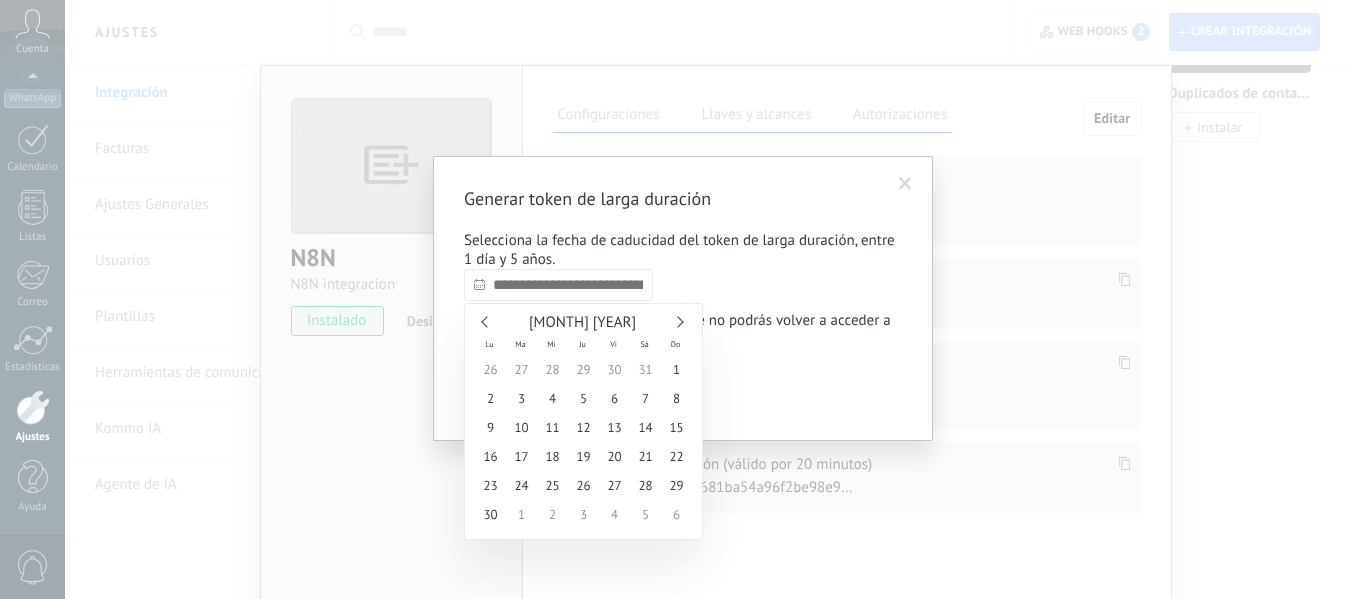 click at bounding box center [677, 321] 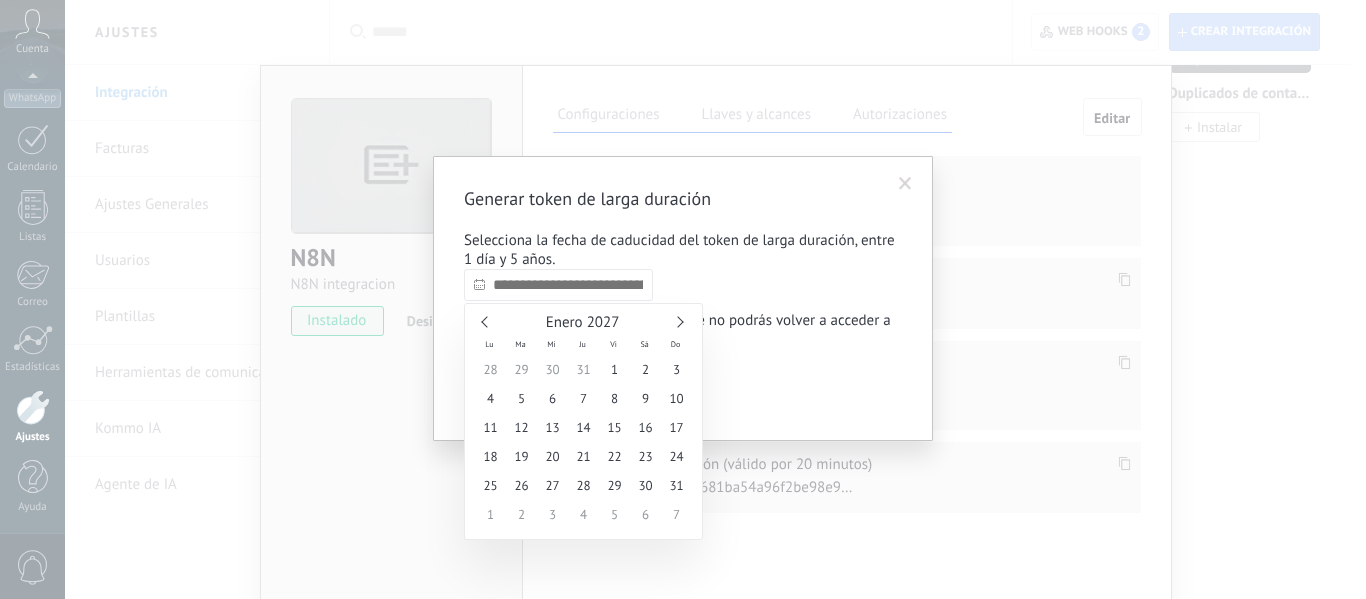 click at bounding box center [677, 321] 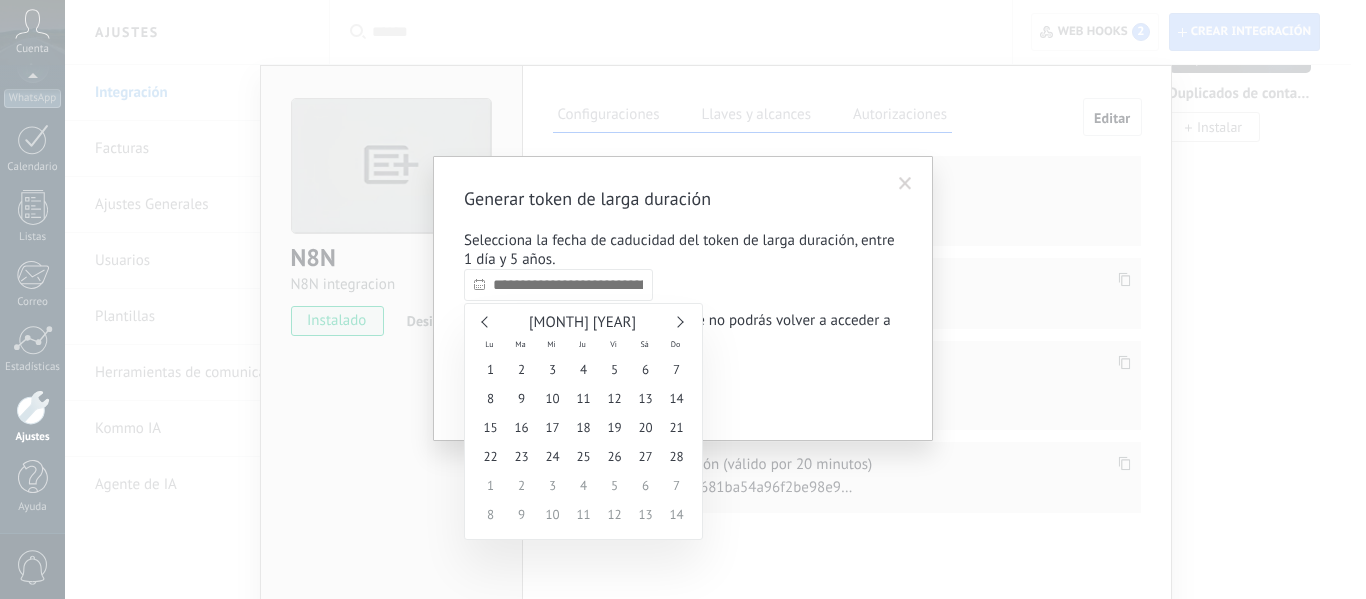click at bounding box center (677, 321) 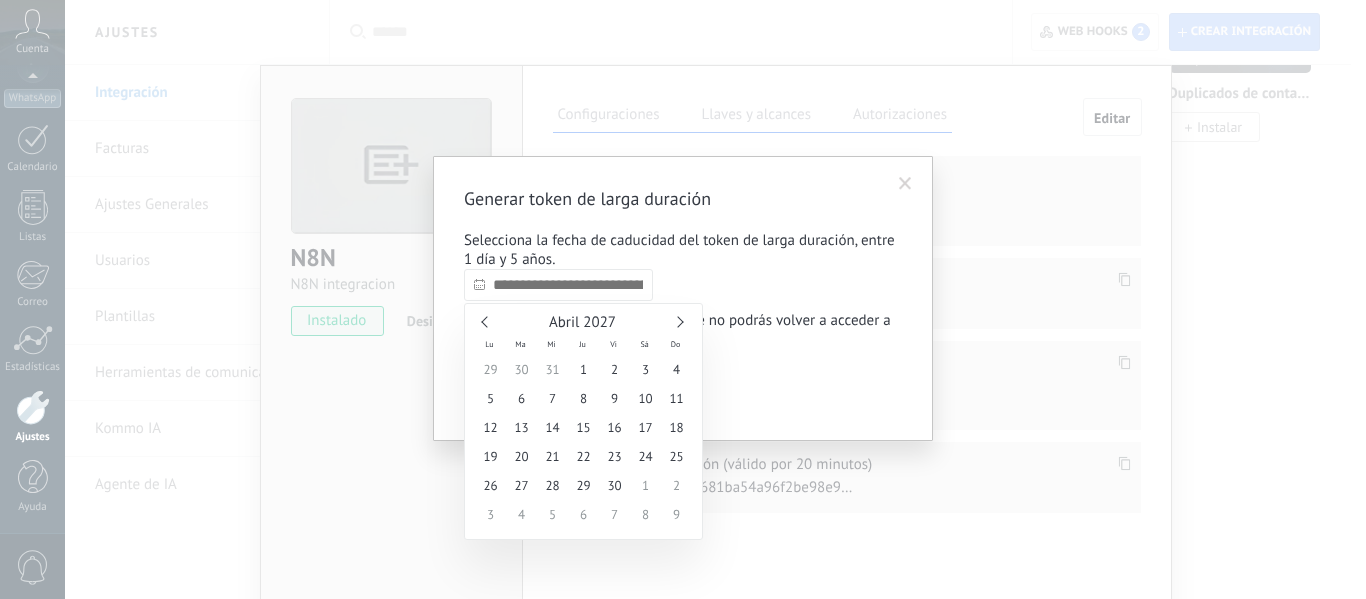 click at bounding box center (677, 321) 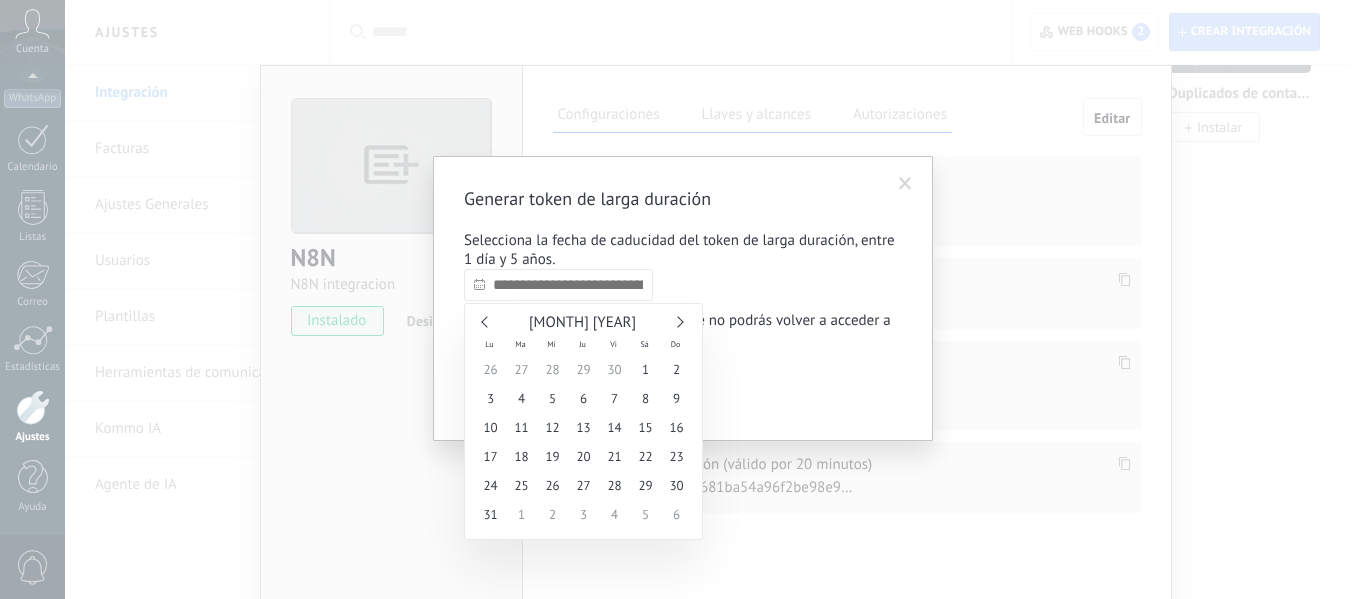 click at bounding box center (677, 321) 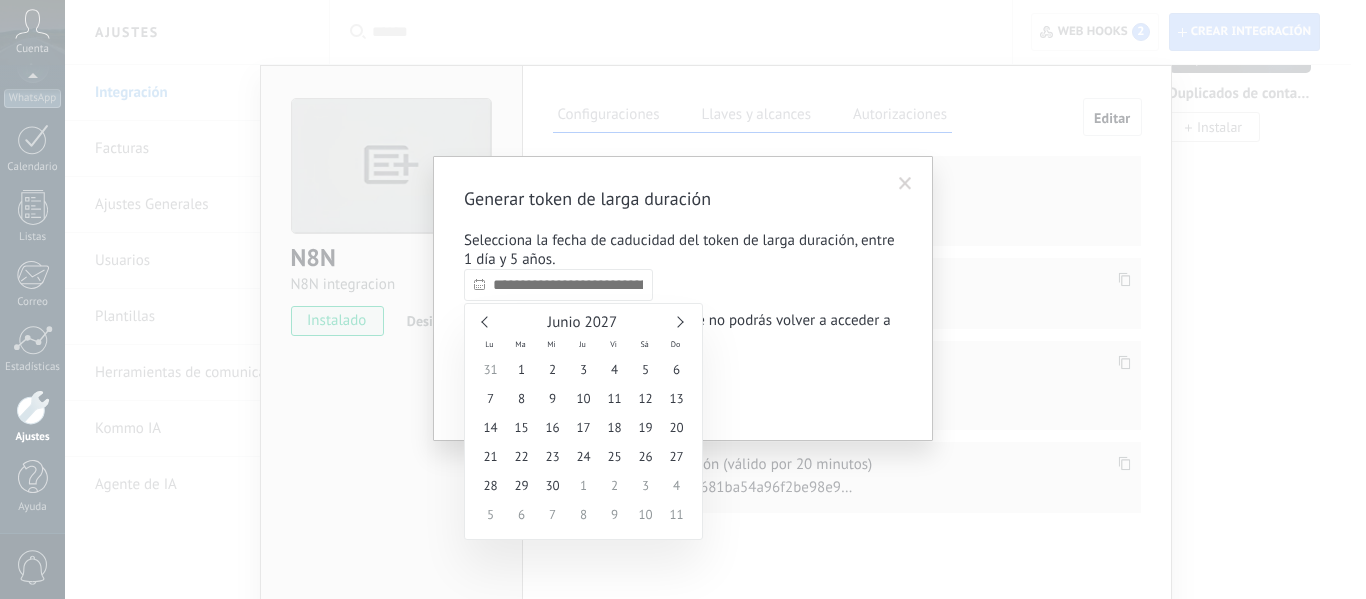 click at bounding box center (677, 321) 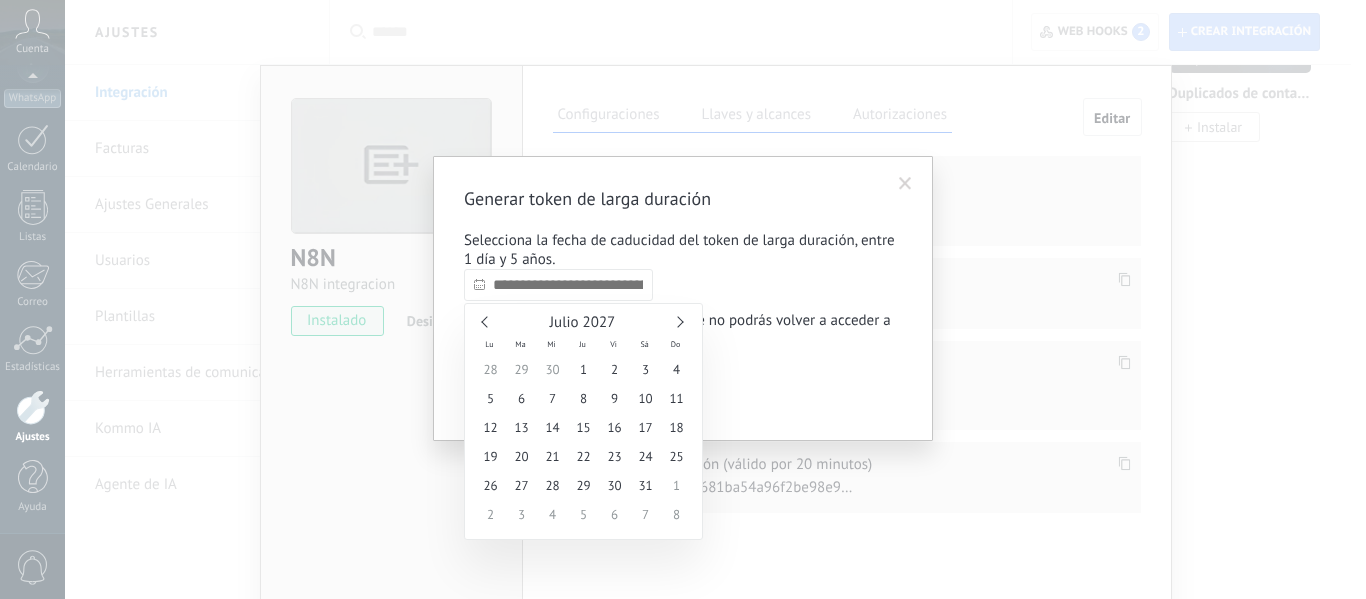 click at bounding box center (677, 321) 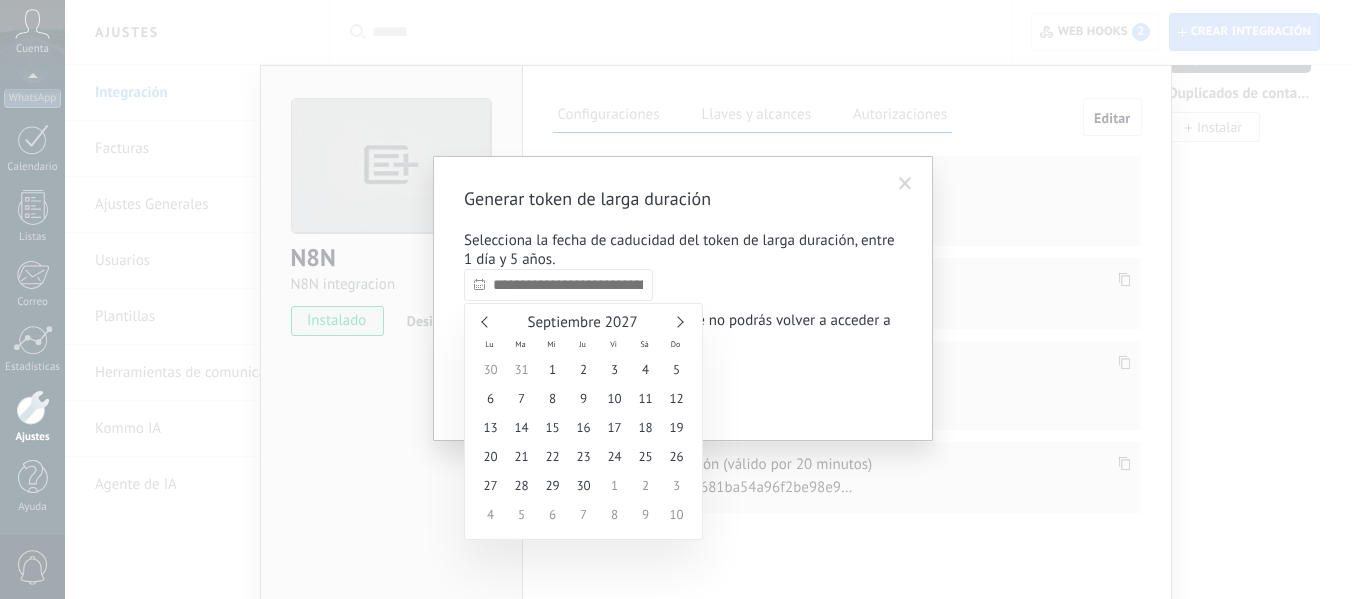 click at bounding box center (677, 321) 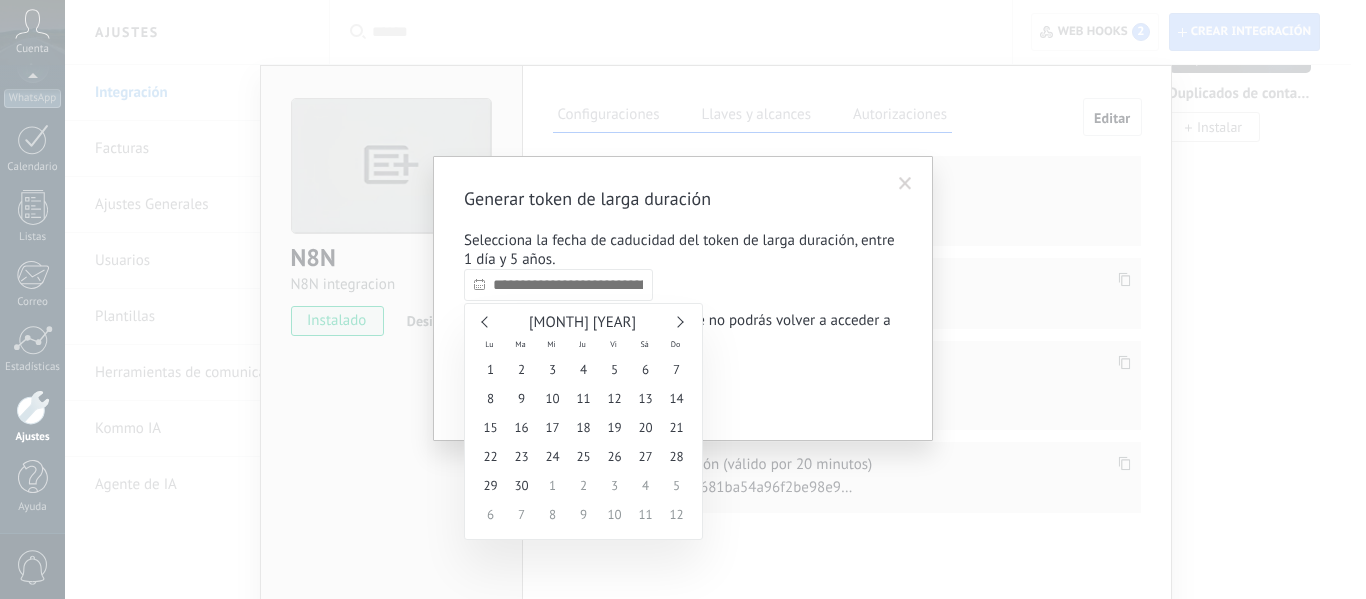 click at bounding box center [677, 321] 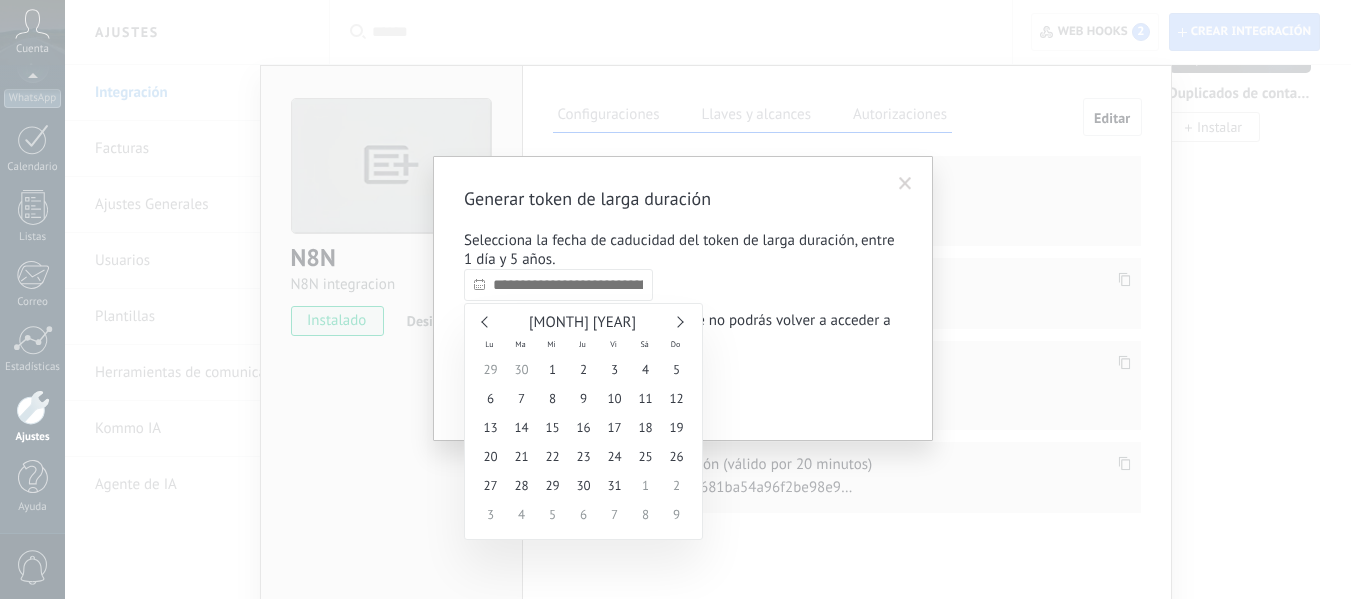 click at bounding box center [677, 321] 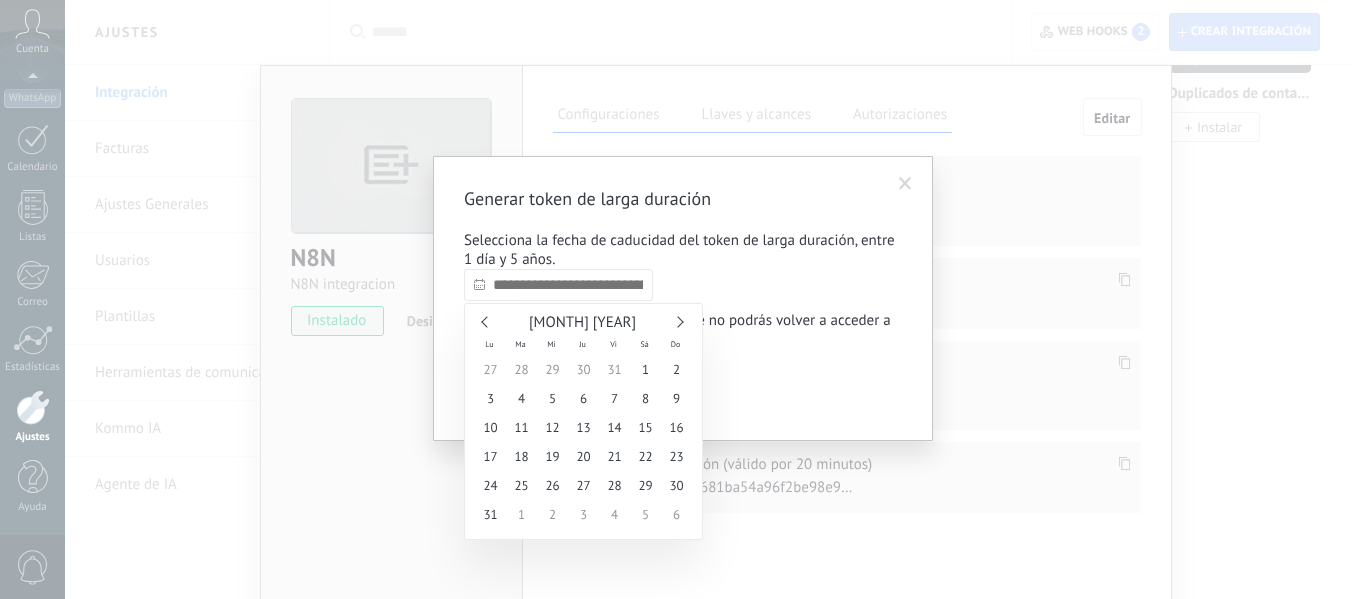 click at bounding box center [677, 321] 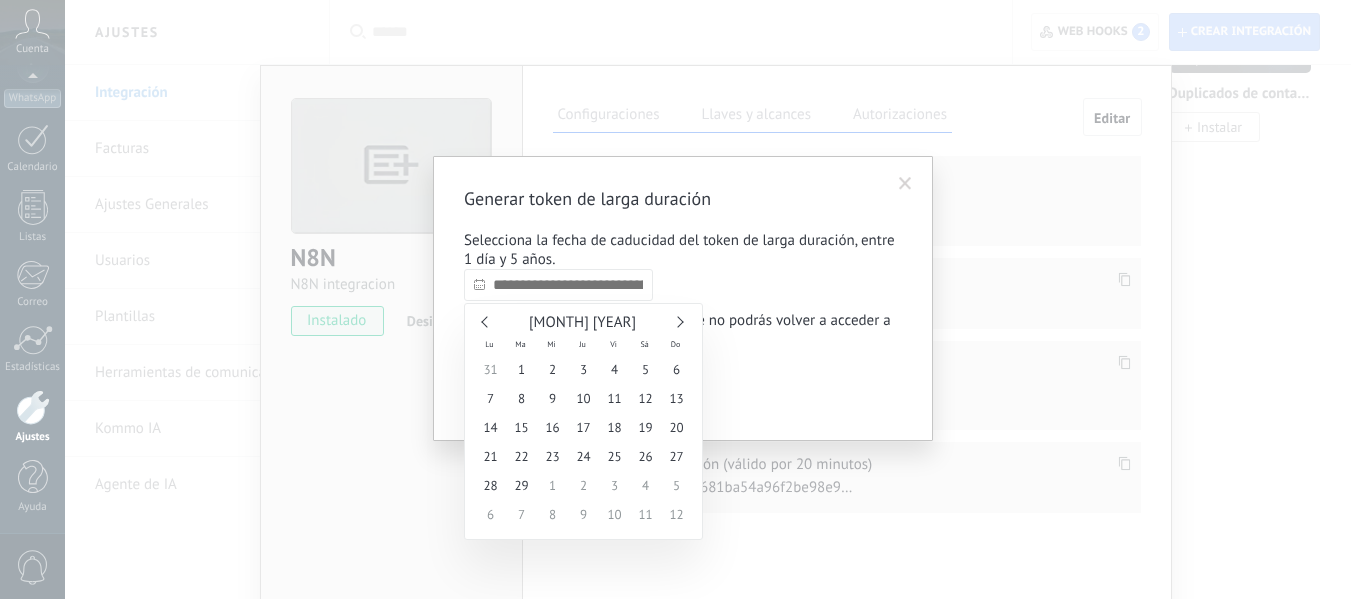 click at bounding box center (677, 321) 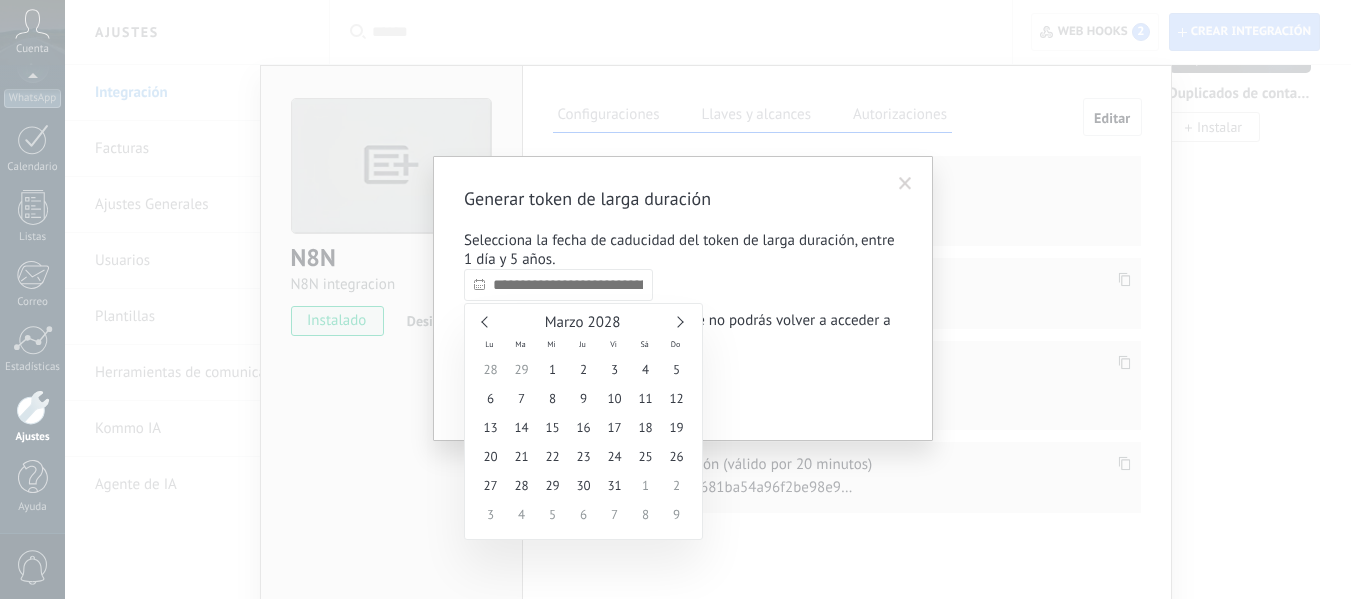 click at bounding box center [677, 321] 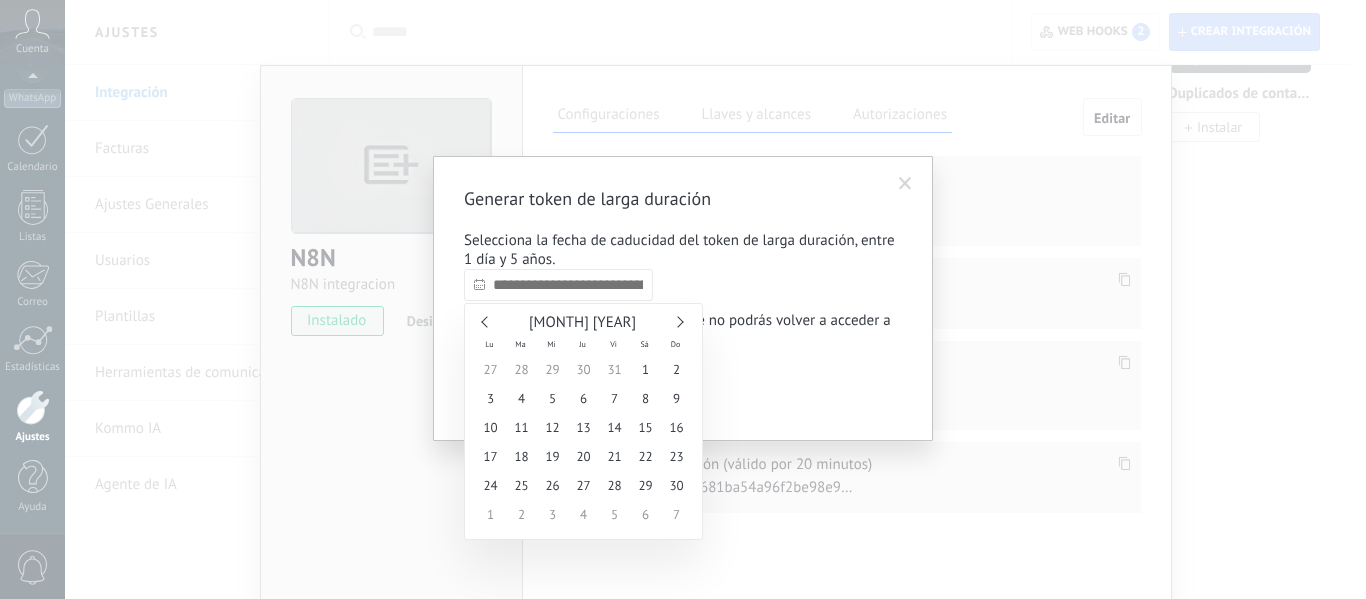click at bounding box center [677, 321] 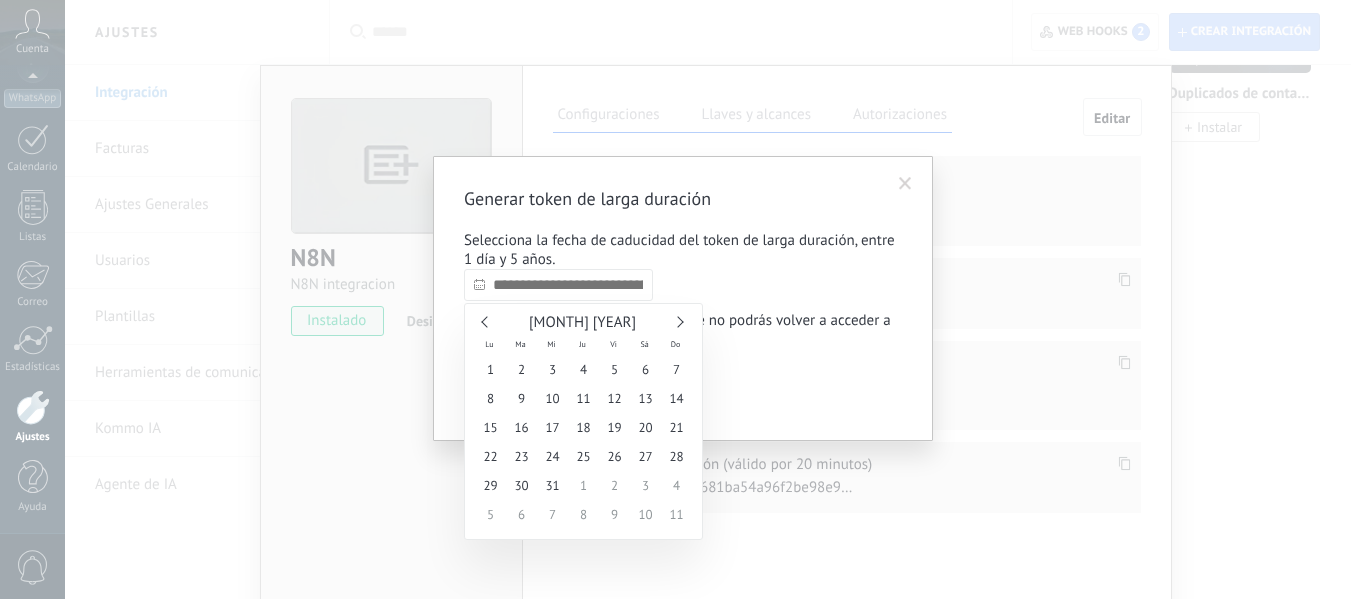 click at bounding box center [677, 321] 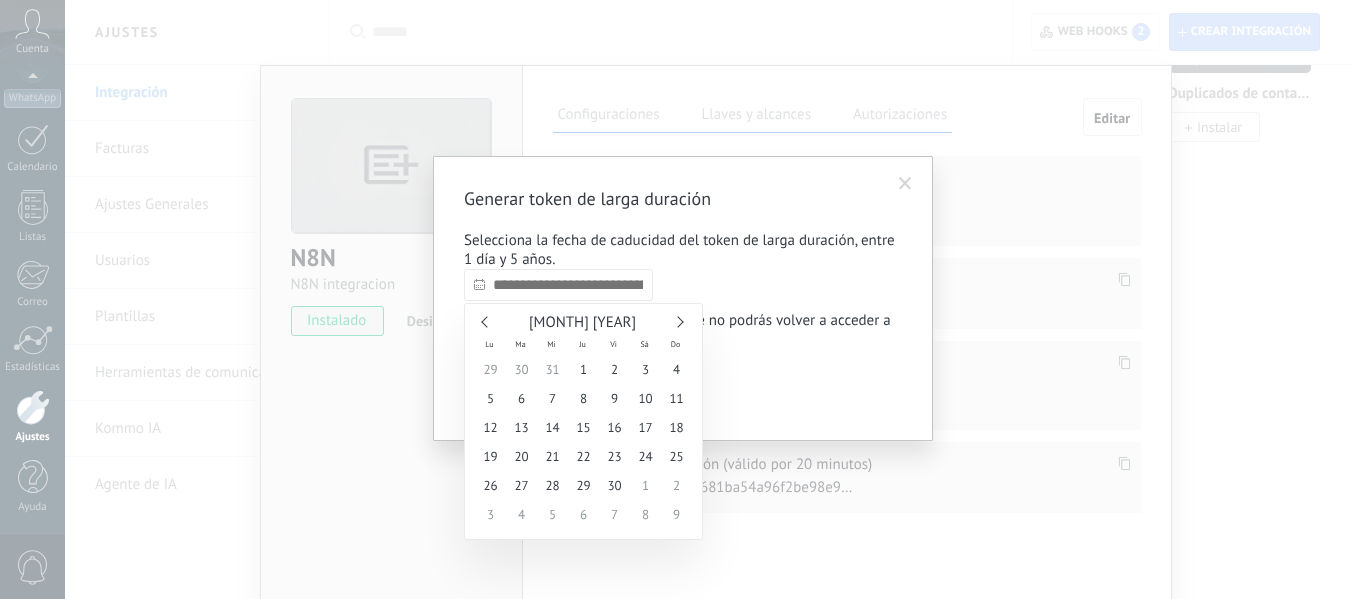 click at bounding box center (677, 321) 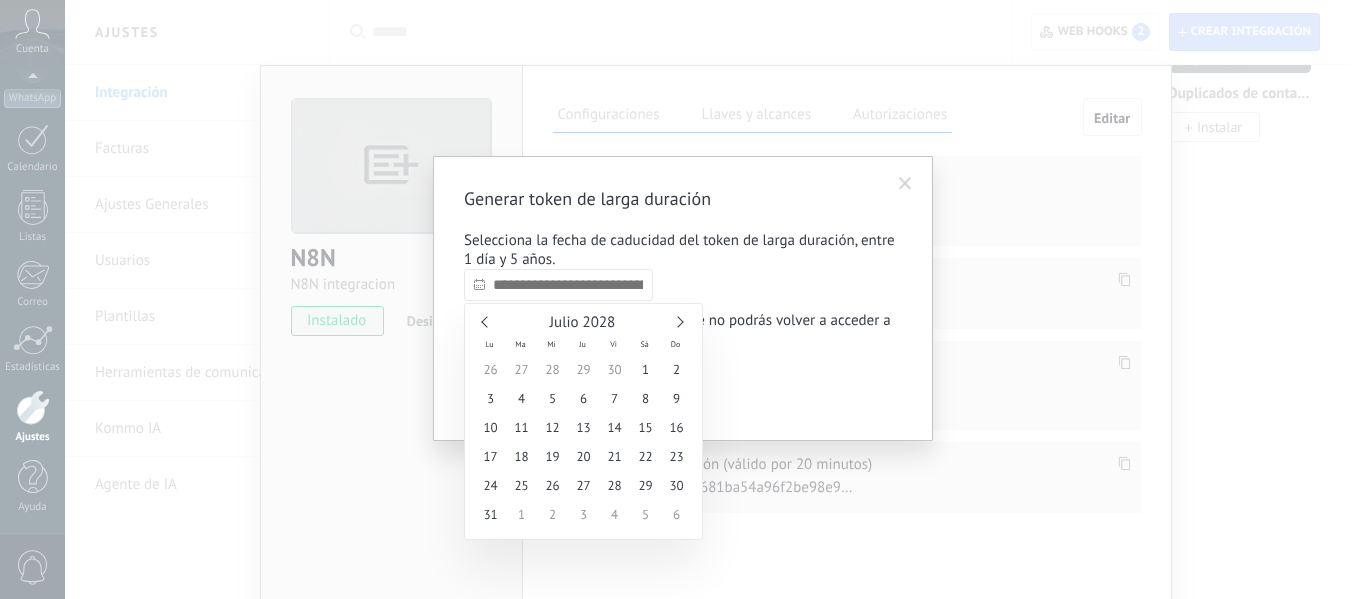 click at bounding box center (677, 321) 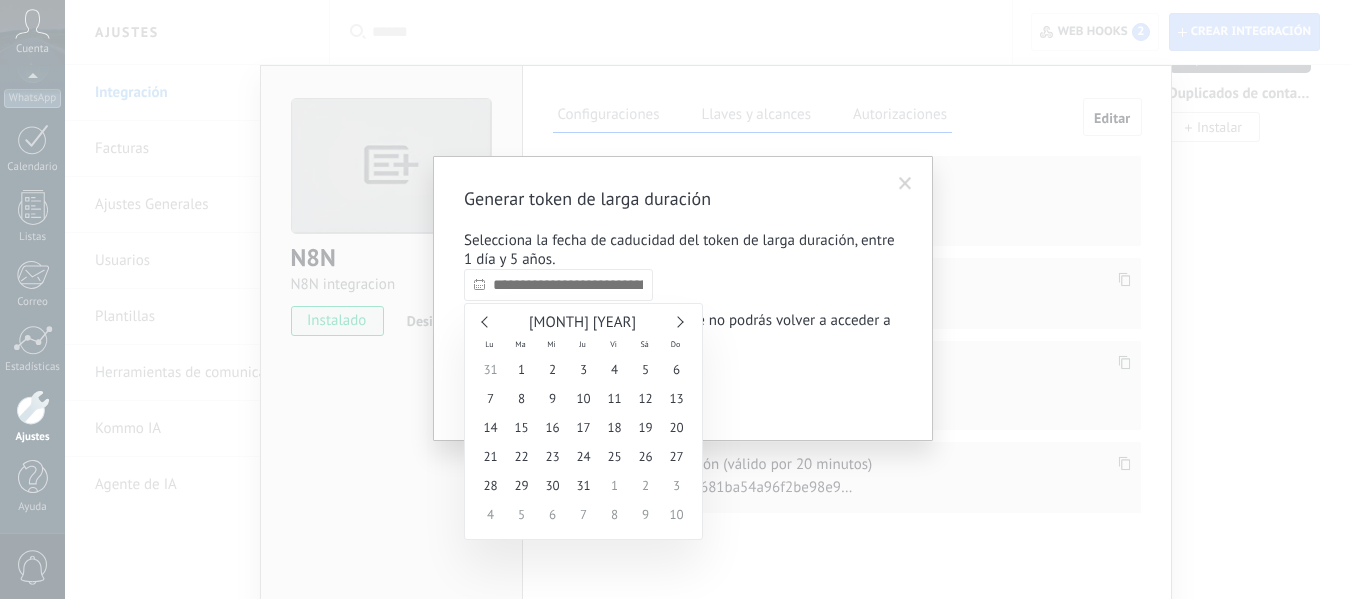 click at bounding box center [677, 321] 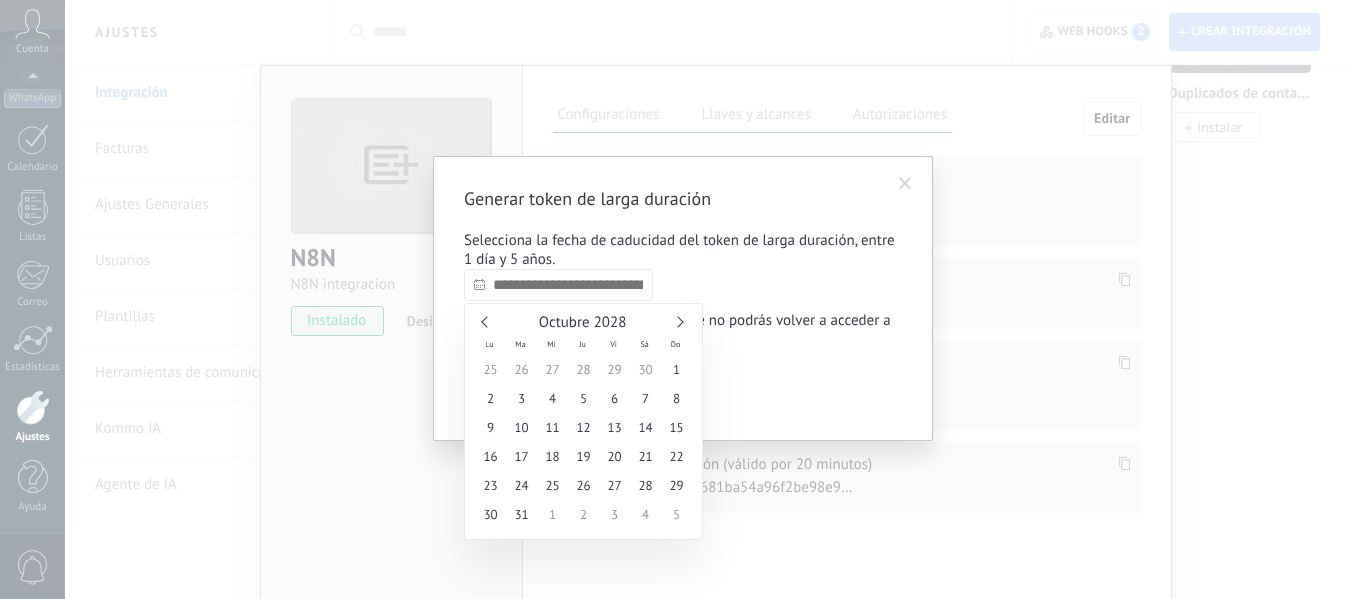click at bounding box center (677, 321) 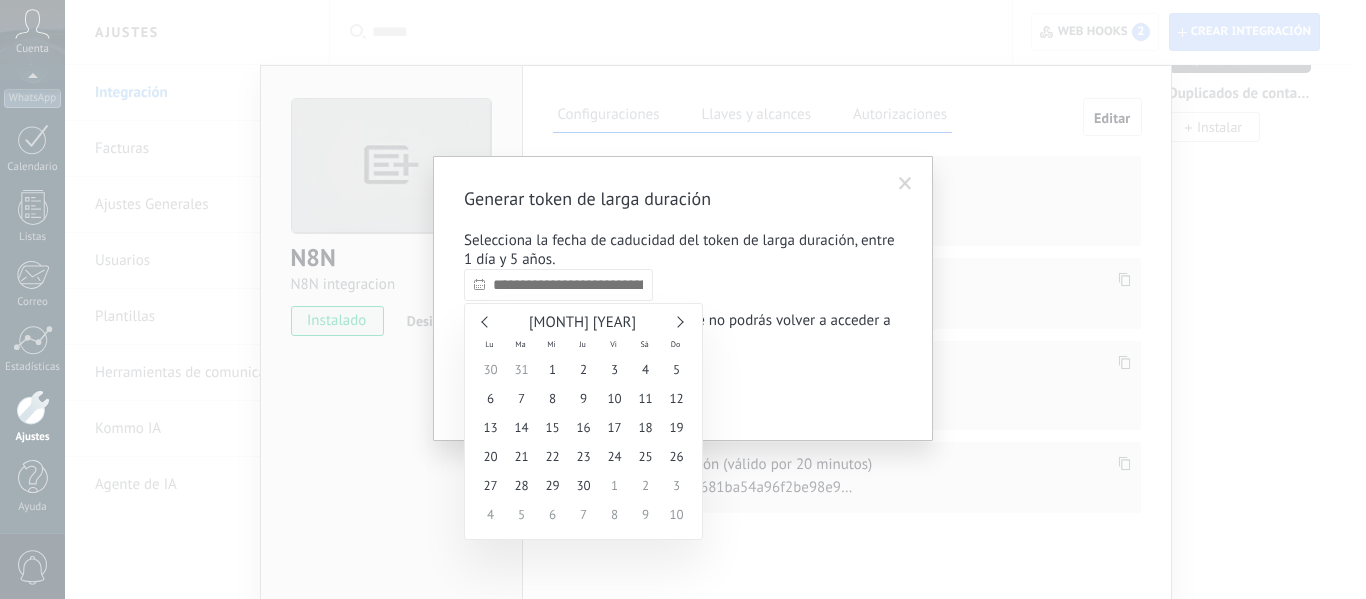click on "Noviembre 2028" at bounding box center [583, 323] 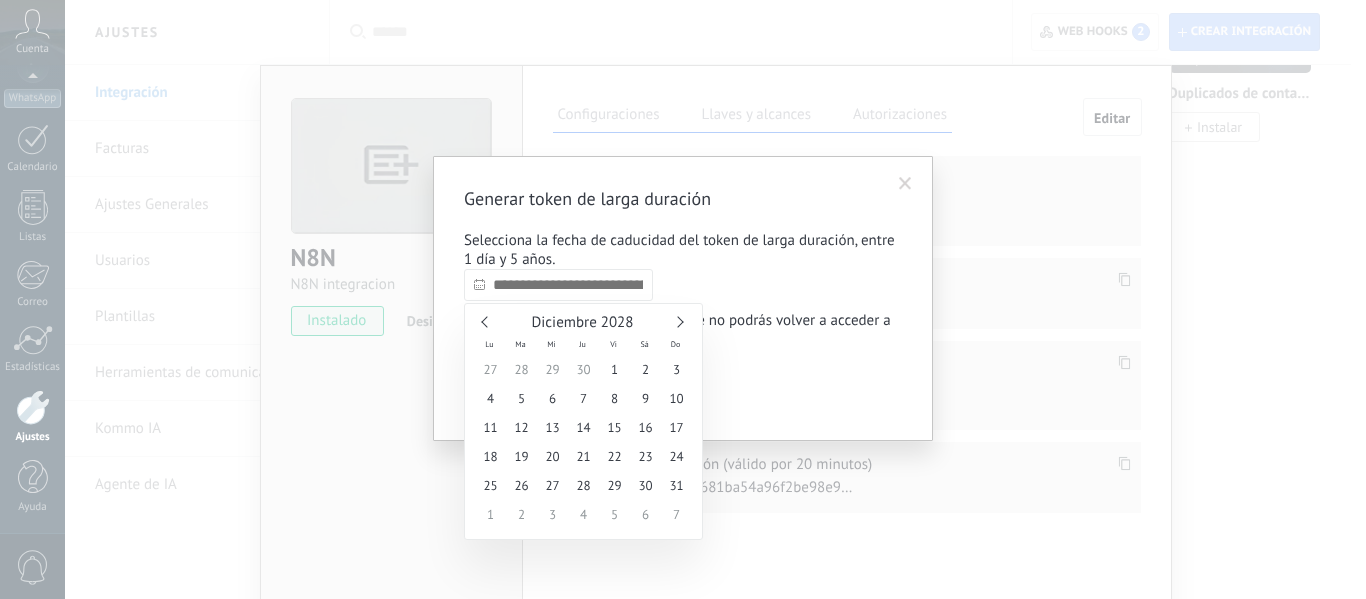 click at bounding box center (677, 321) 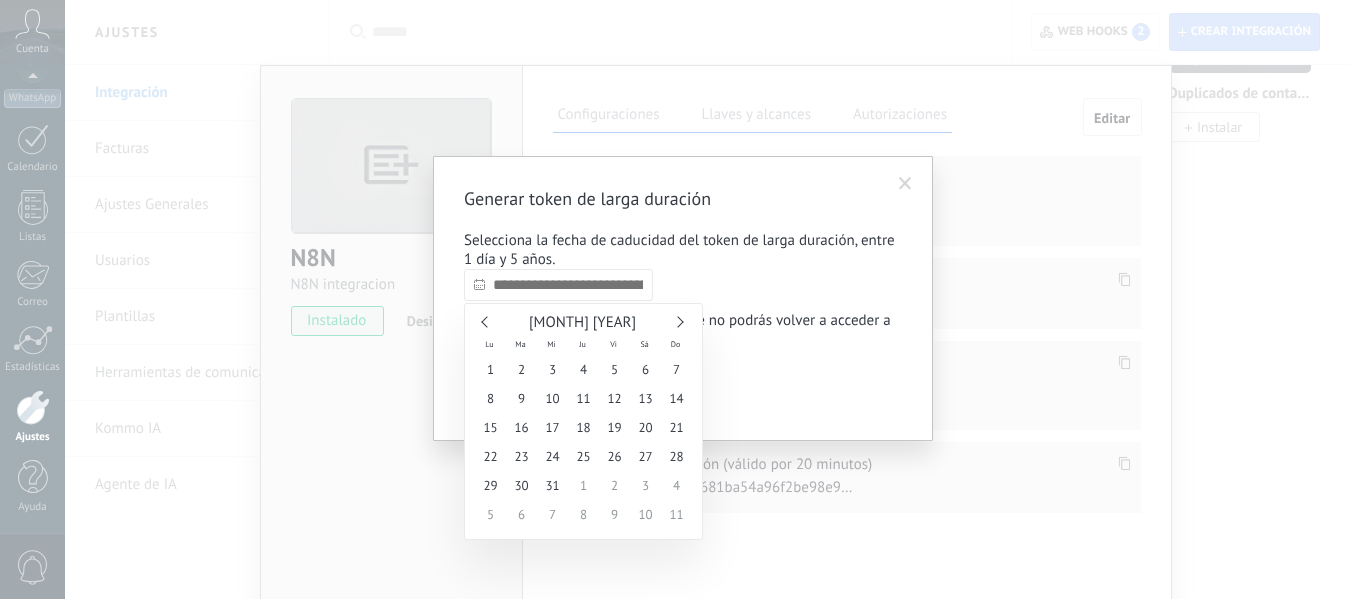 click at bounding box center (677, 321) 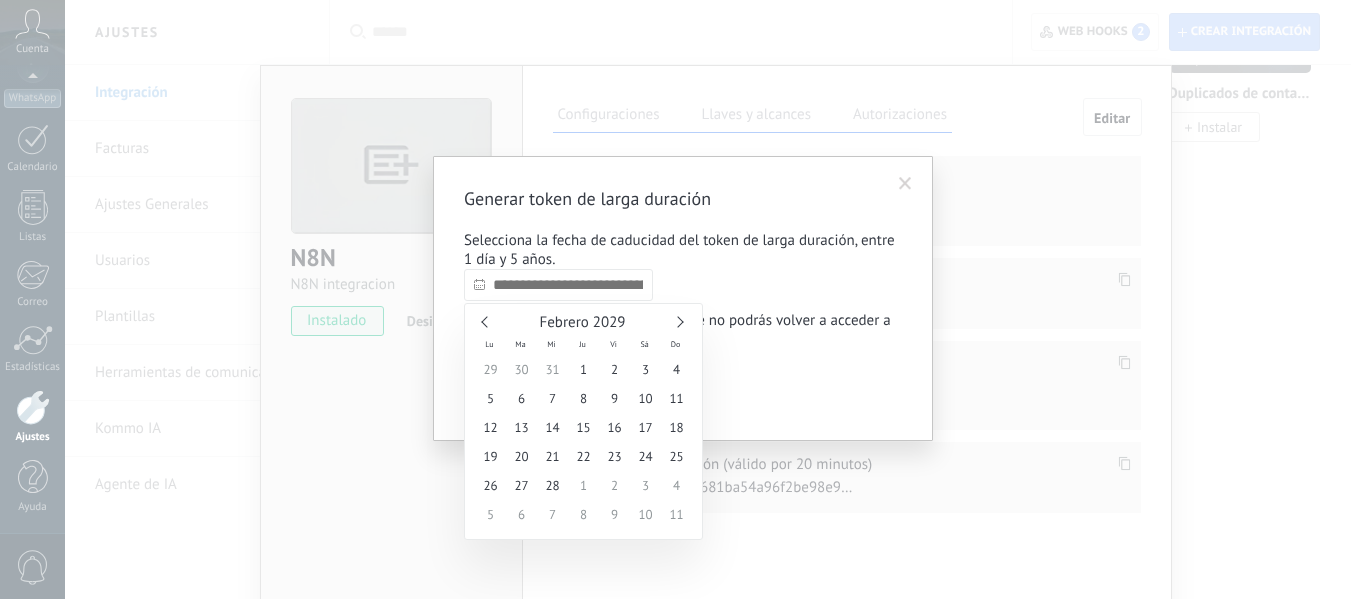 click at bounding box center (677, 321) 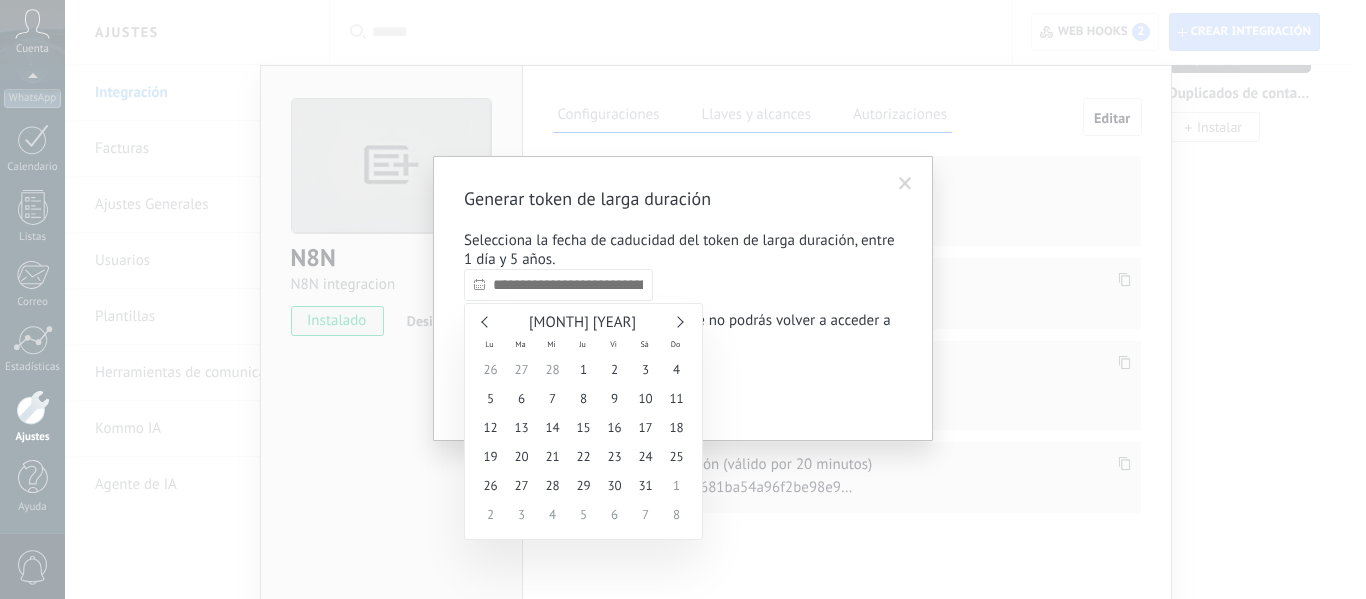 click at bounding box center [677, 321] 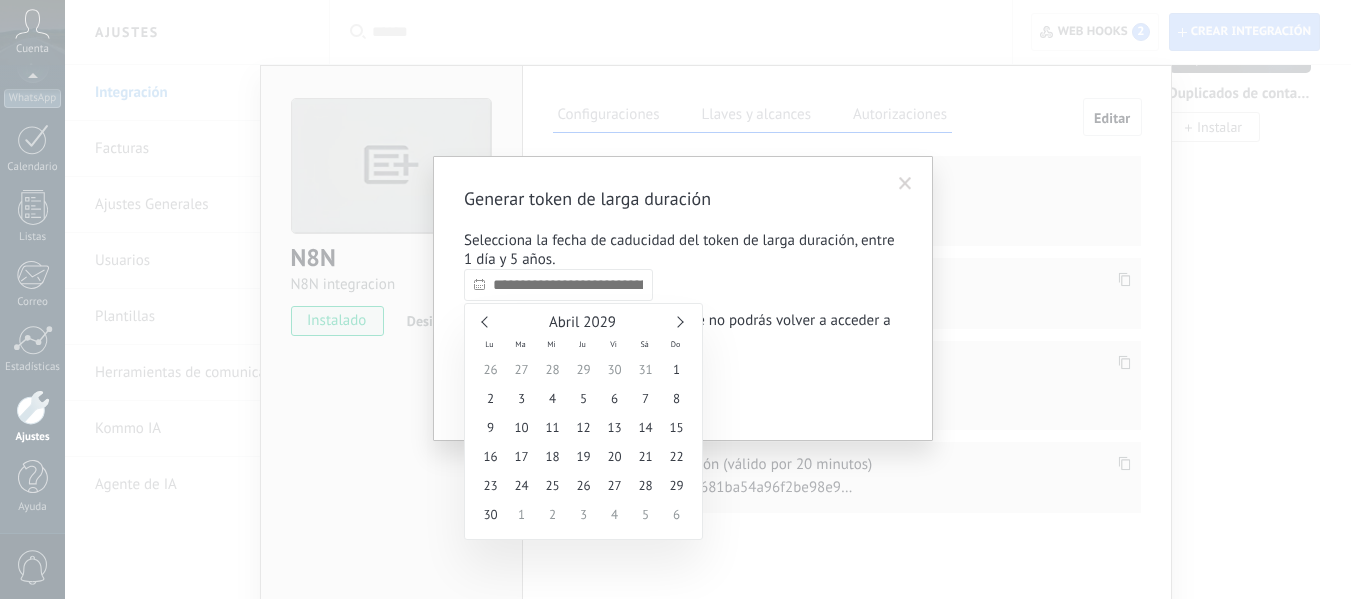 click at bounding box center (677, 321) 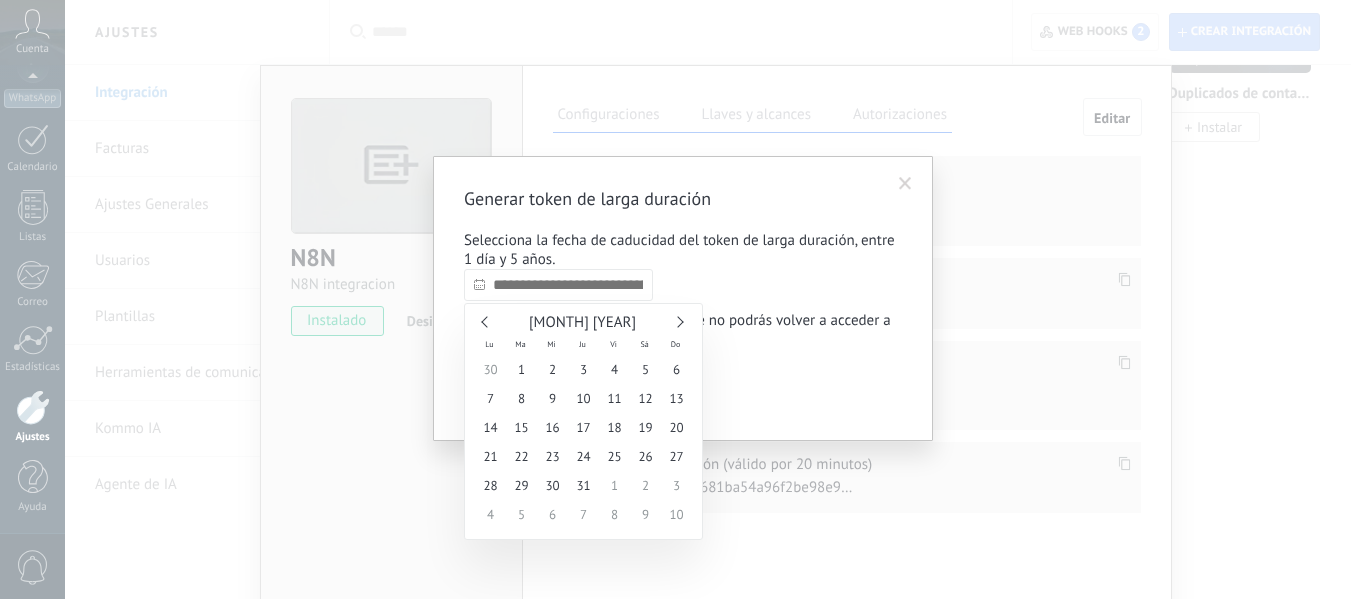 click at bounding box center (677, 321) 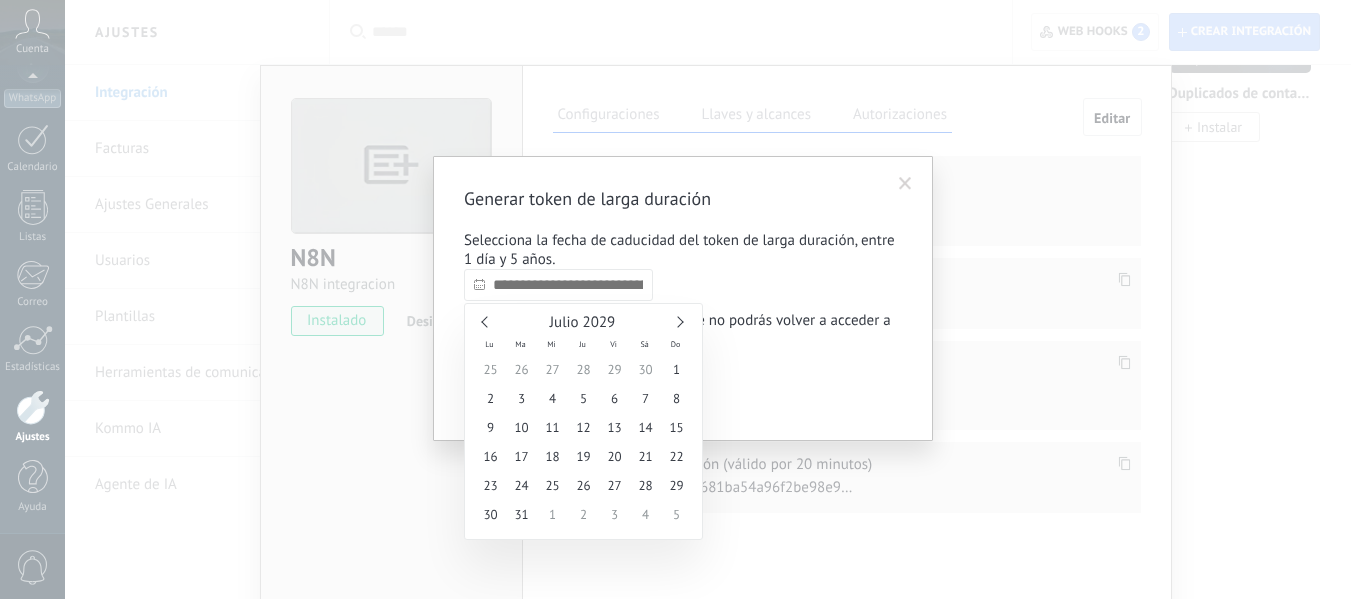 click at bounding box center [677, 321] 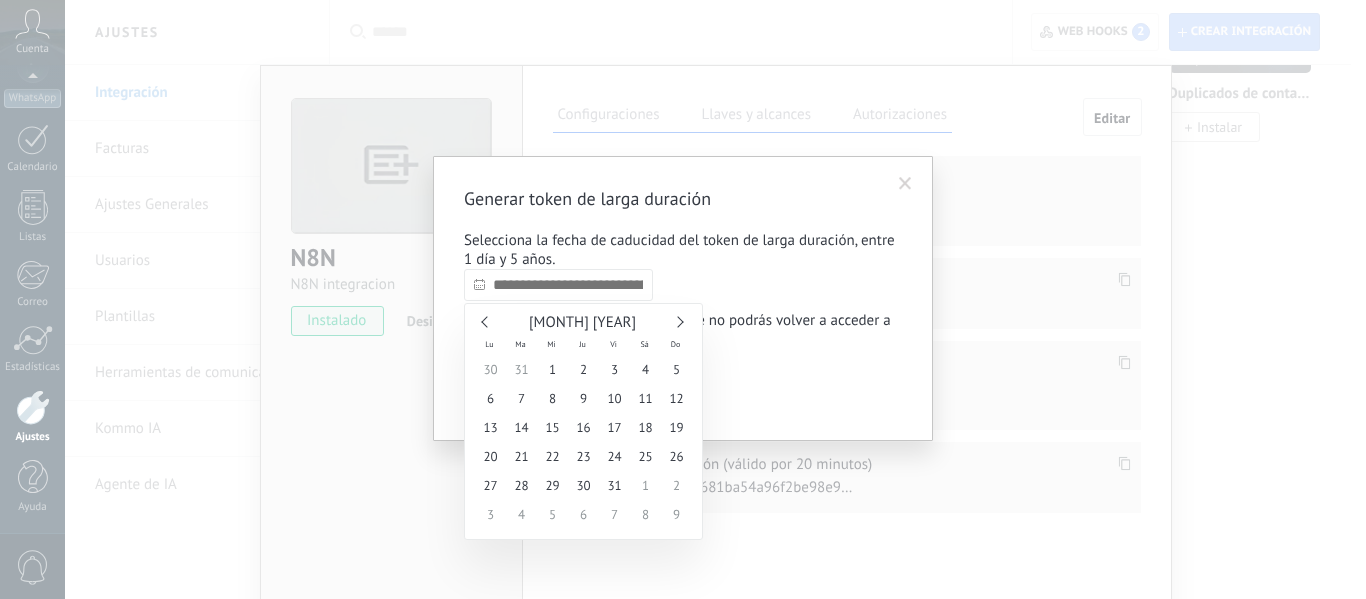 click at bounding box center [677, 321] 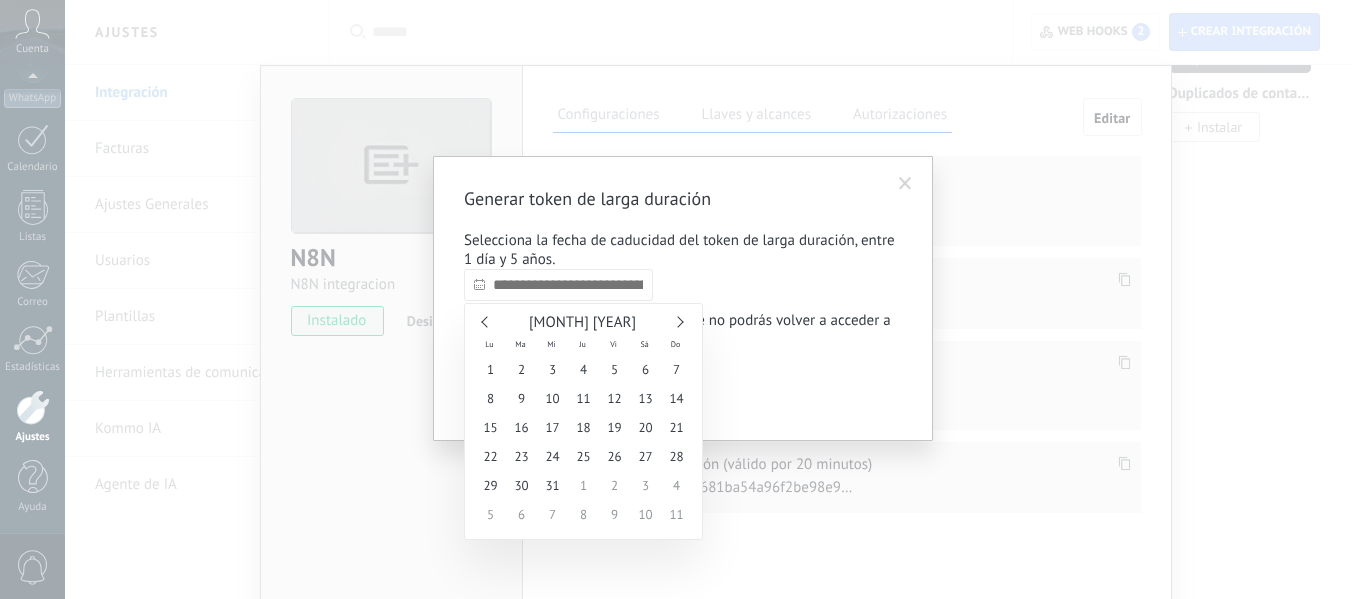 click at bounding box center (677, 321) 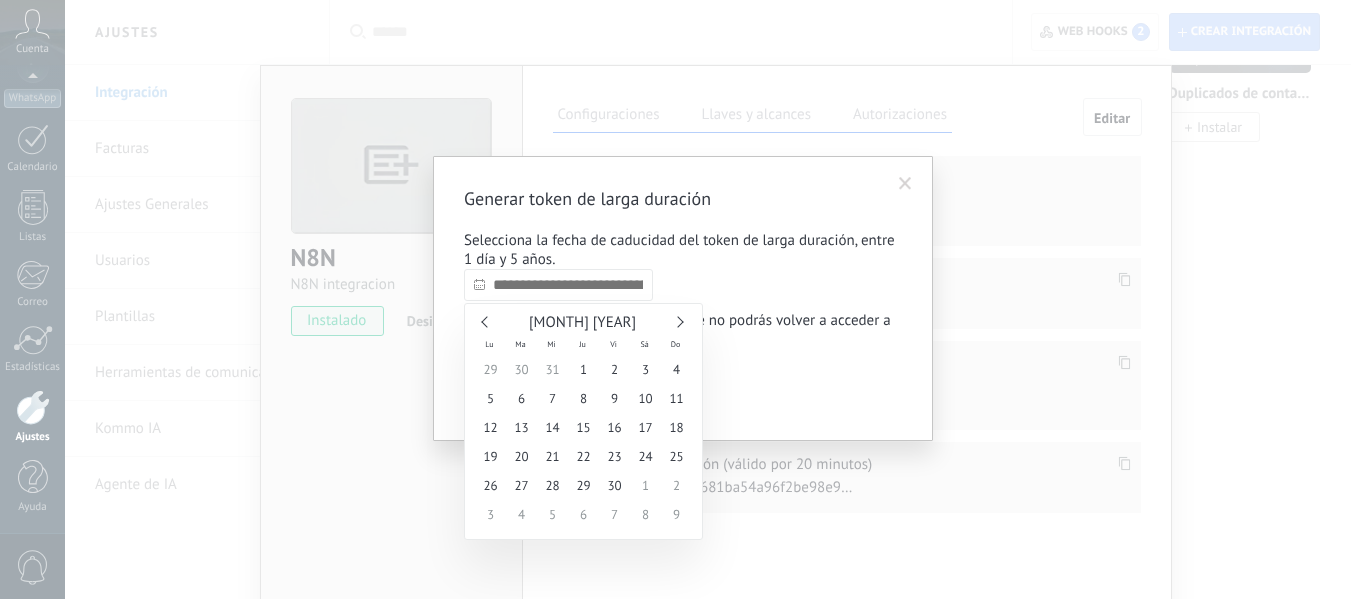 click at bounding box center [677, 321] 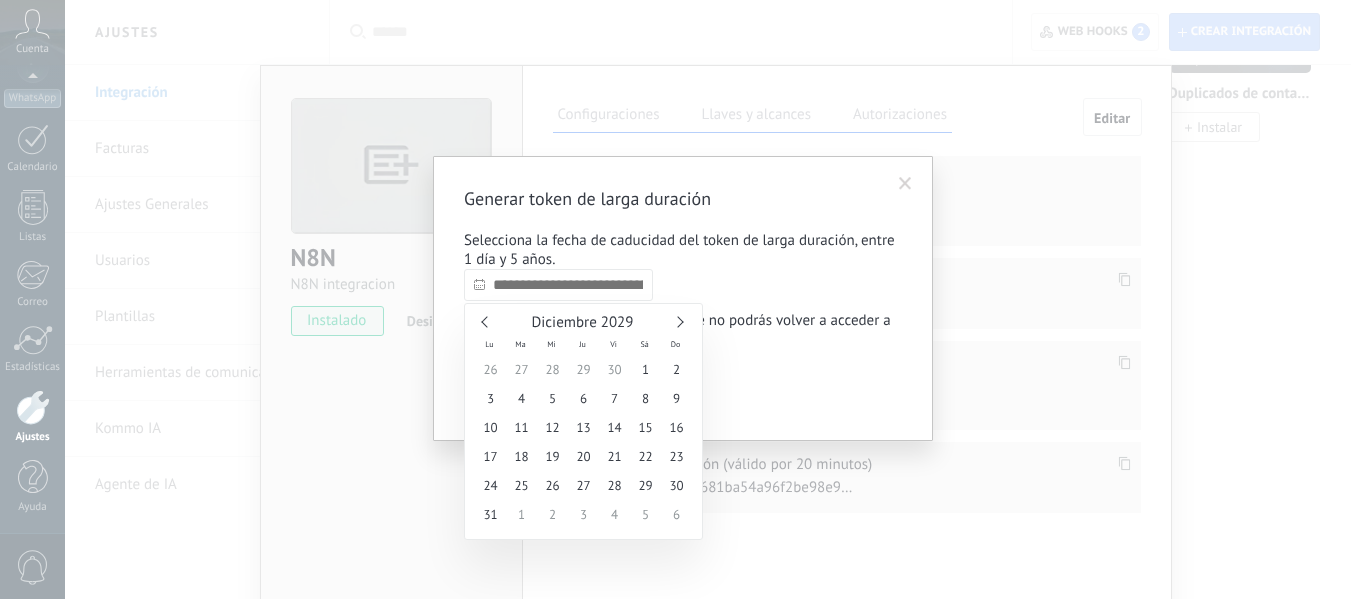 click at bounding box center (677, 321) 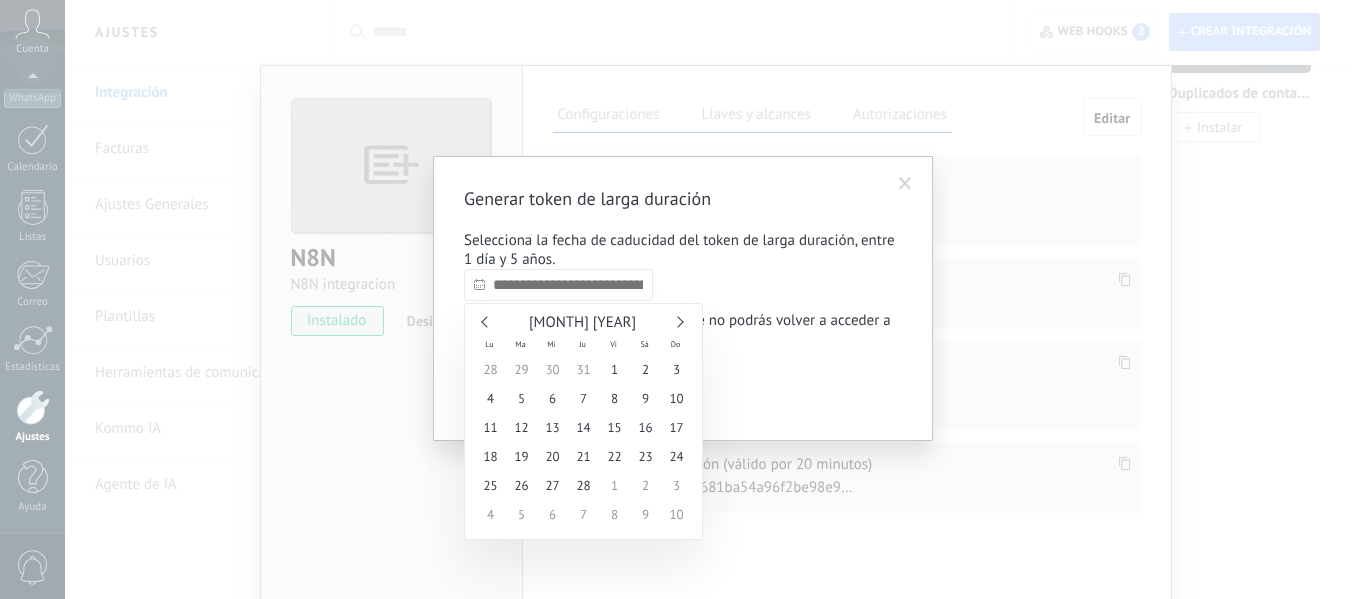 click at bounding box center [677, 321] 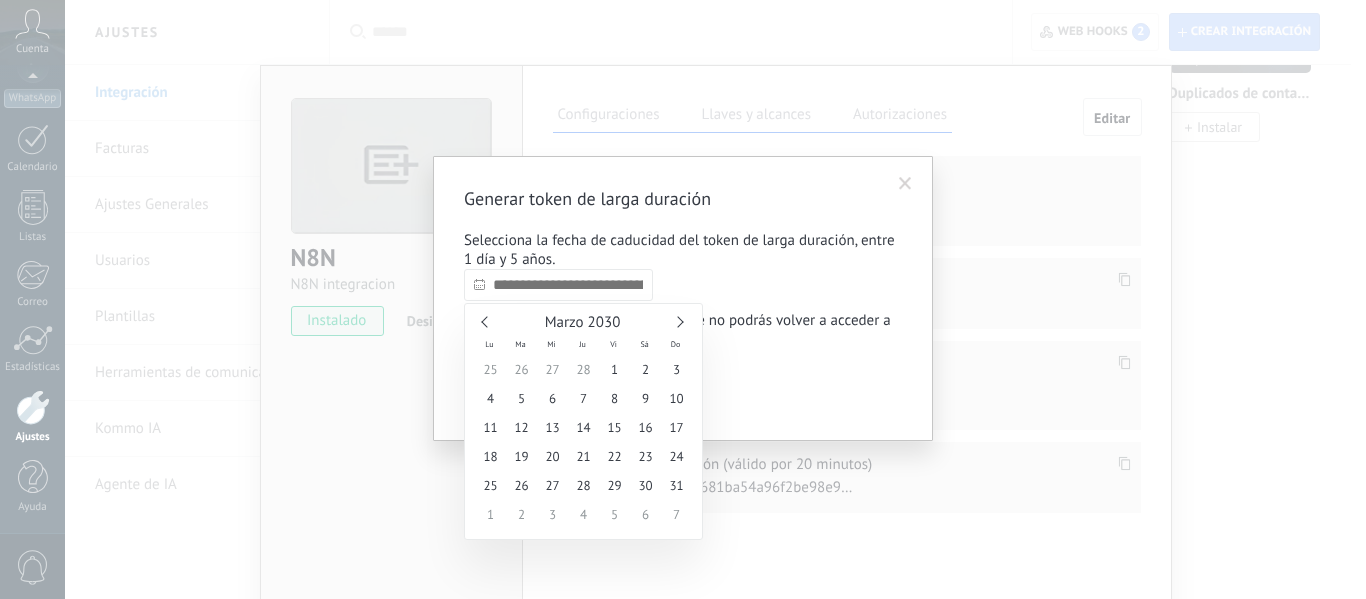 click at bounding box center (677, 321) 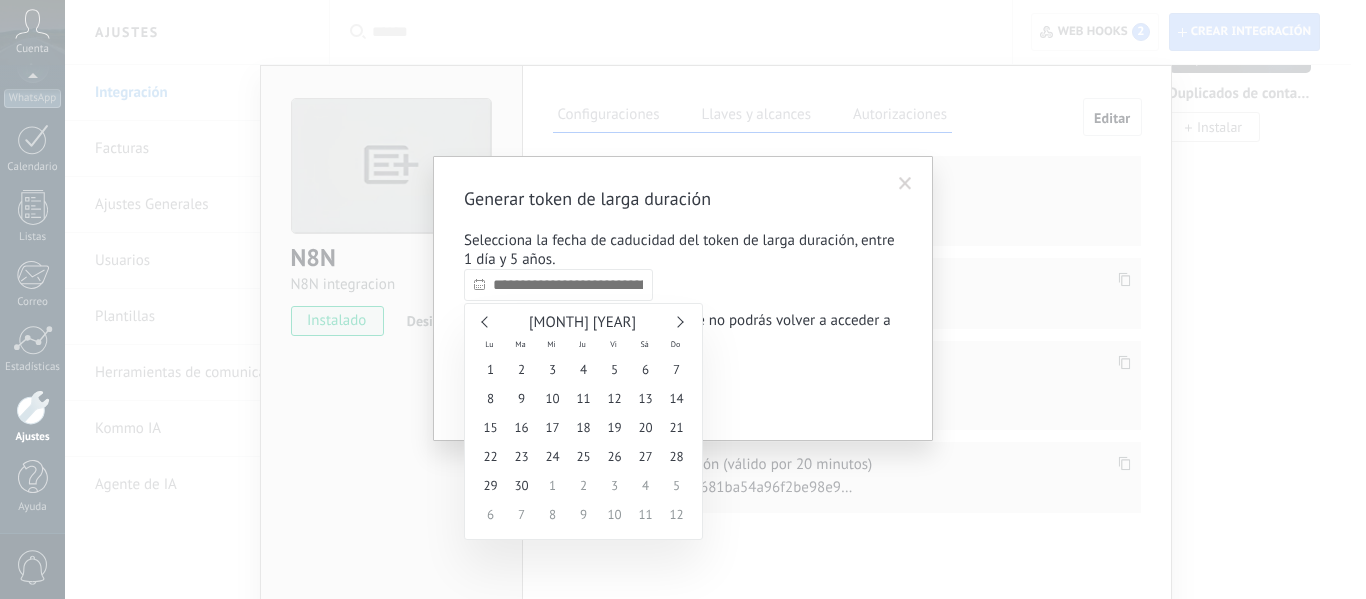 click at bounding box center (677, 321) 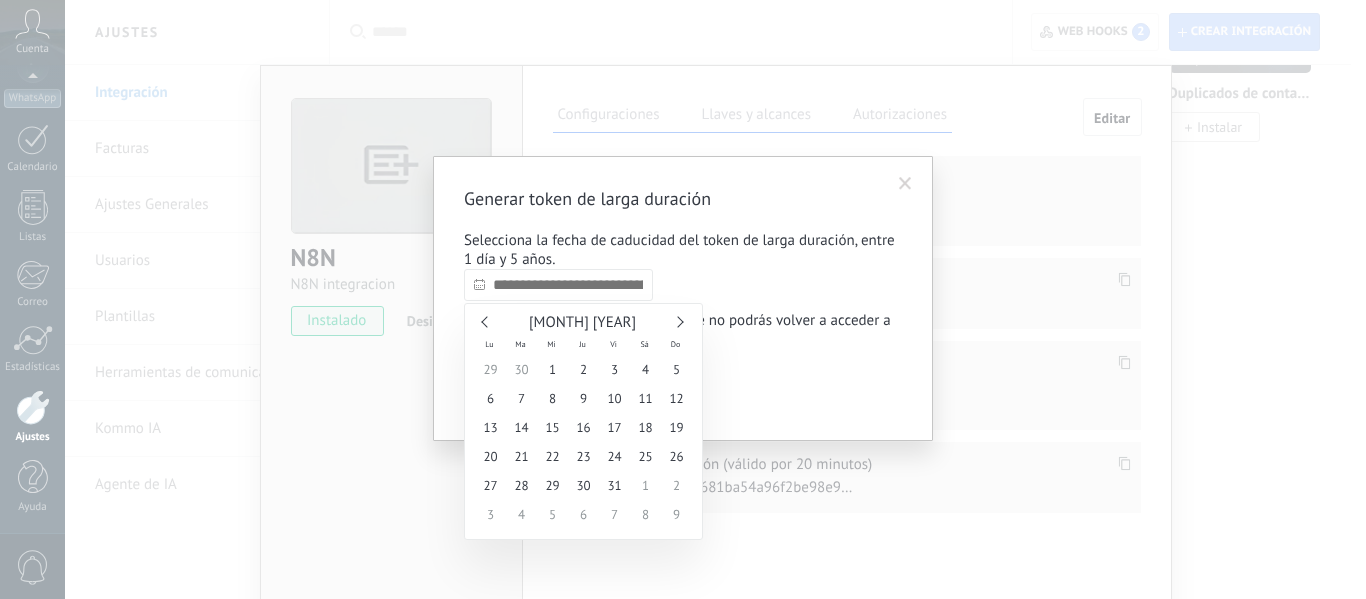 click at bounding box center [677, 321] 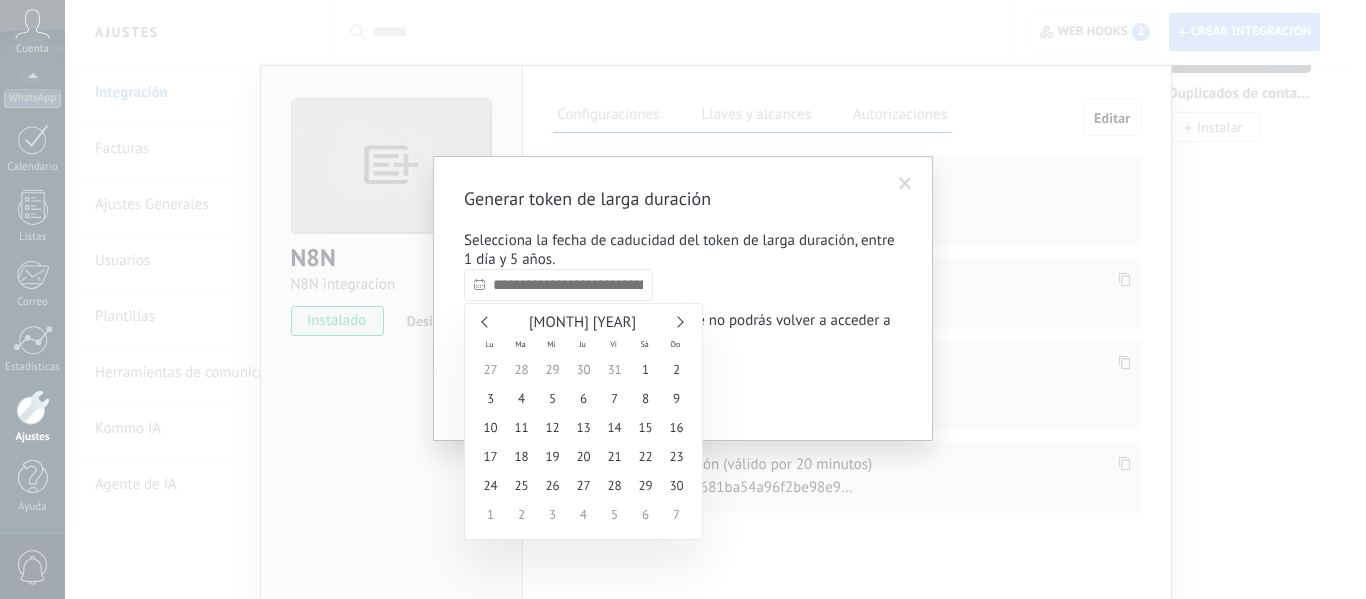 click at bounding box center [677, 321] 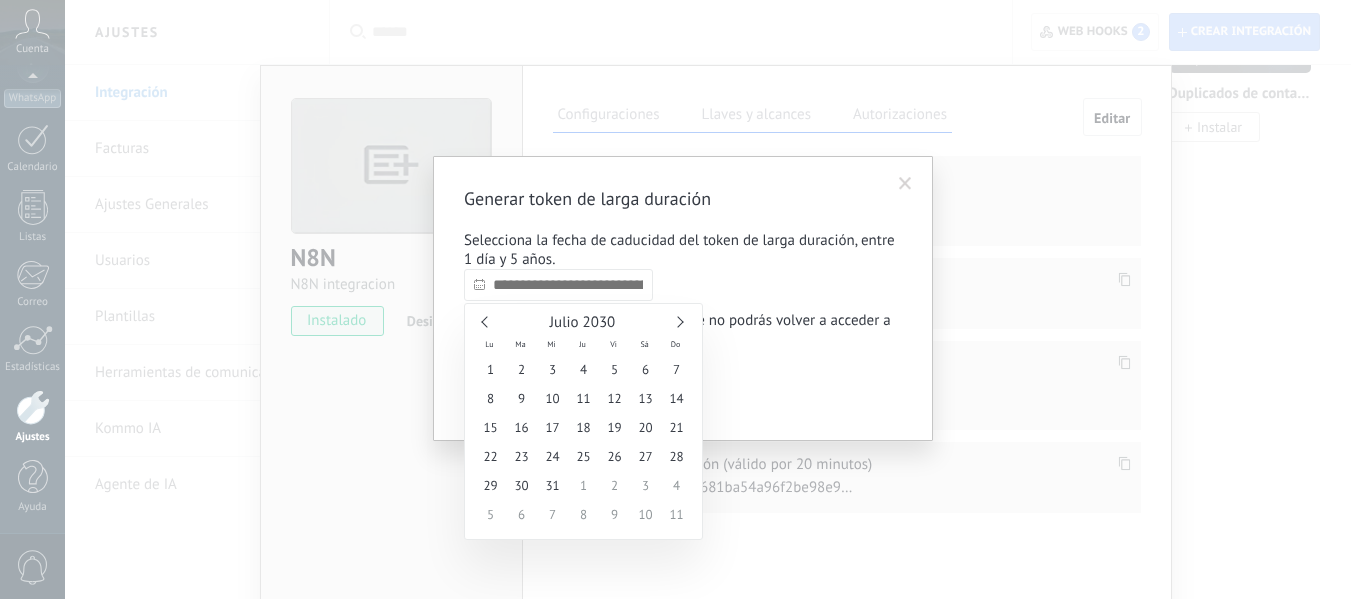 click at bounding box center (677, 321) 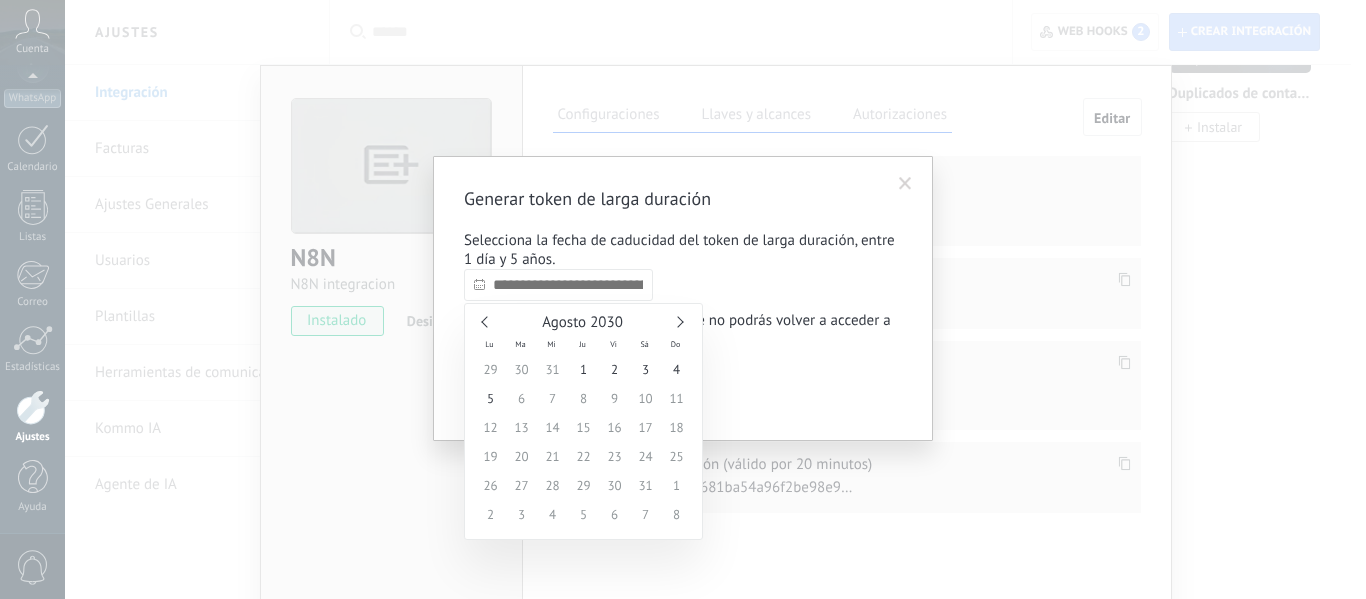 click at bounding box center (677, 321) 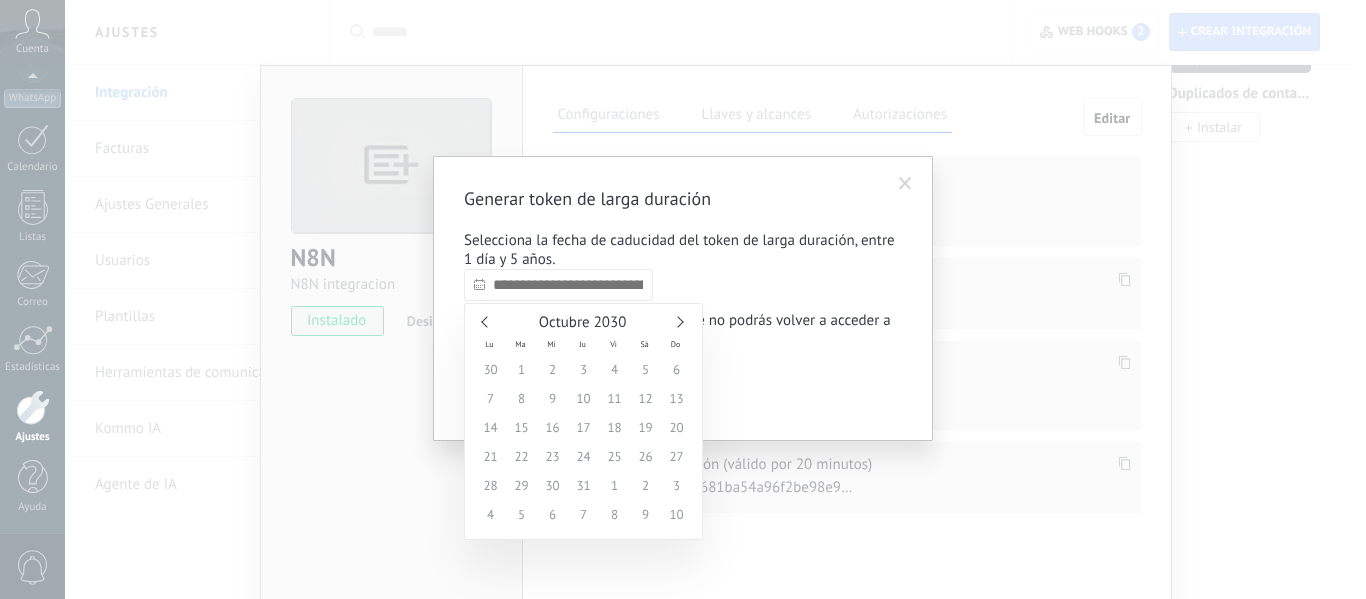 click at bounding box center (677, 321) 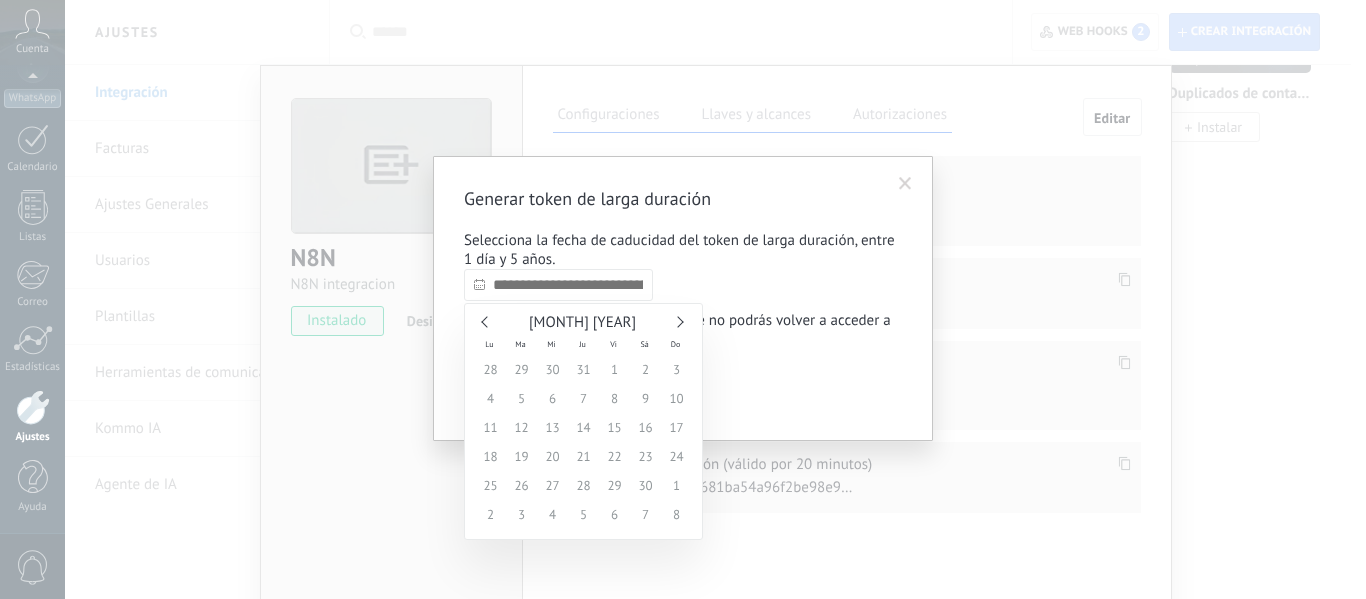 click at bounding box center (677, 321) 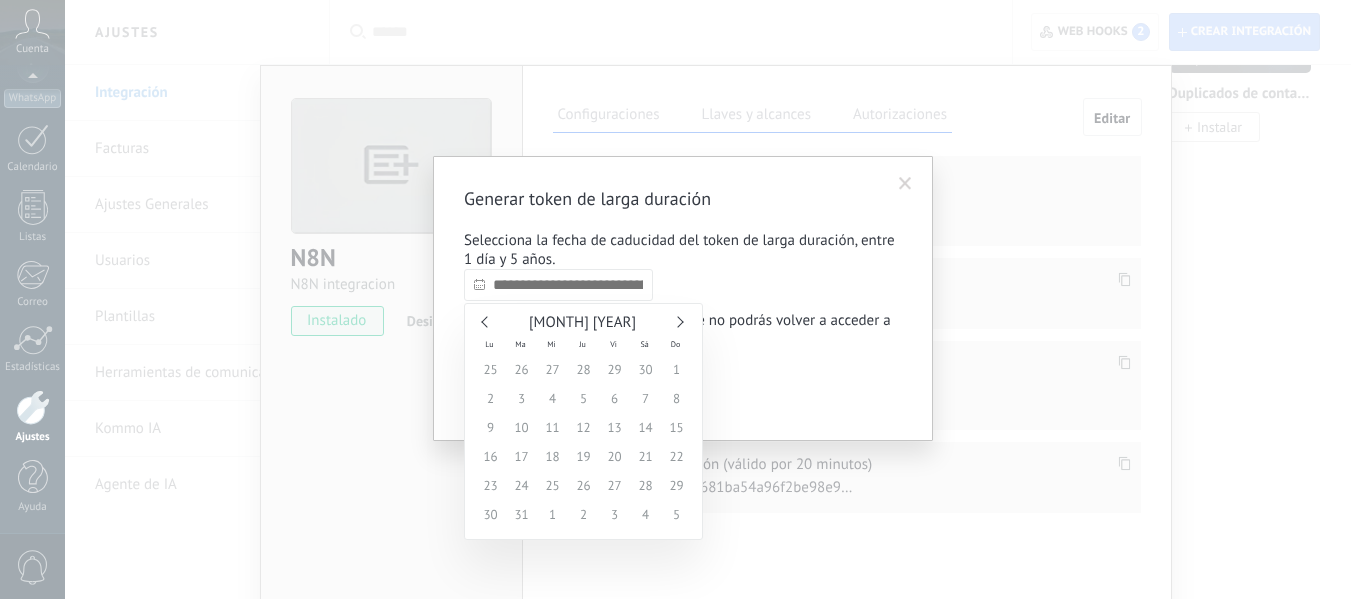 click at bounding box center [677, 321] 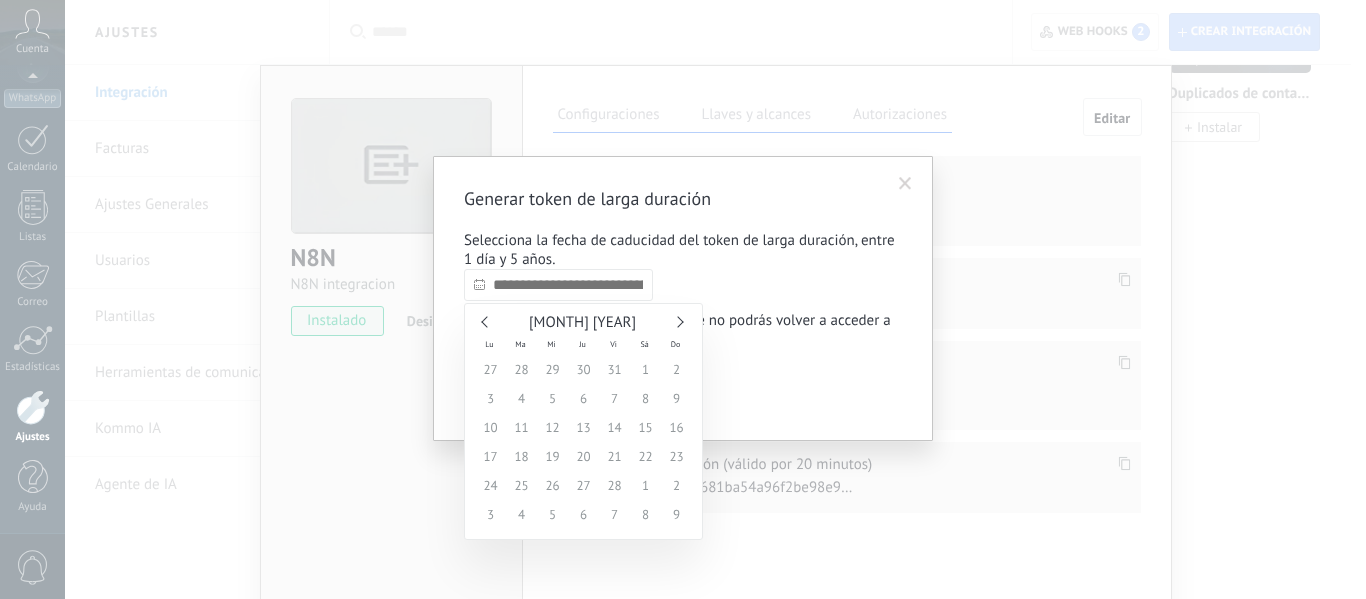 click at bounding box center (677, 321) 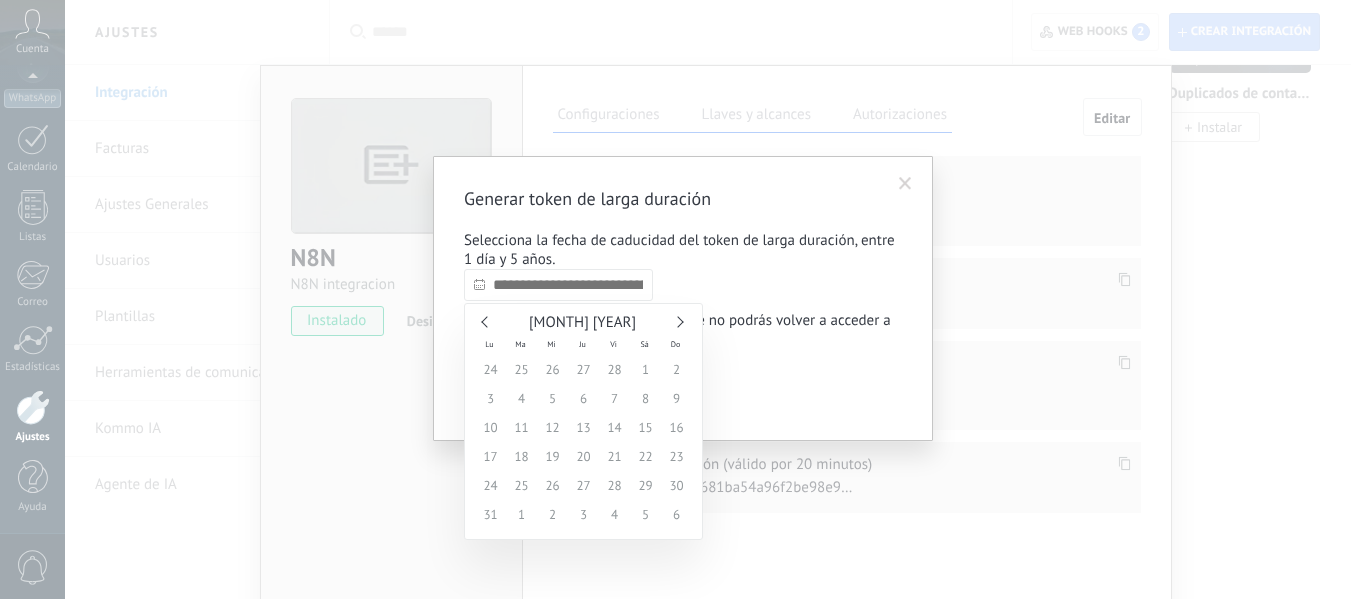 click at bounding box center (677, 321) 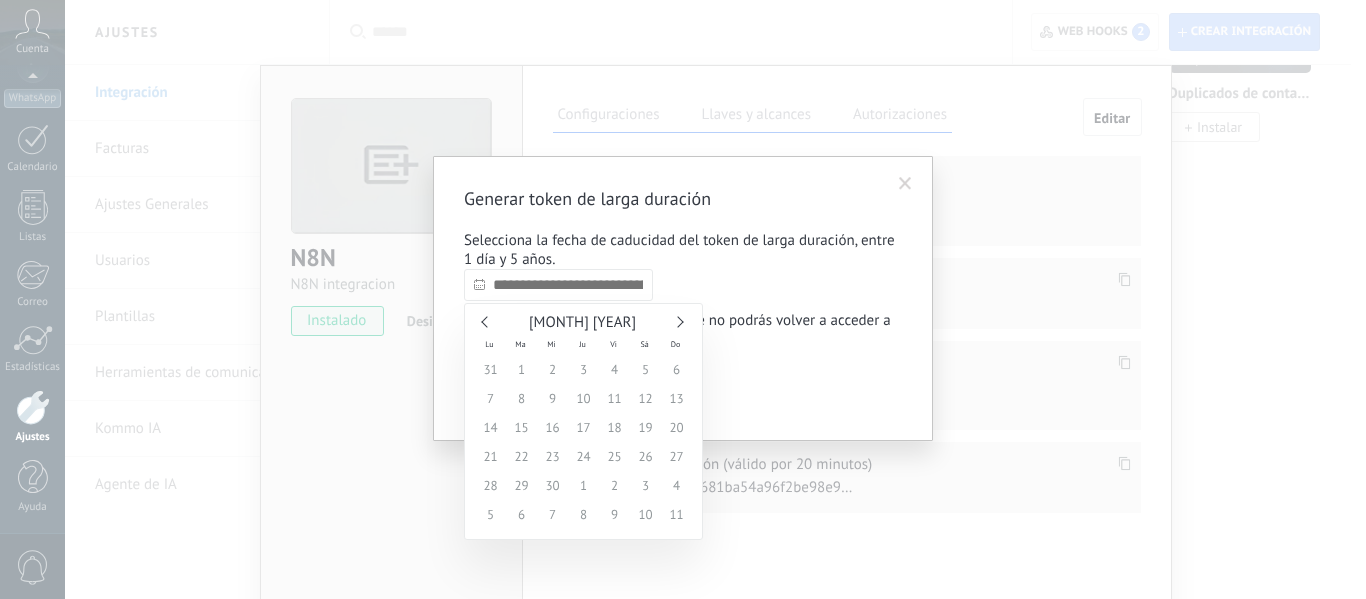 click at bounding box center (677, 321) 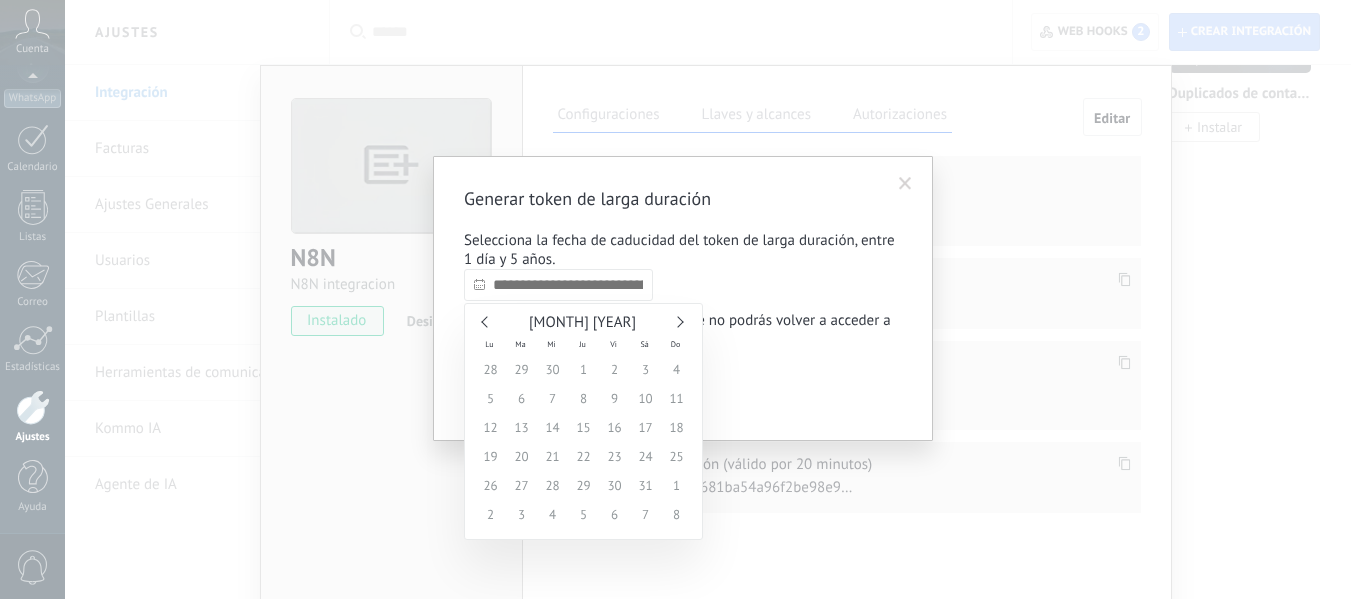 click at bounding box center [677, 321] 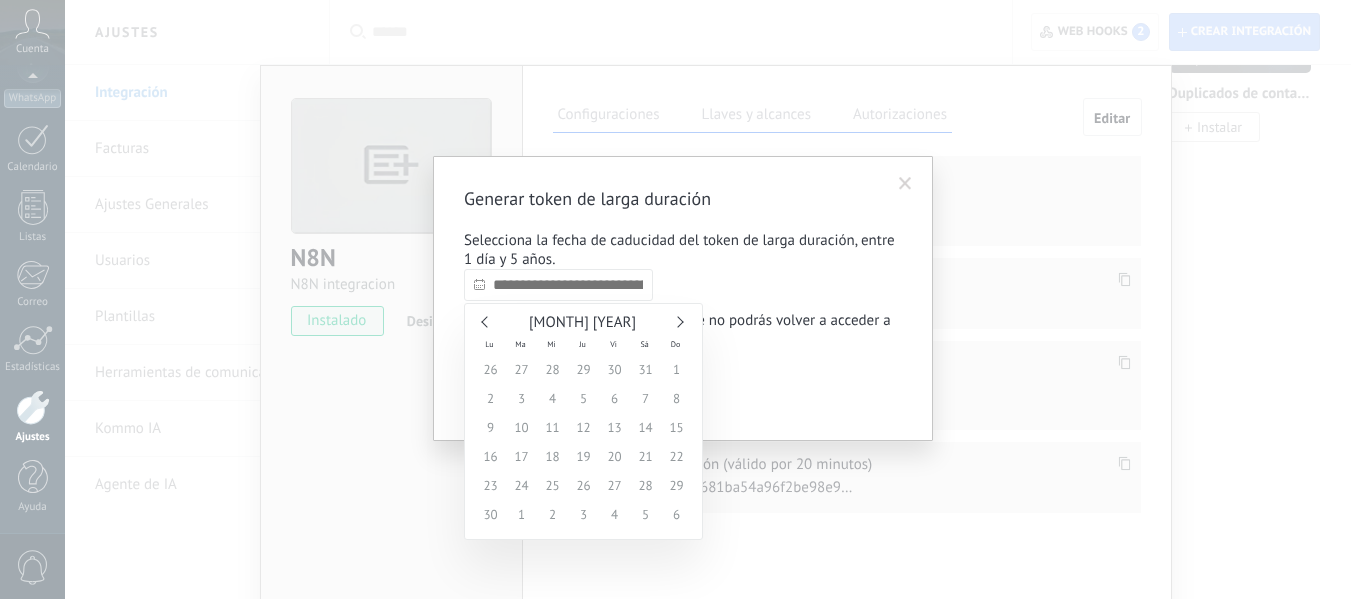click at bounding box center [677, 321] 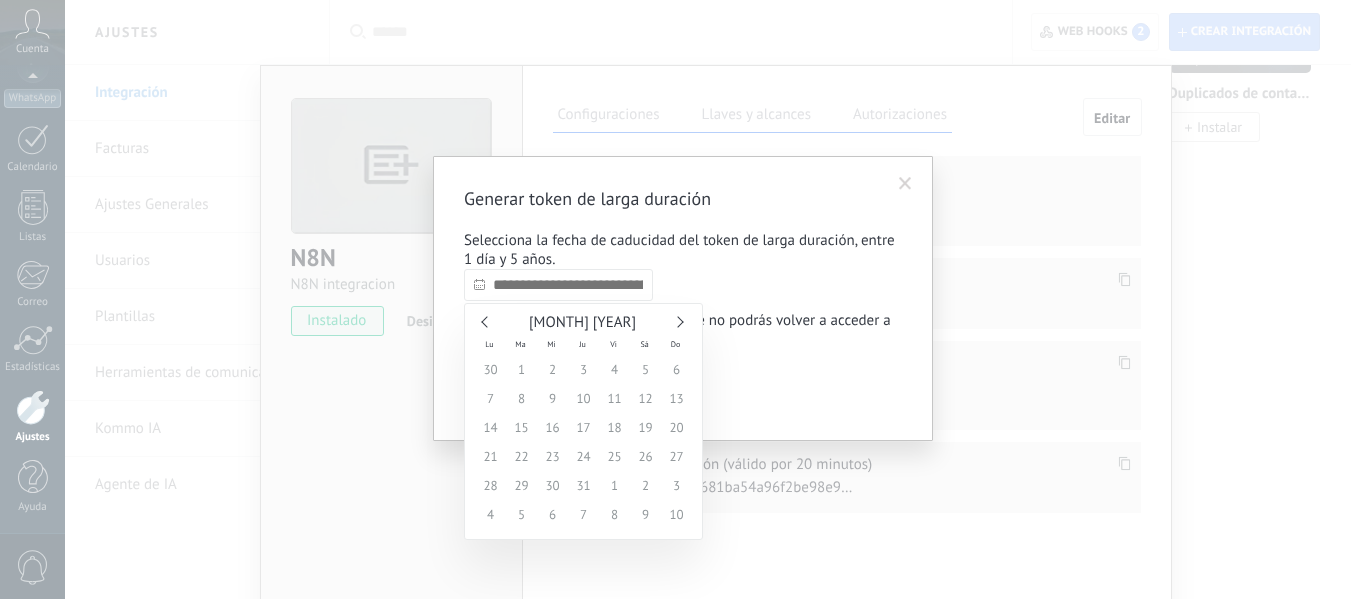 click at bounding box center [677, 321] 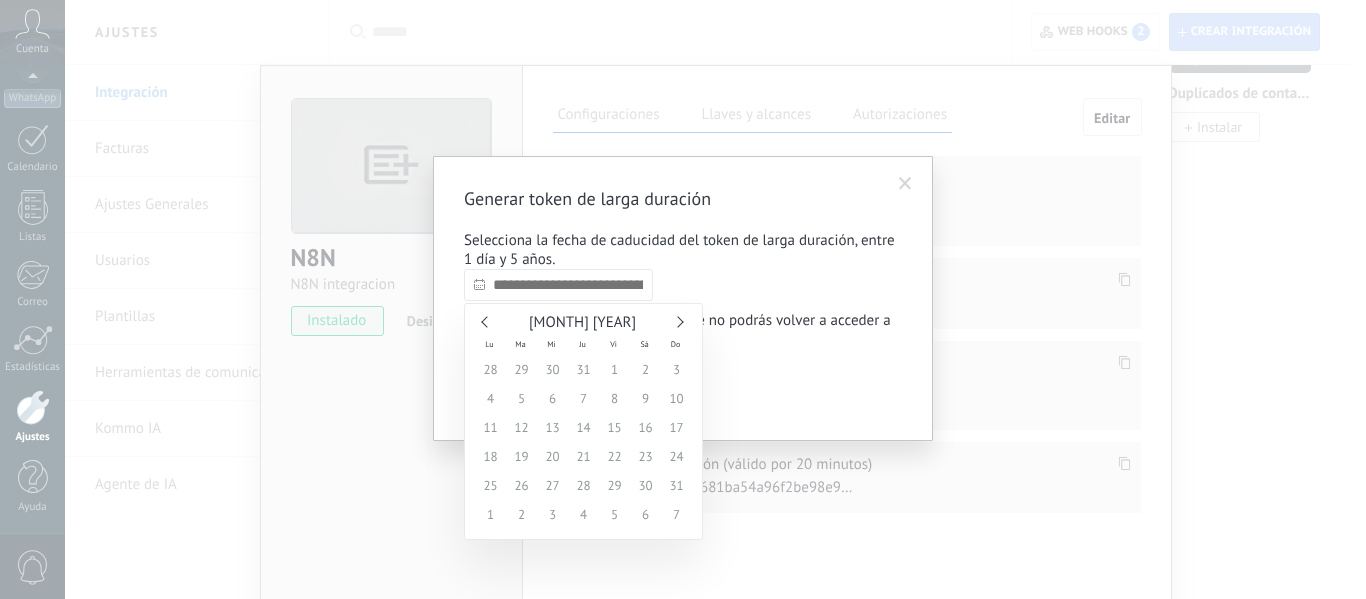 click at bounding box center [677, 321] 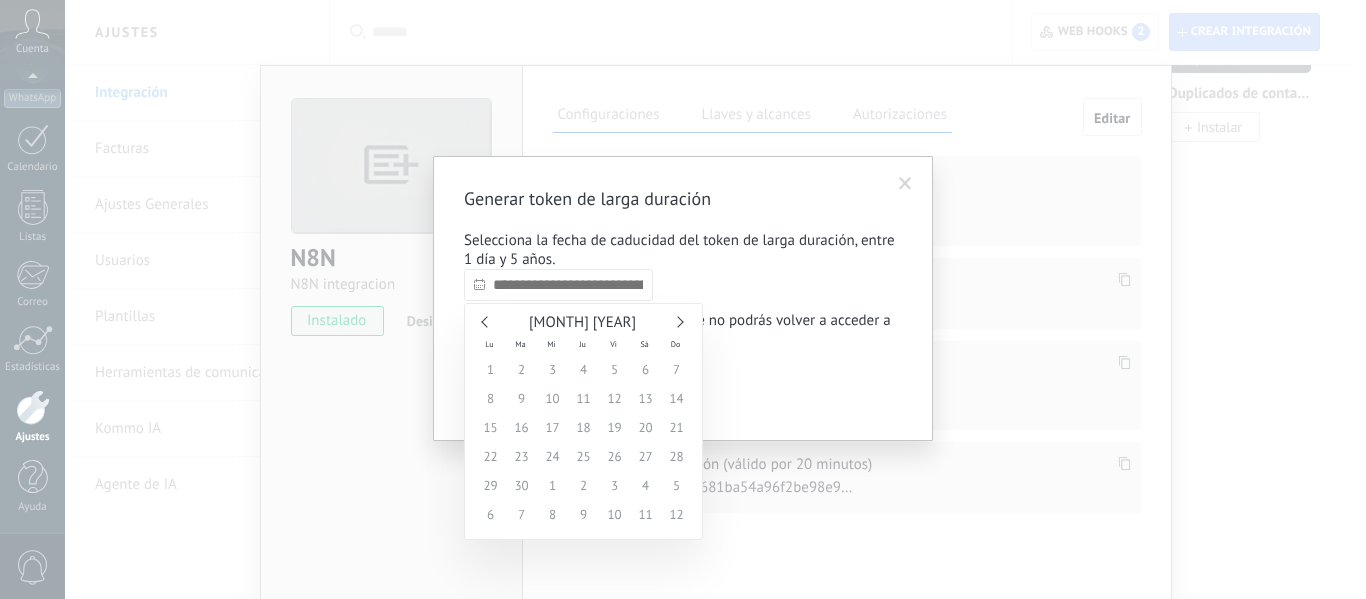 click at bounding box center [677, 321] 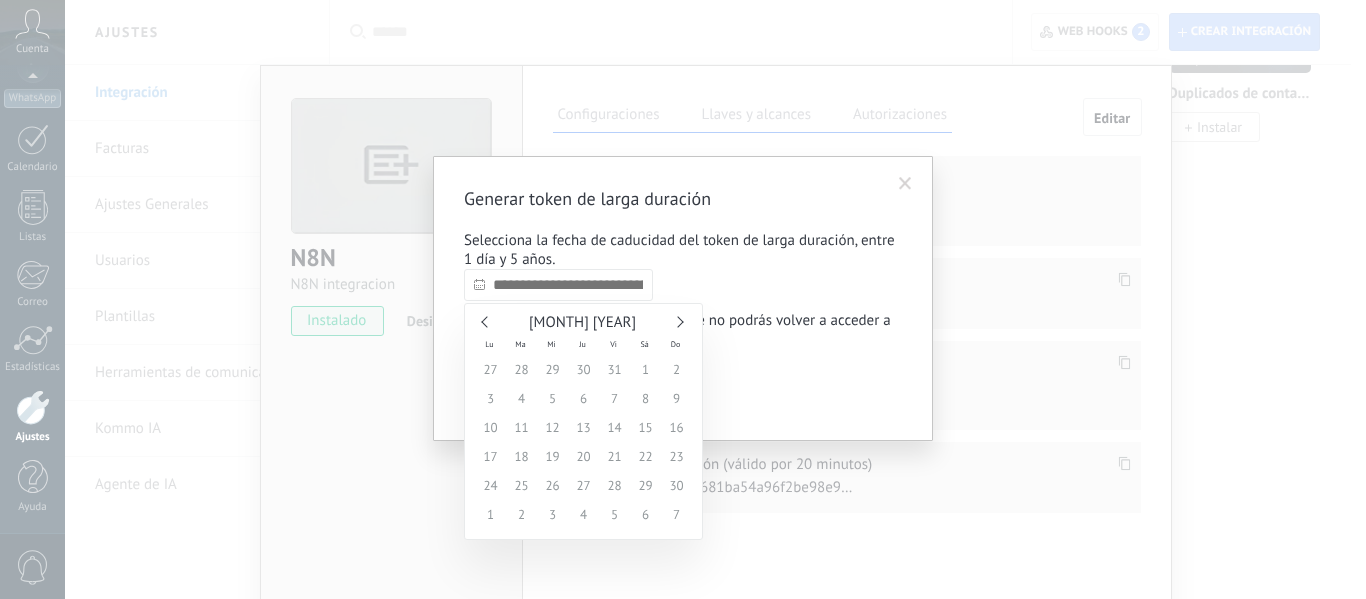 click at bounding box center (677, 321) 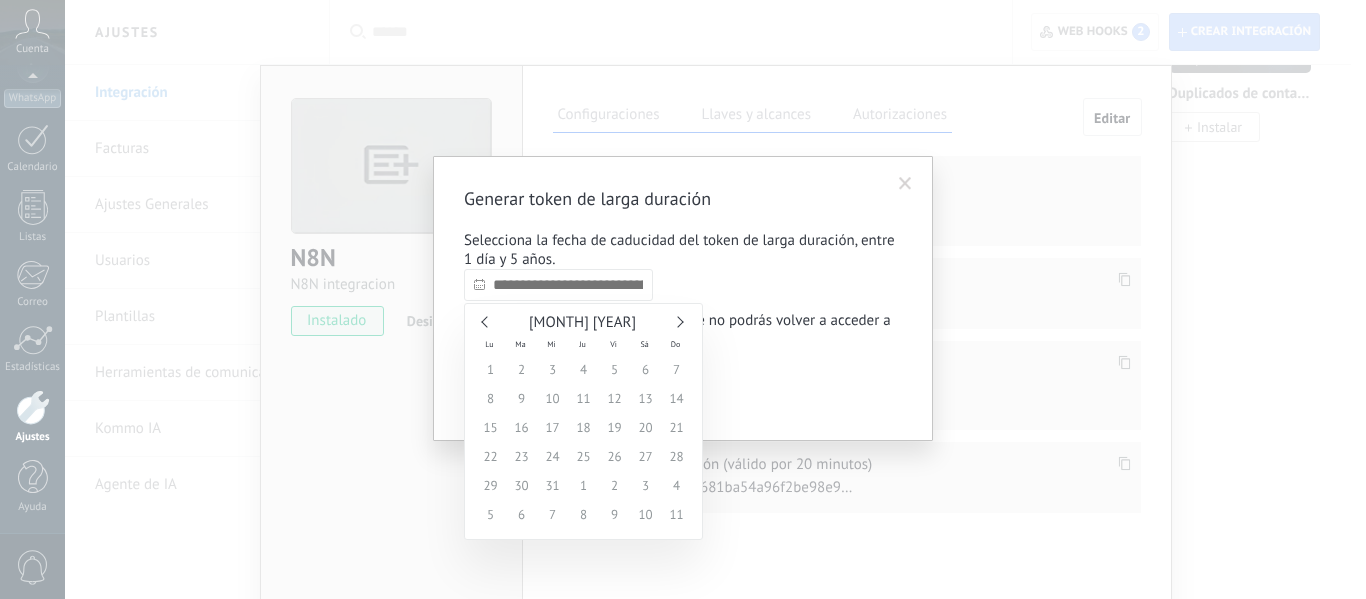 click at bounding box center (677, 321) 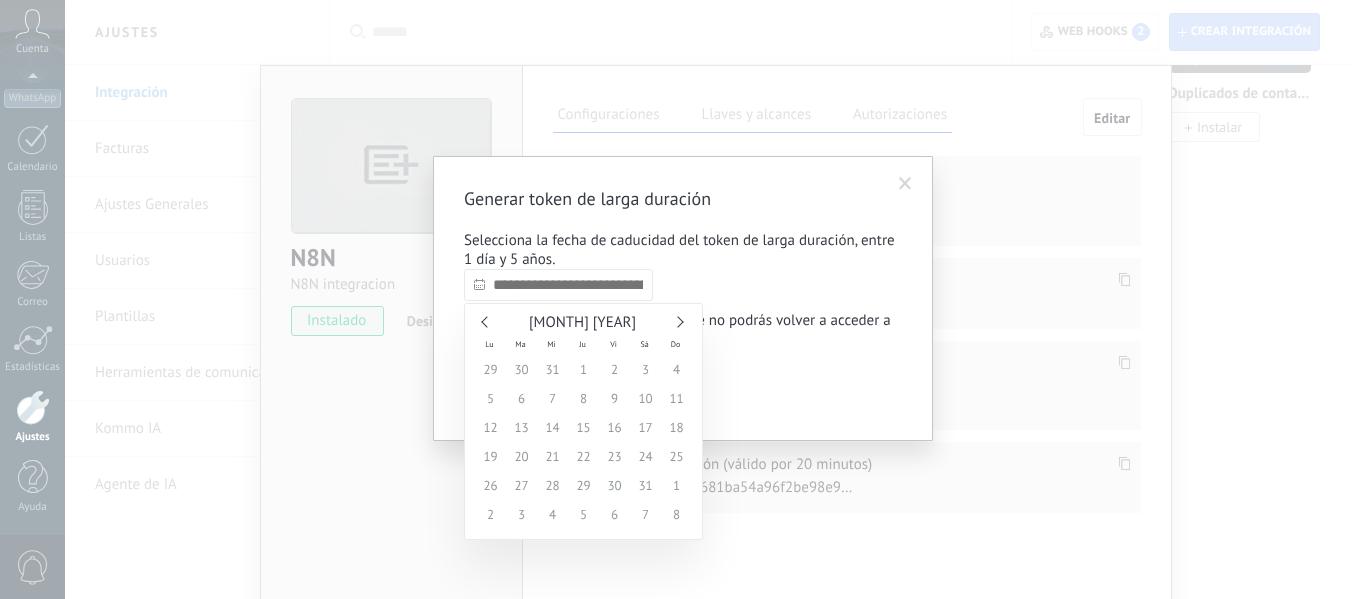 click at bounding box center [677, 321] 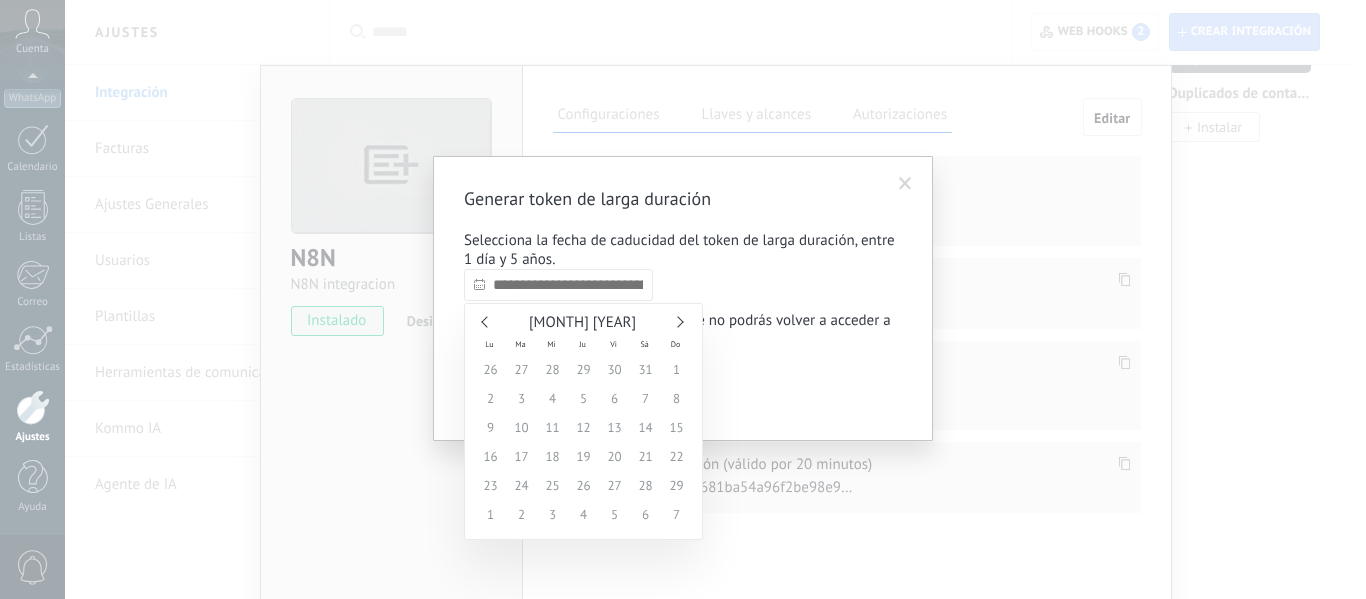 click at bounding box center [677, 321] 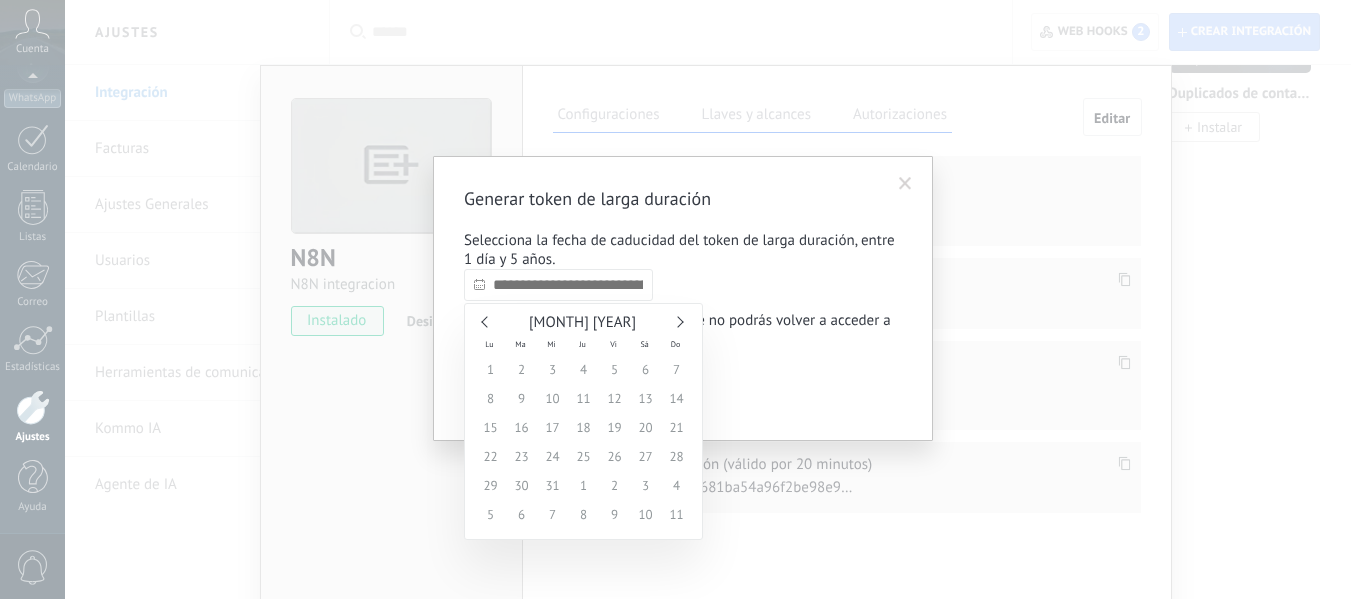 click at bounding box center (677, 321) 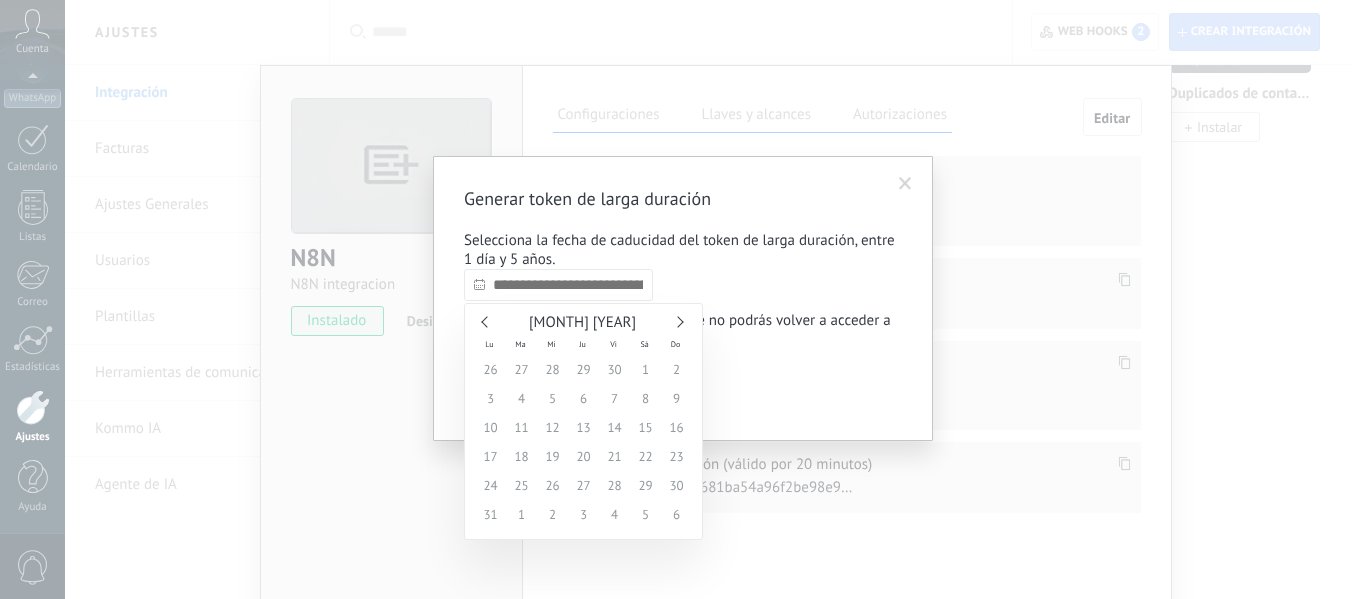 click at bounding box center [677, 321] 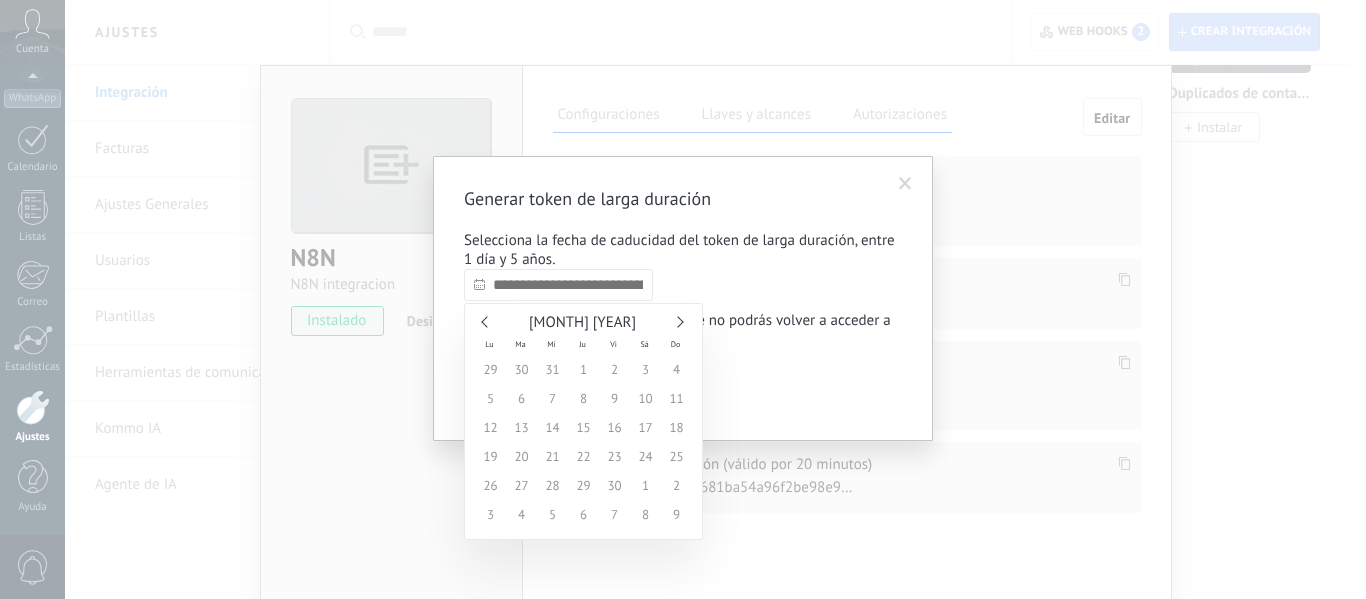 click at bounding box center (486, 321) 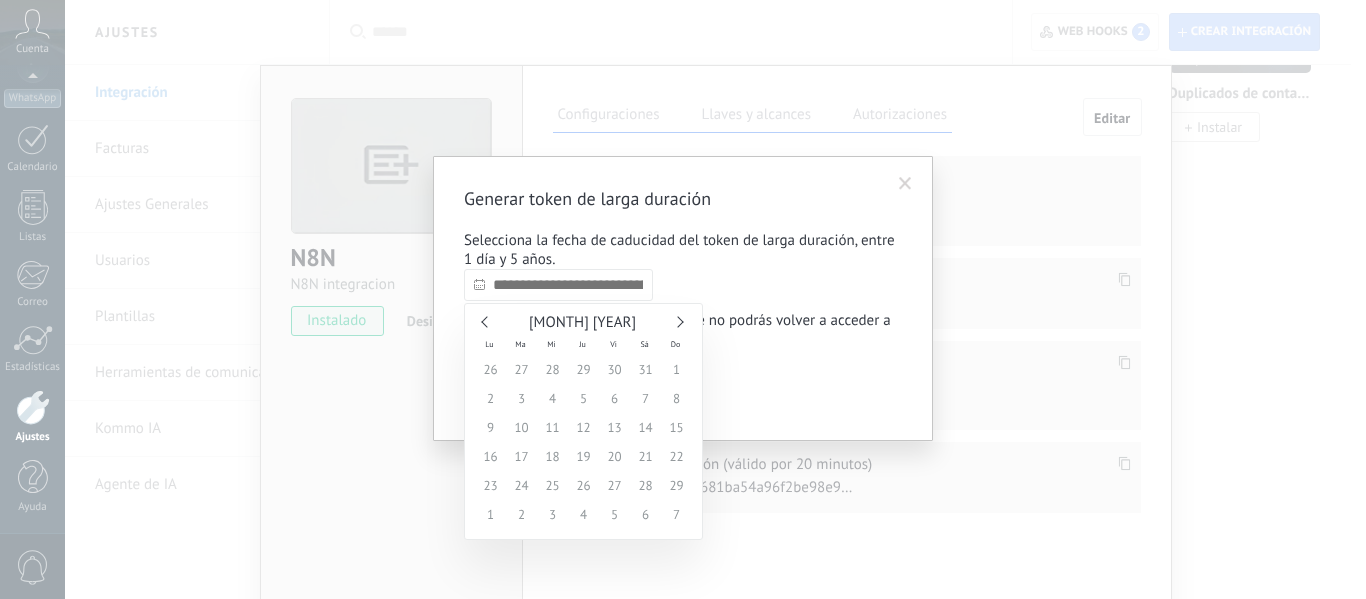 click at bounding box center (486, 321) 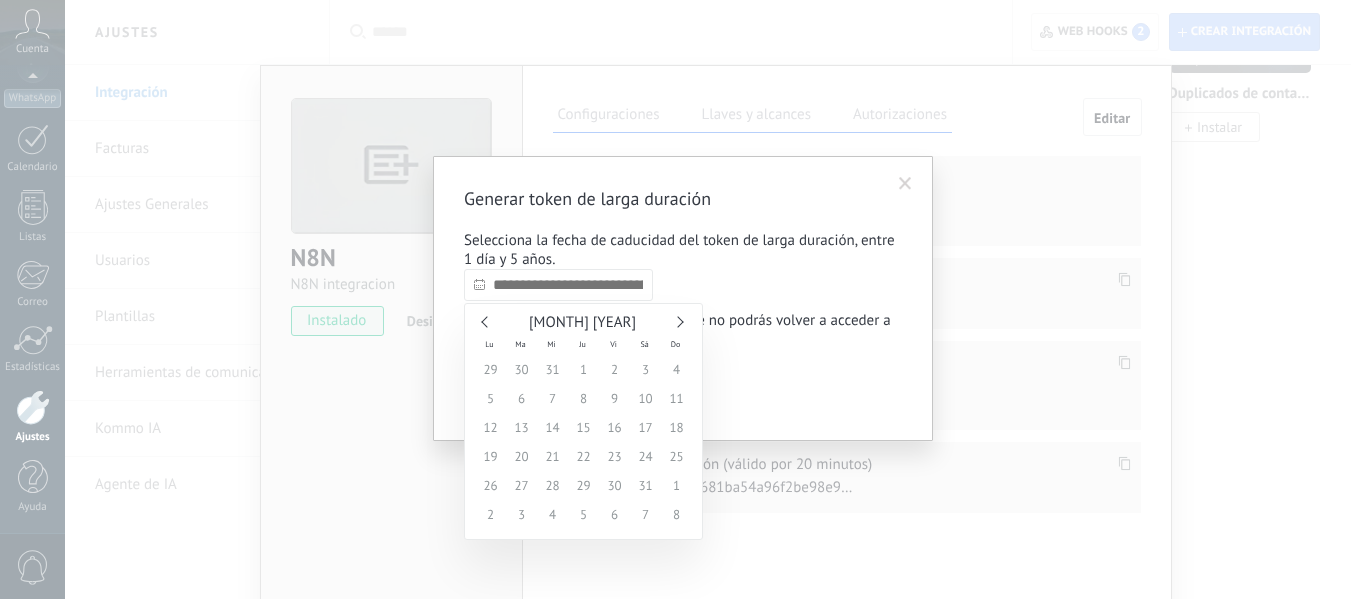 click at bounding box center (486, 321) 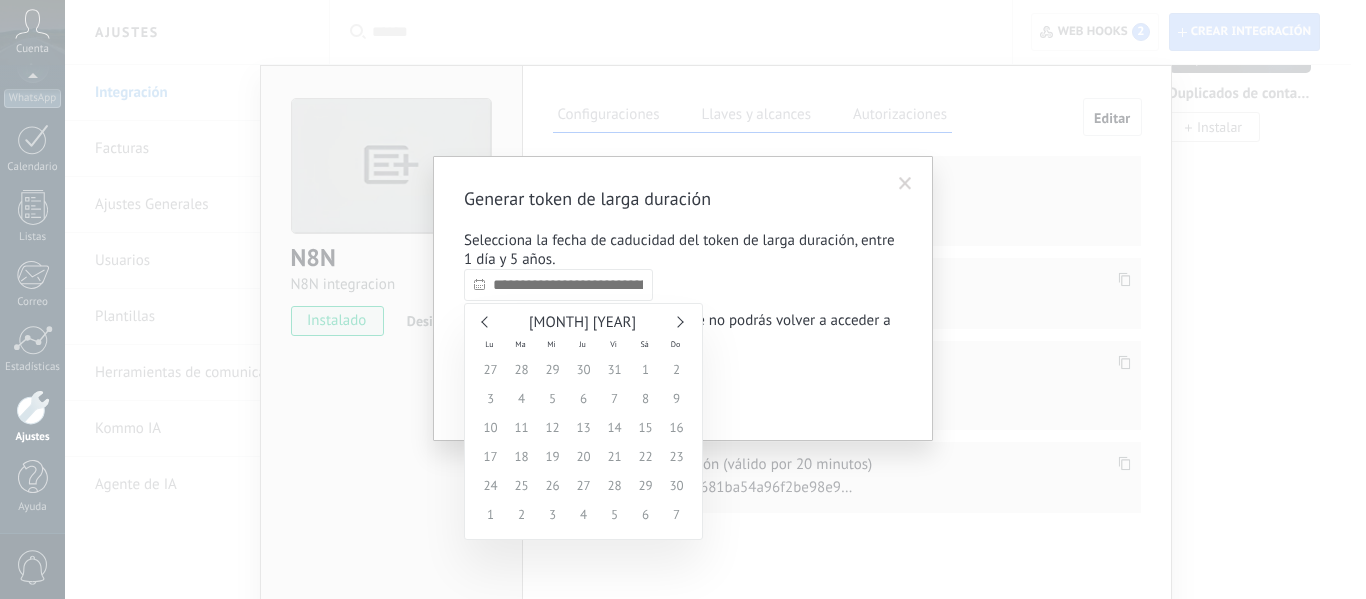 click at bounding box center [486, 321] 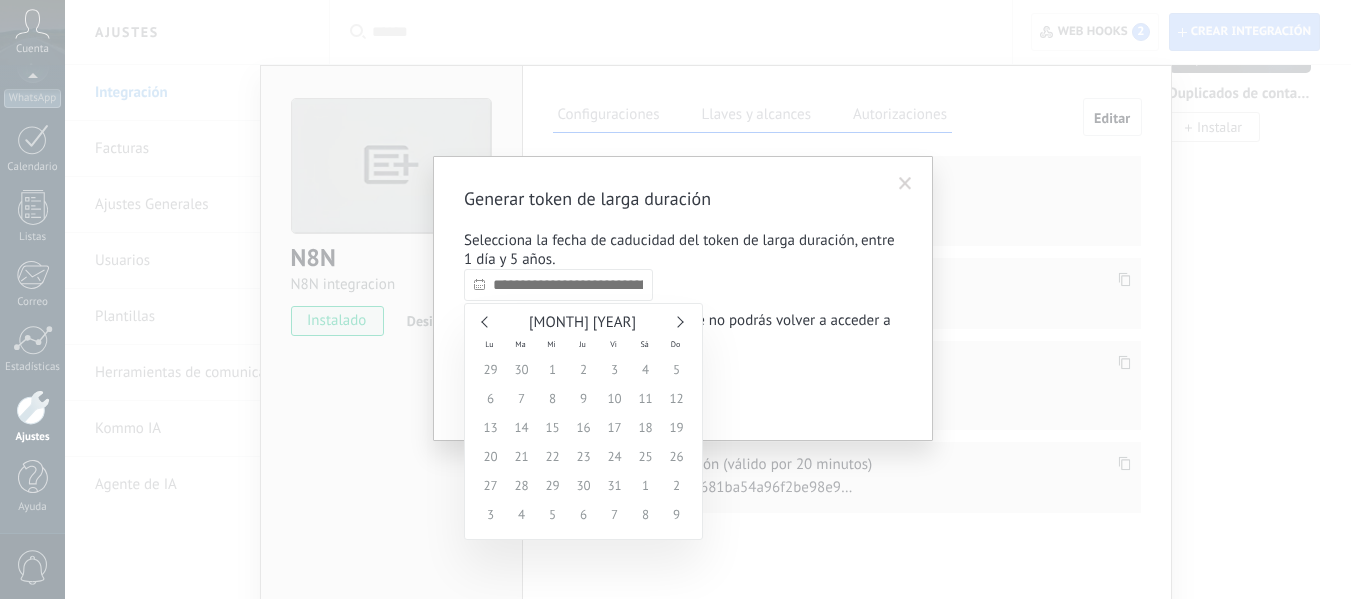 click at bounding box center (486, 321) 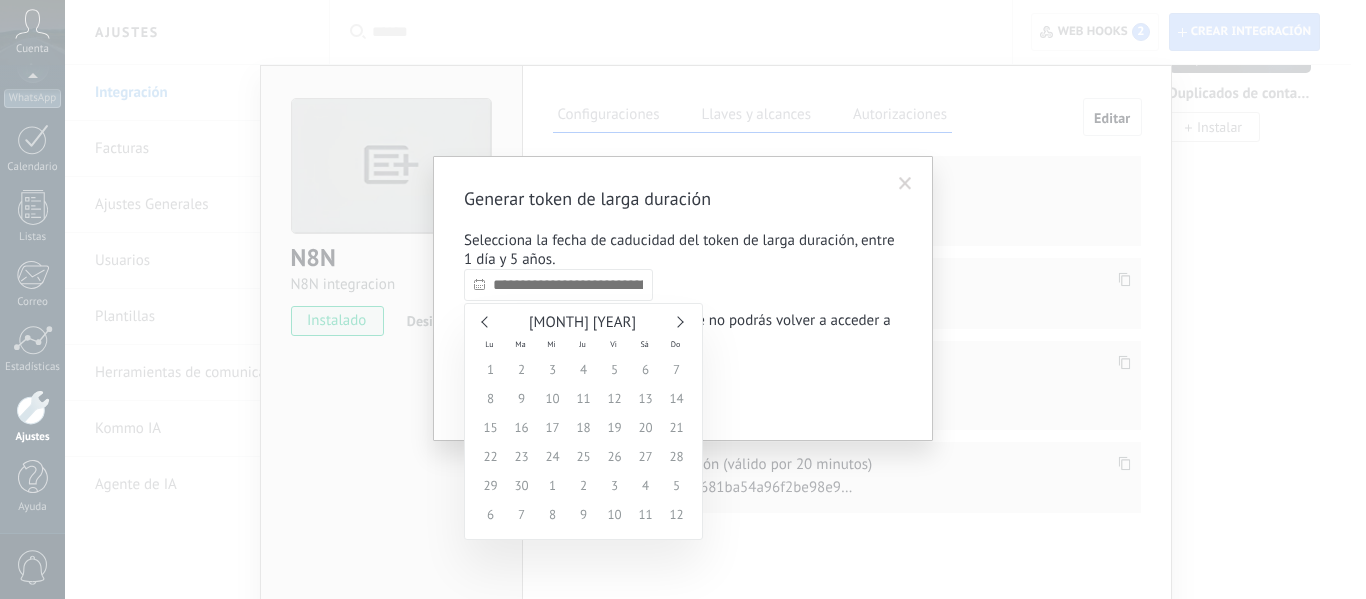 click at bounding box center [486, 321] 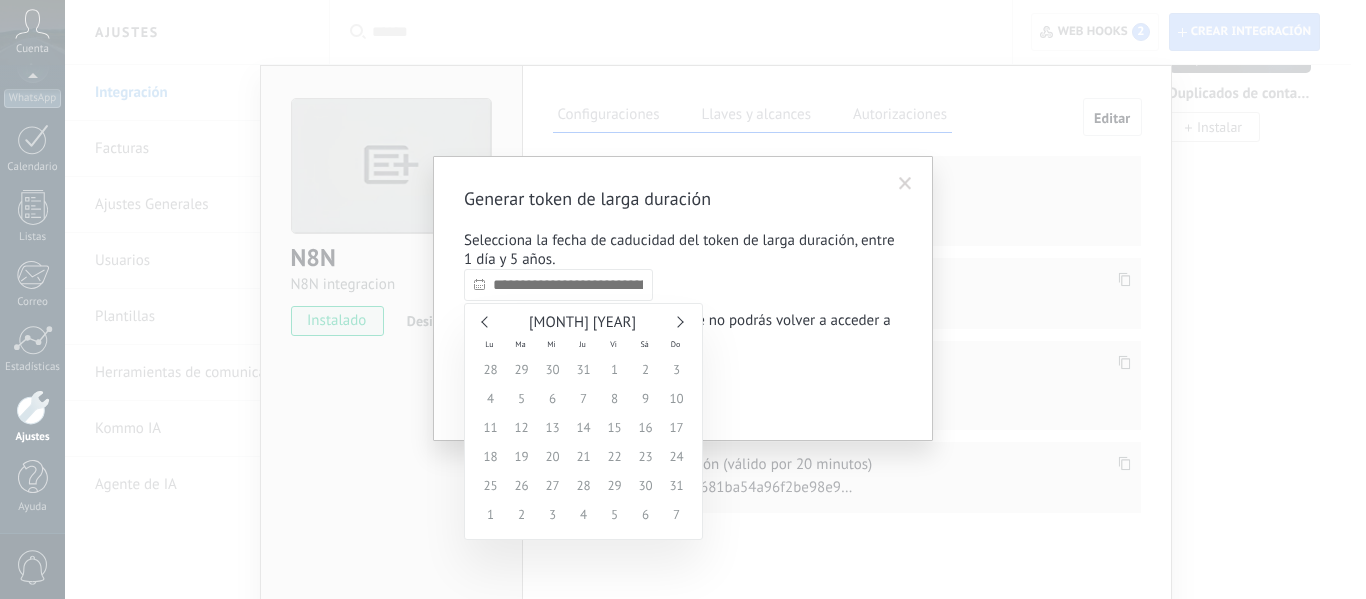 click at bounding box center [486, 321] 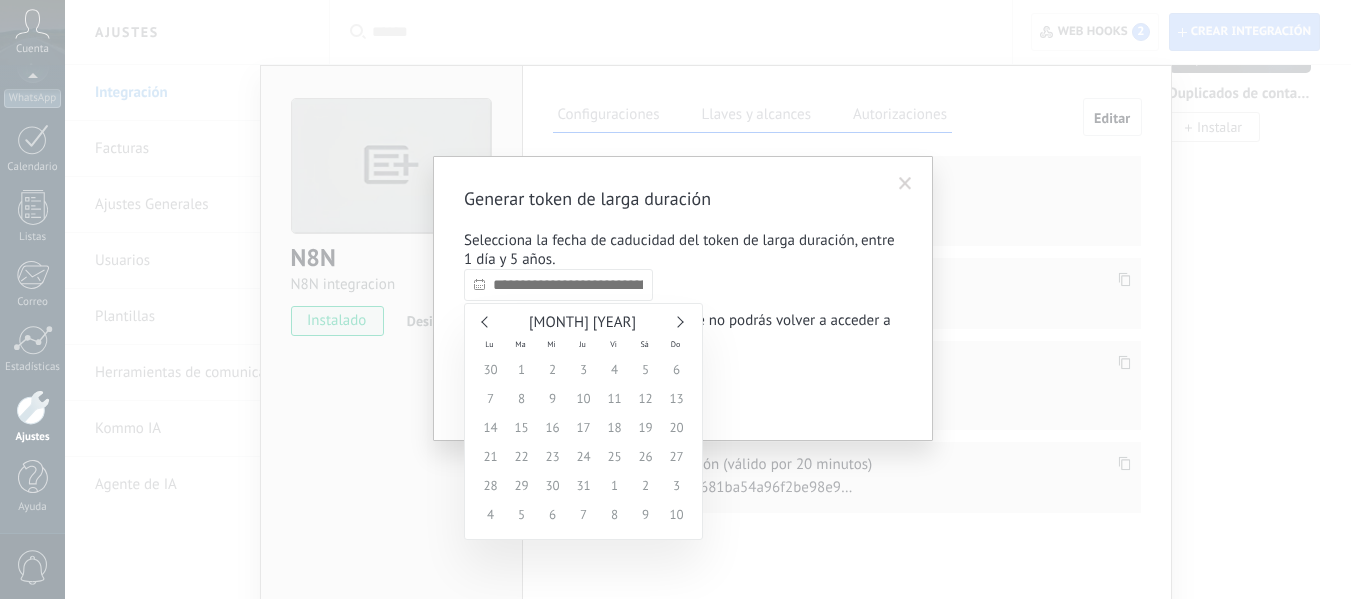 click on "Julio 2031" at bounding box center (583, 323) 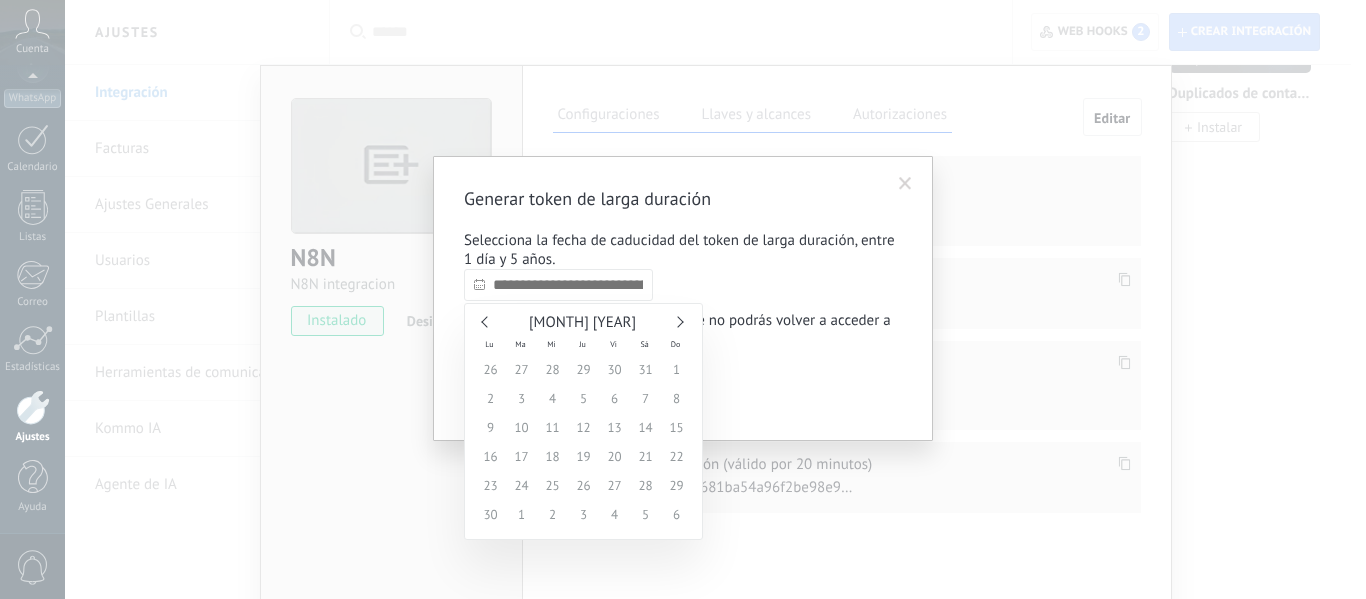 click at bounding box center (486, 321) 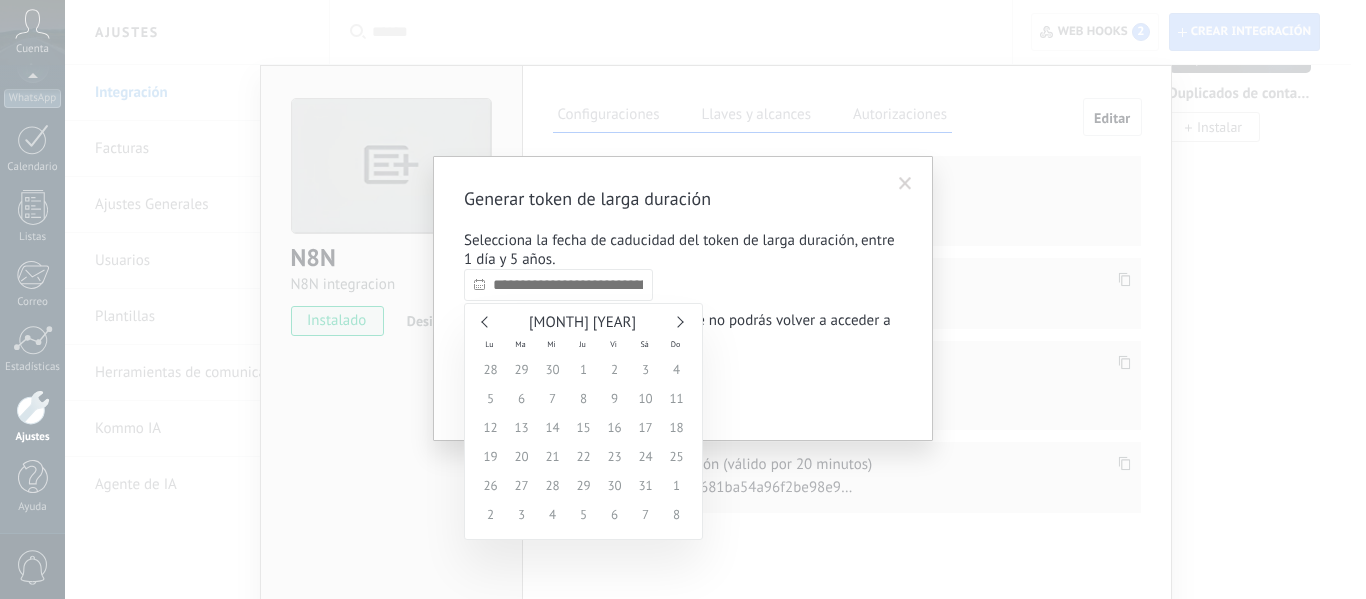 click on "Mayo 2031" at bounding box center [583, 323] 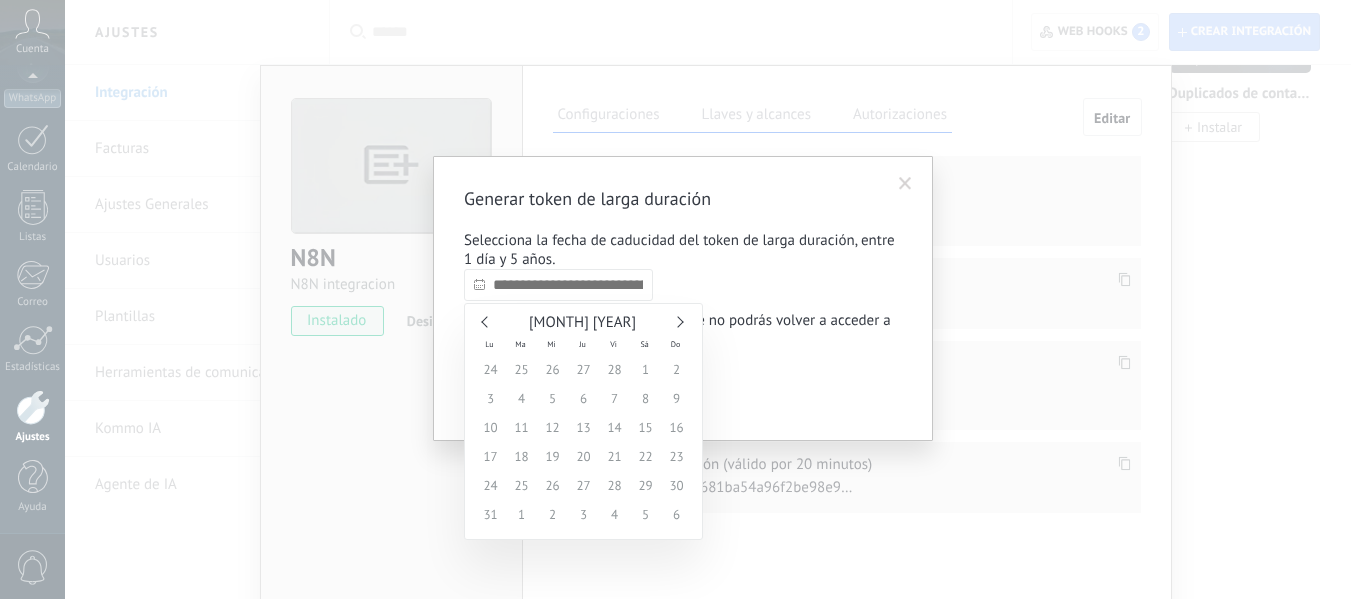 click at bounding box center [486, 321] 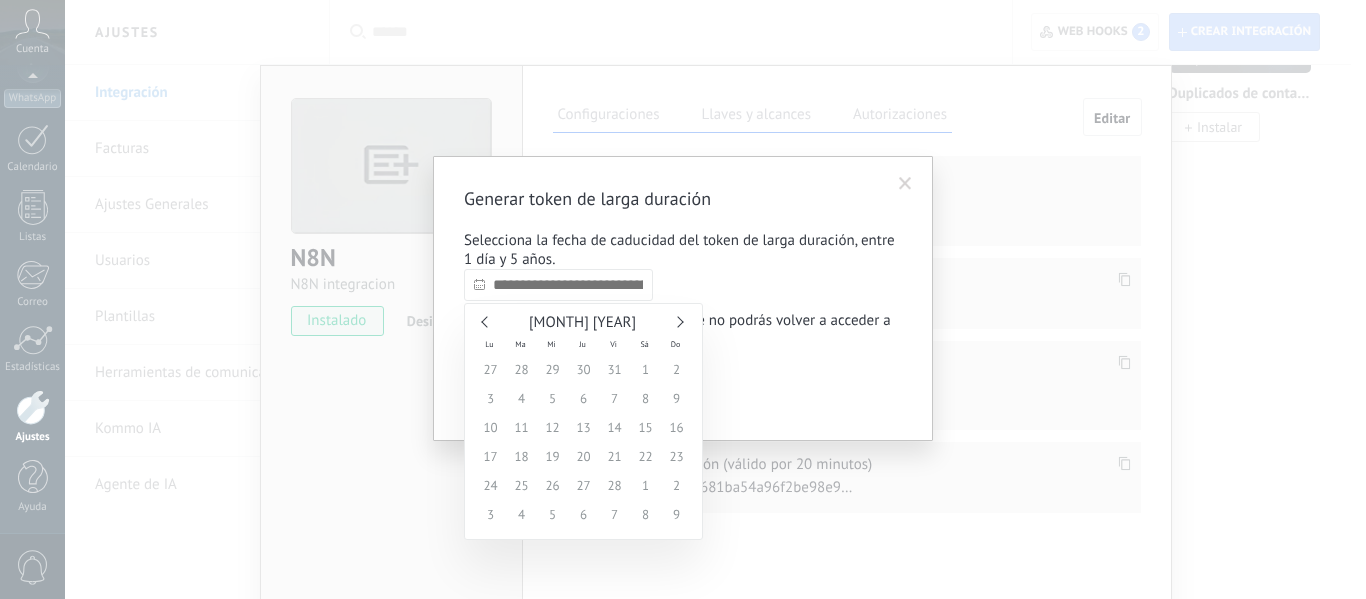 click at bounding box center (486, 321) 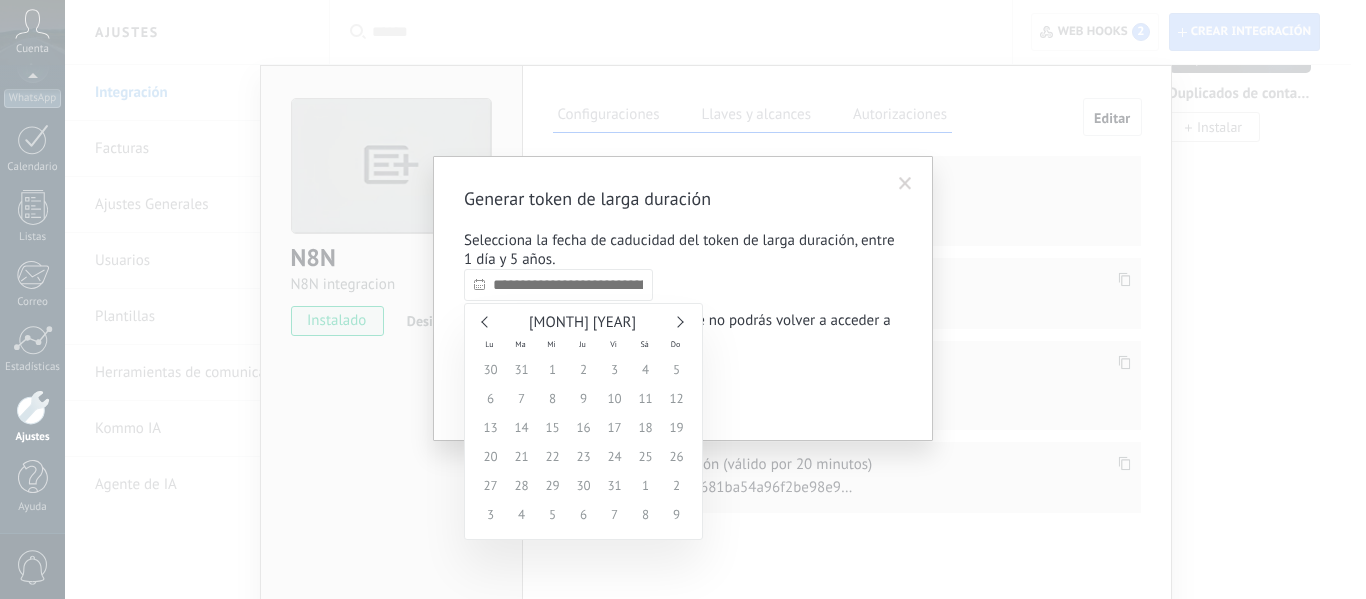 click on "Enero 2031" at bounding box center (583, 323) 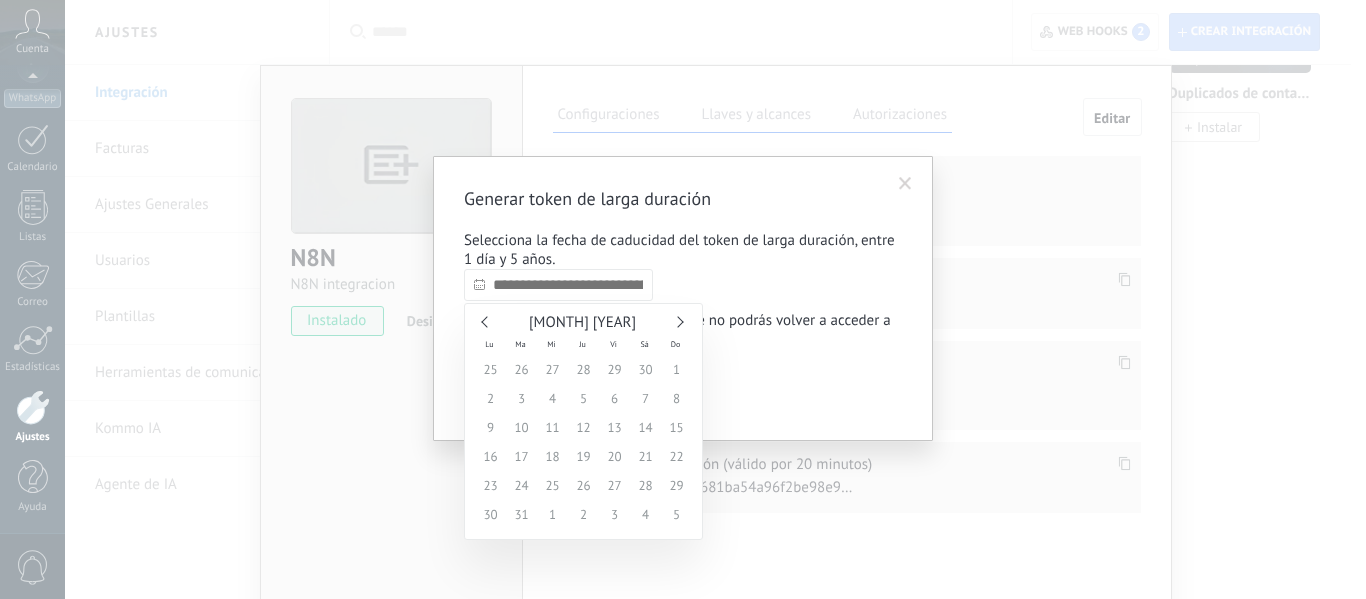 click at bounding box center [486, 321] 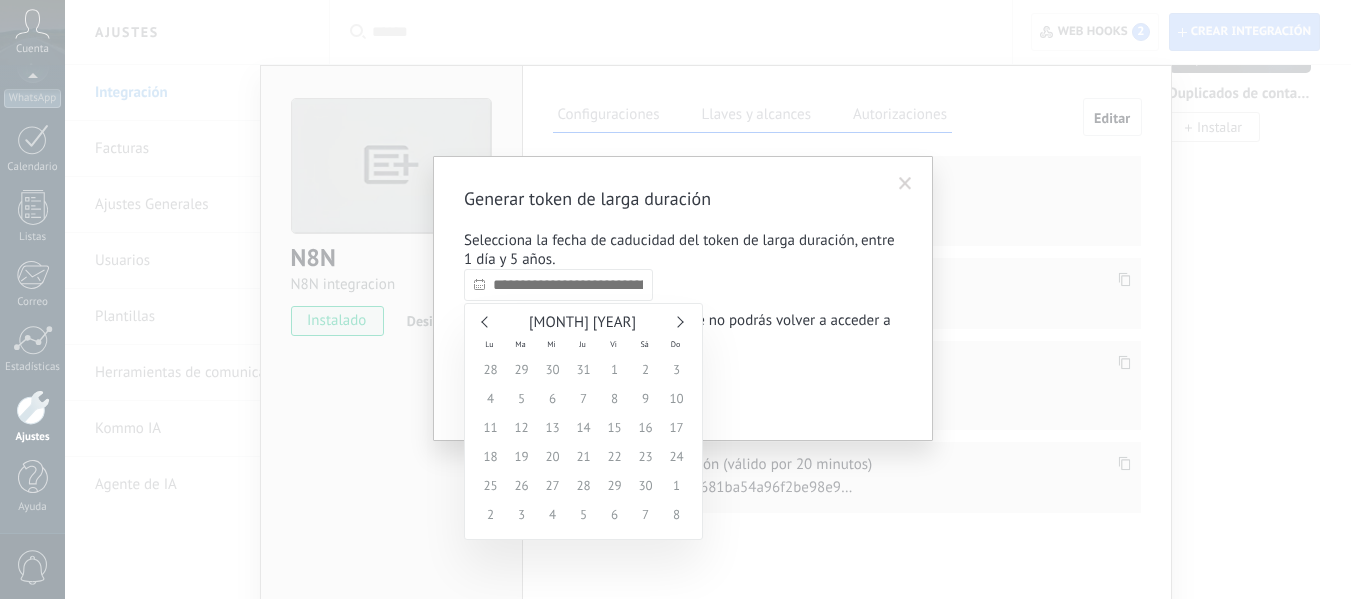 click at bounding box center (486, 321) 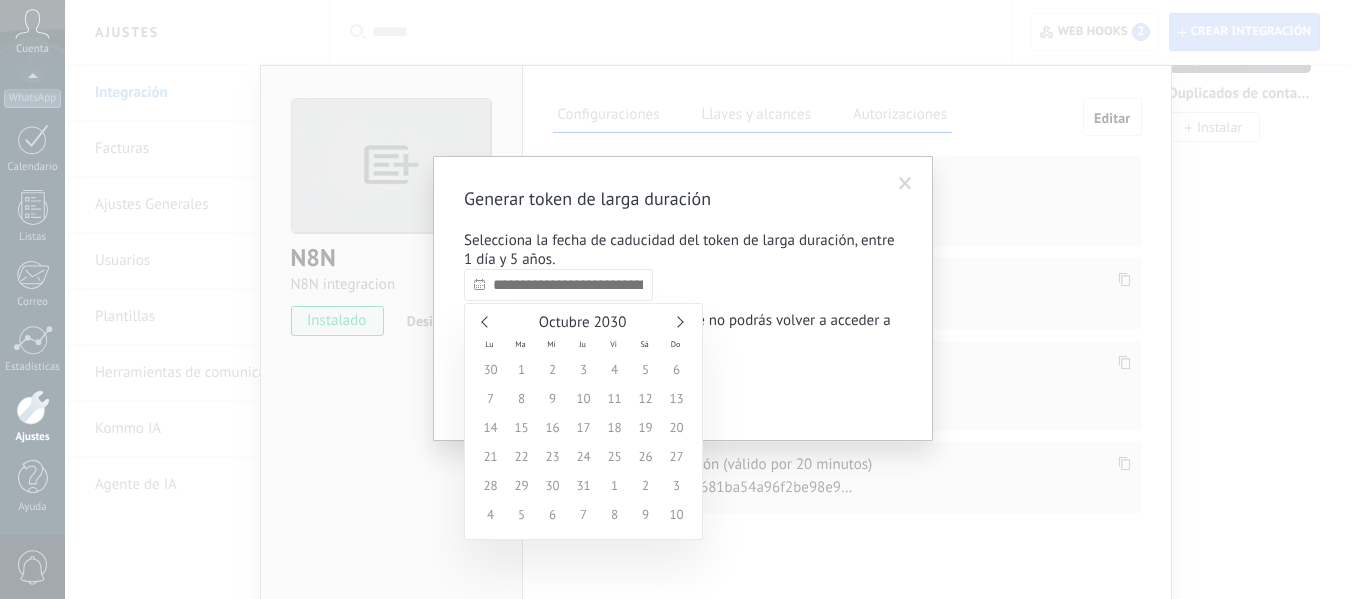click at bounding box center [486, 321] 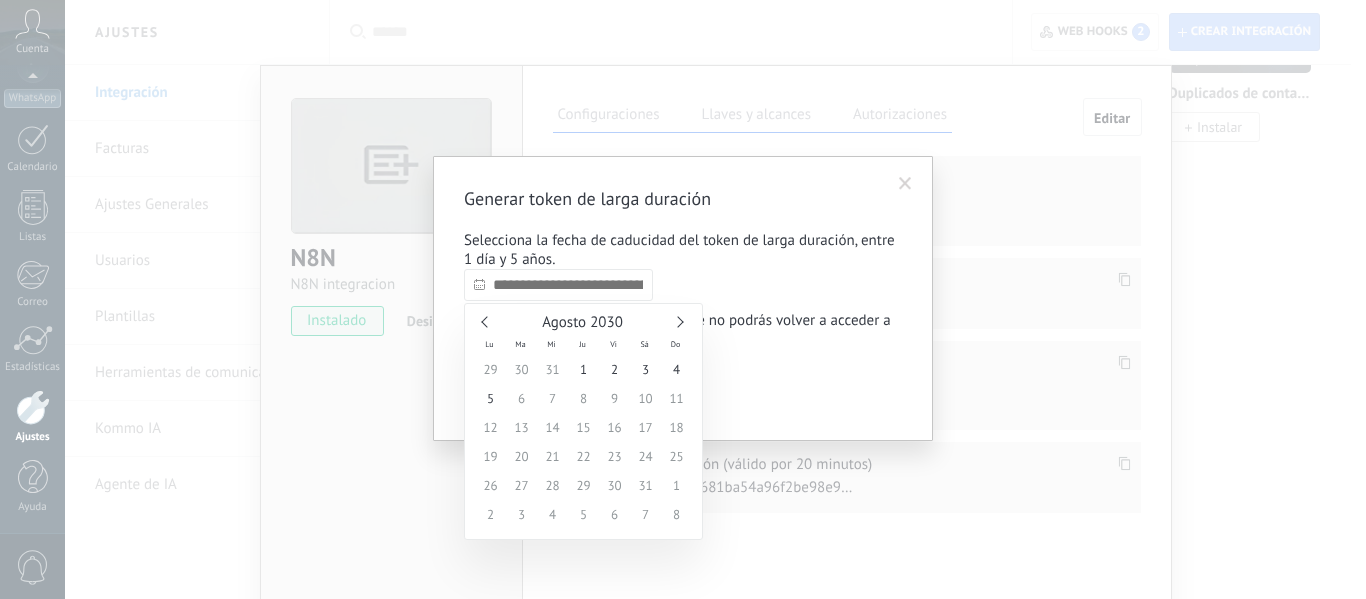 click at bounding box center (486, 321) 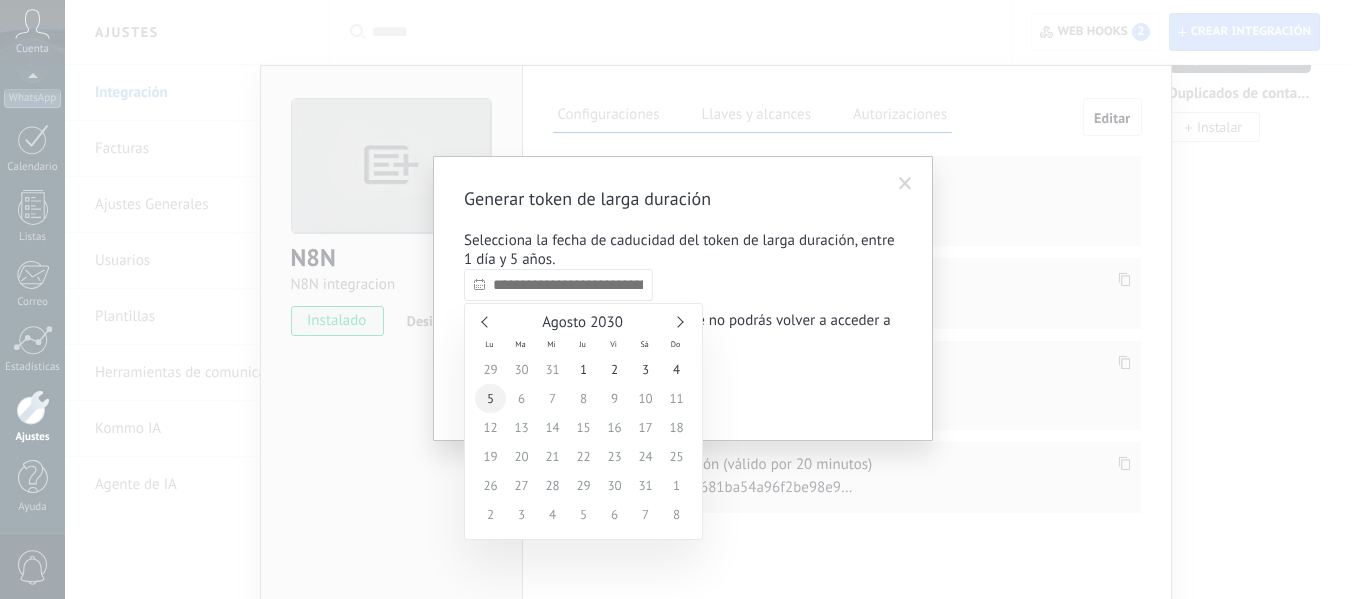 type on "**********" 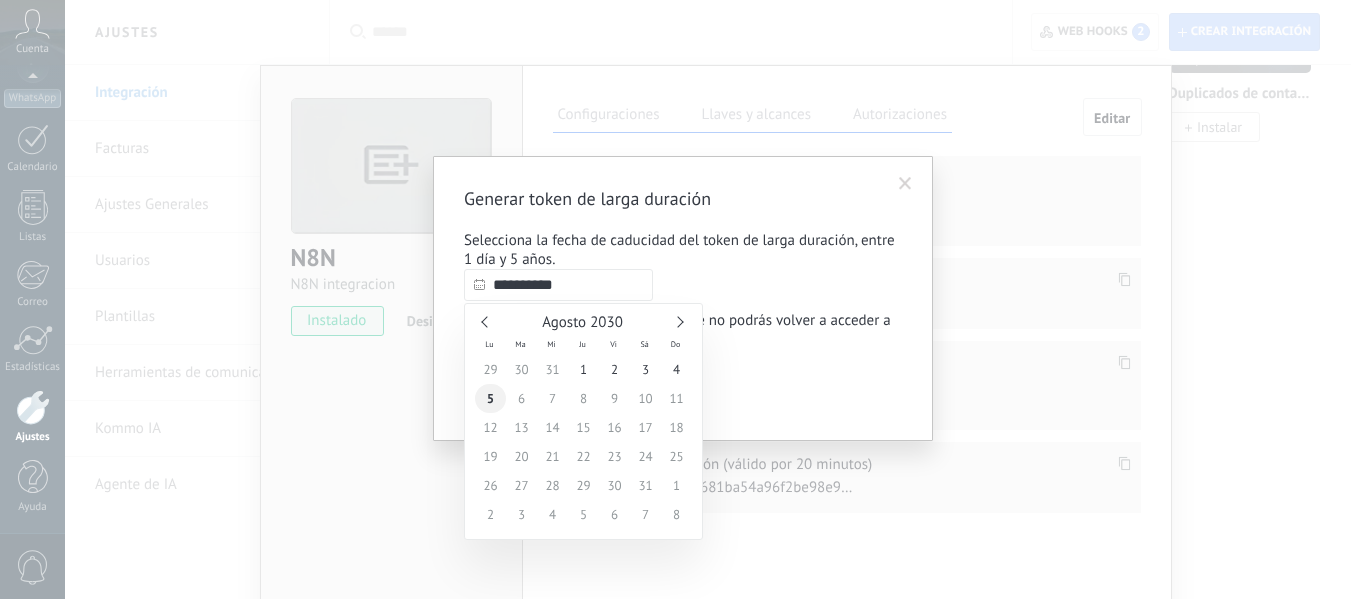 click on "5" at bounding box center [490, 398] 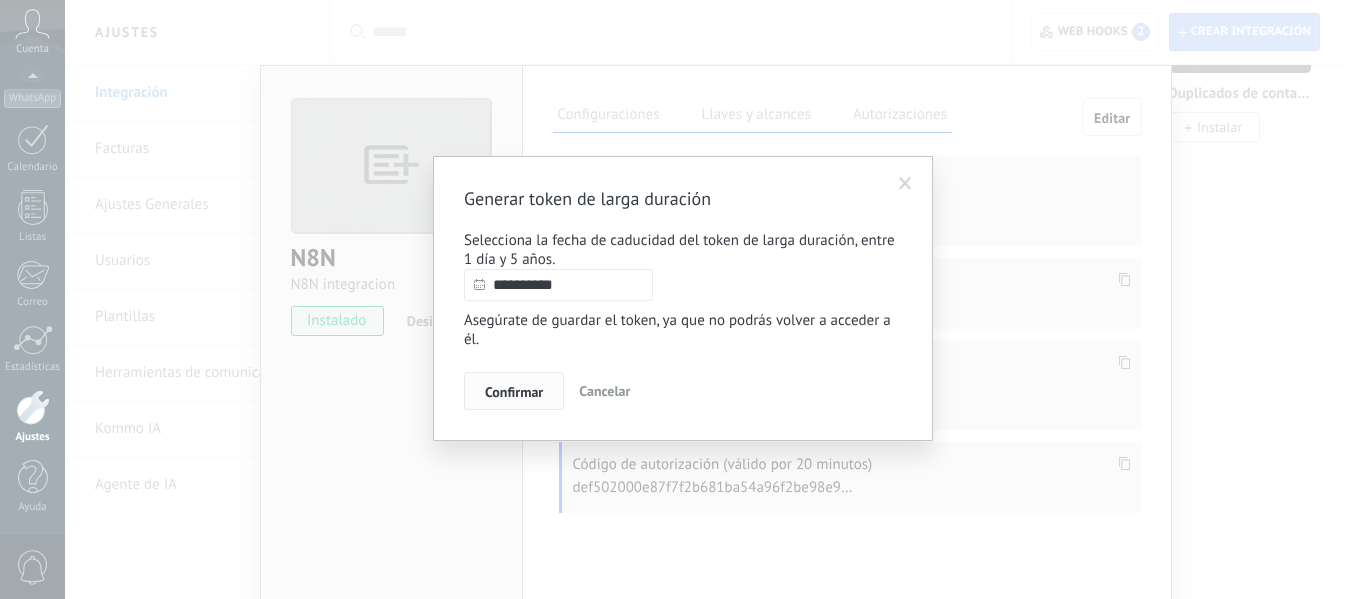 click on "Confirmar" at bounding box center (514, 392) 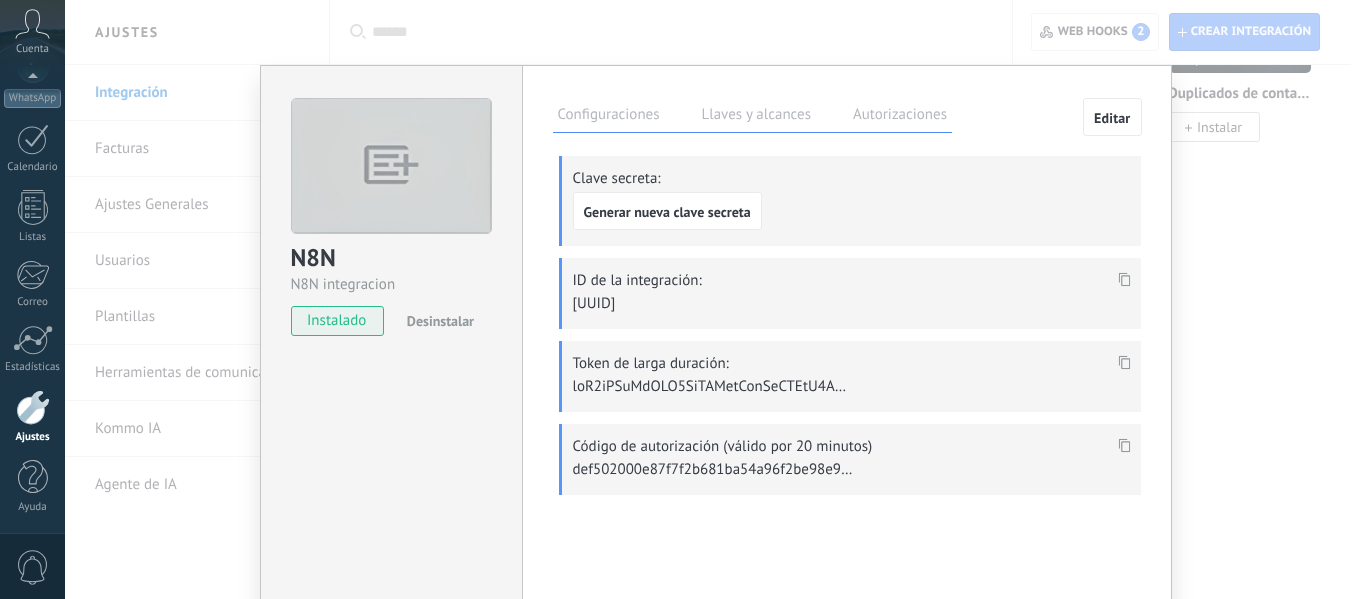 click 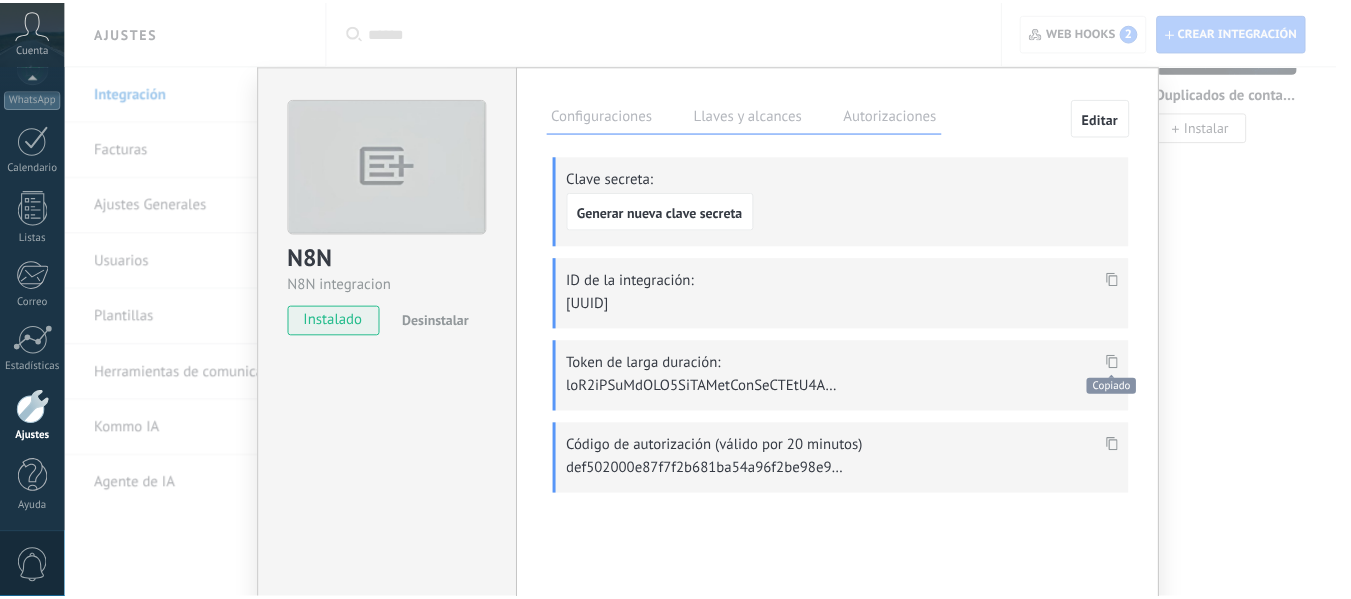 scroll, scrollTop: 1160, scrollLeft: 0, axis: vertical 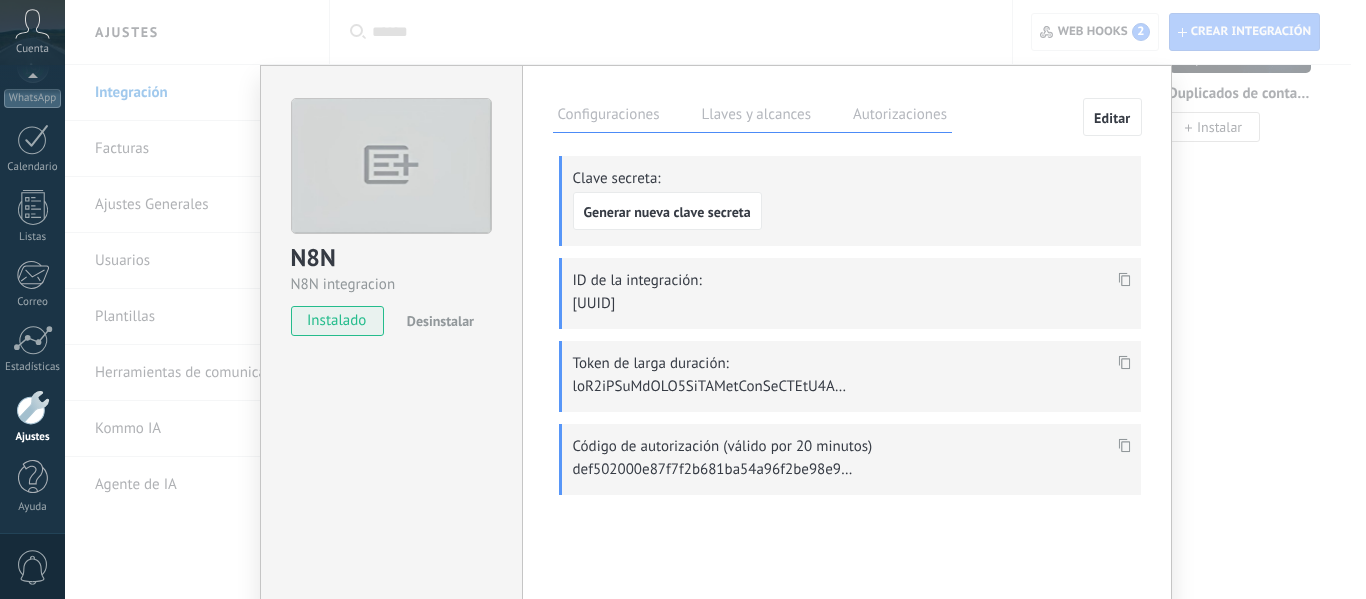 click on "N8N N8N integracion instalado Desinstalar Configuraciones Llaves y alcances Autorizaciones Editar Clave secreta: Generar nueva clave secreta ID de la integración: 64c07c4b-81df-4b4f-be3b-d593d03d653c Token de larga duración: Código de autorización (válido por 20 minutos) Esta pestaña registra a los usuarios que han concedido acceso a las integración a esta cuenta. Si deseas remover la posibilidad que un usuario pueda enviar solicitudes a la cuenta en nombre de esta integración, puedes revocar el acceso. Si el acceso a todos los usuarios es revocado, la integración dejará de funcionar. Esta aplicacion está instalada, pero nadie le ha dado acceso aun. N8N integracion" at bounding box center (715, 299) 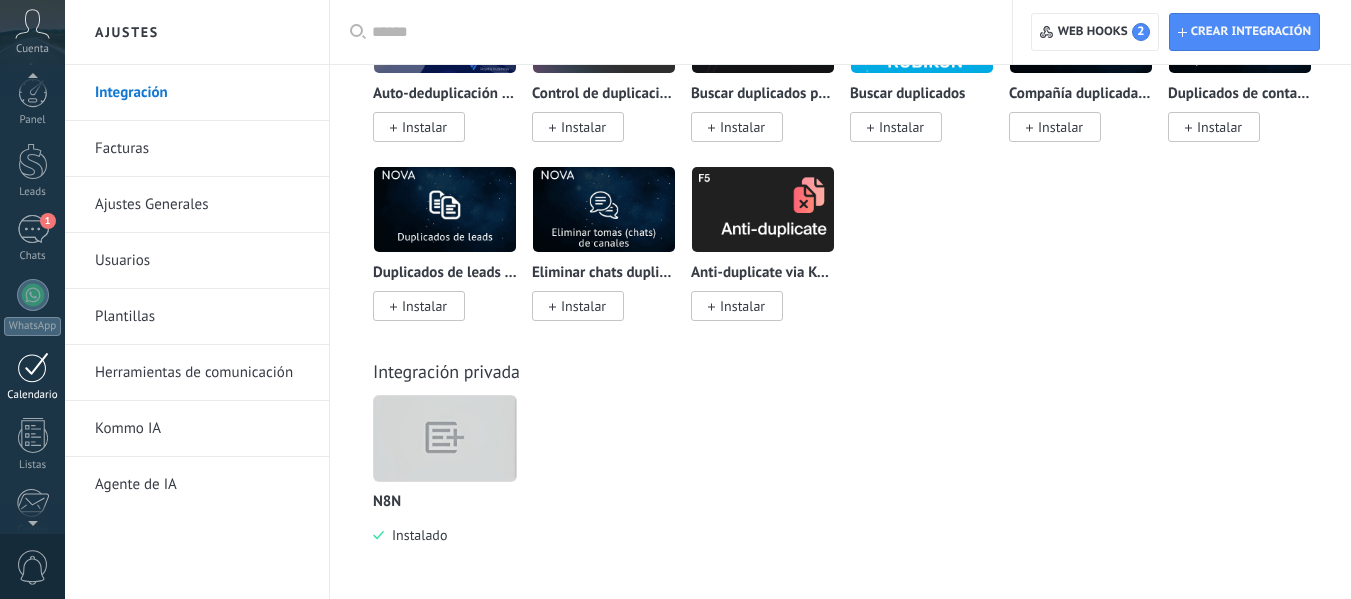 scroll, scrollTop: 0, scrollLeft: 0, axis: both 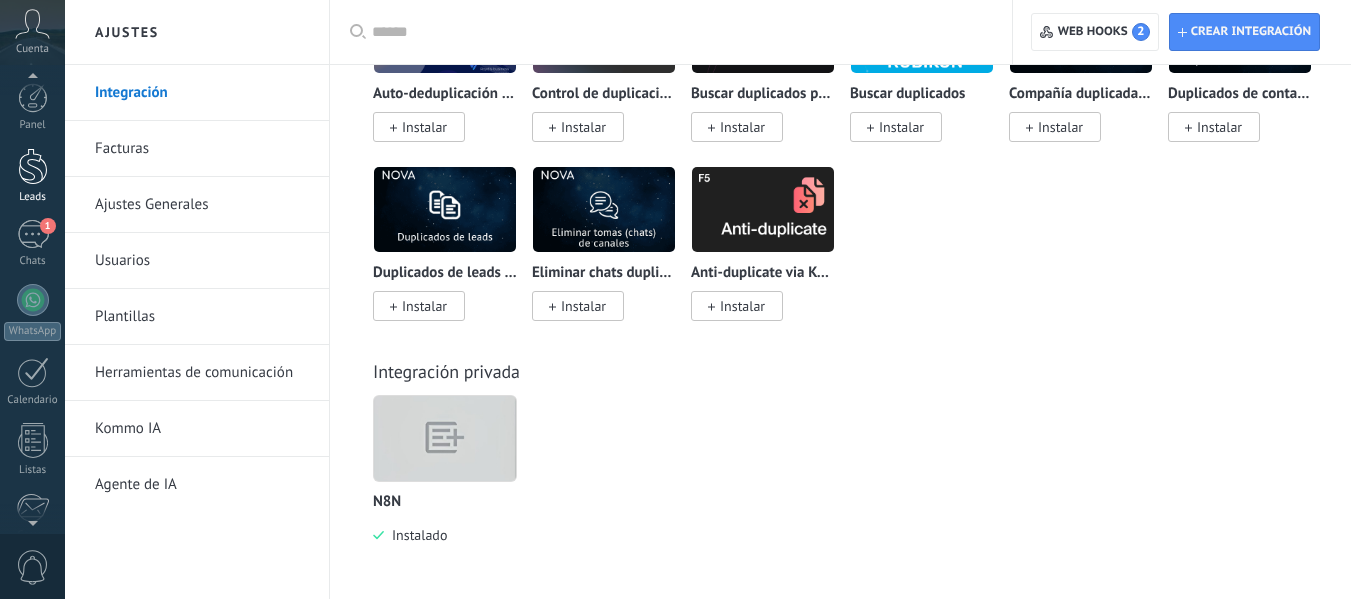 click at bounding box center (33, 166) 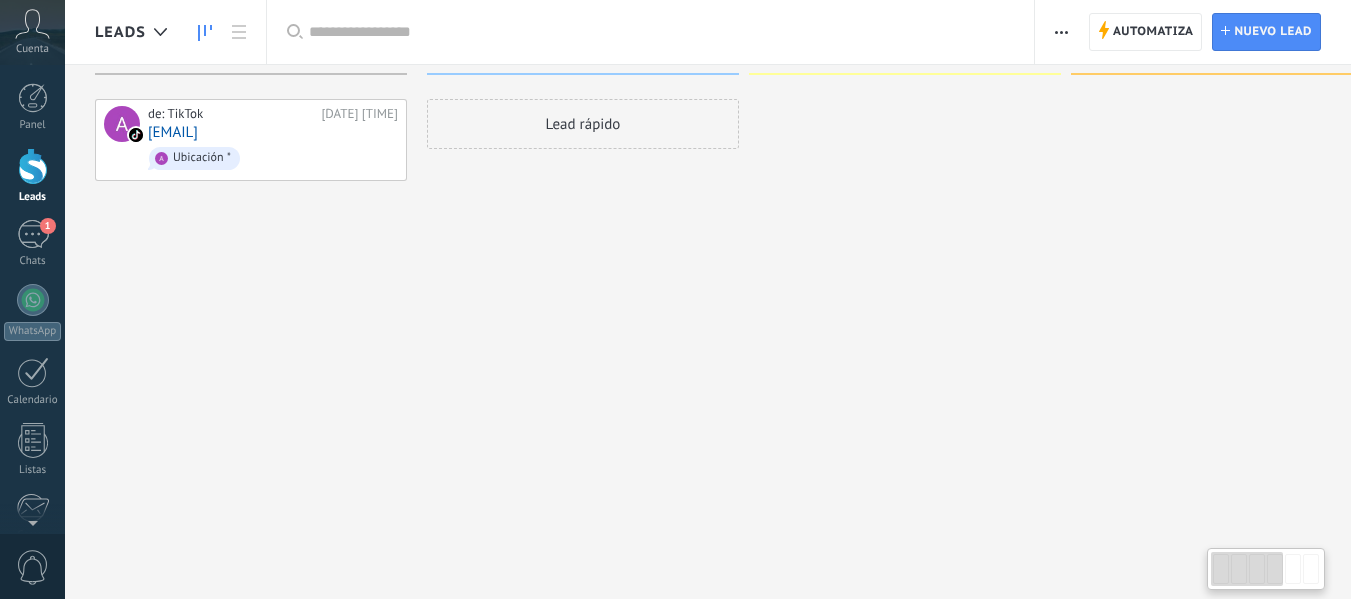 scroll, scrollTop: 0, scrollLeft: 0, axis: both 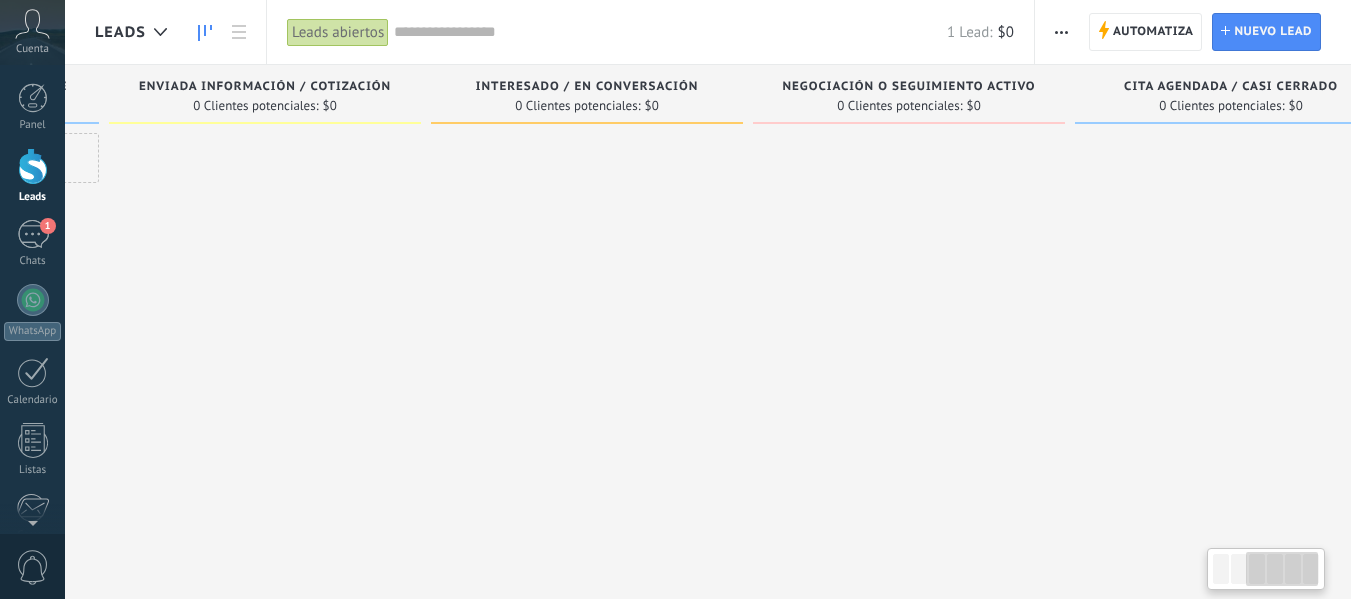 drag, startPoint x: 1019, startPoint y: 277, endPoint x: 379, endPoint y: 292, distance: 640.1758 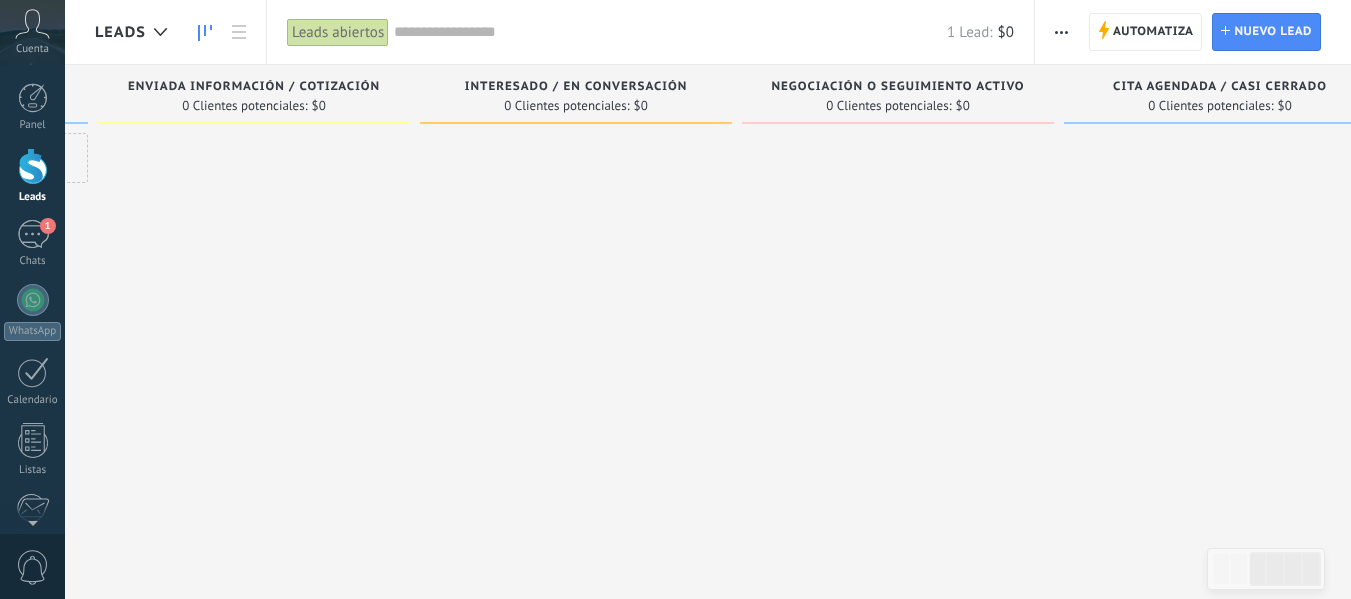 scroll, scrollTop: 0, scrollLeft: 627, axis: horizontal 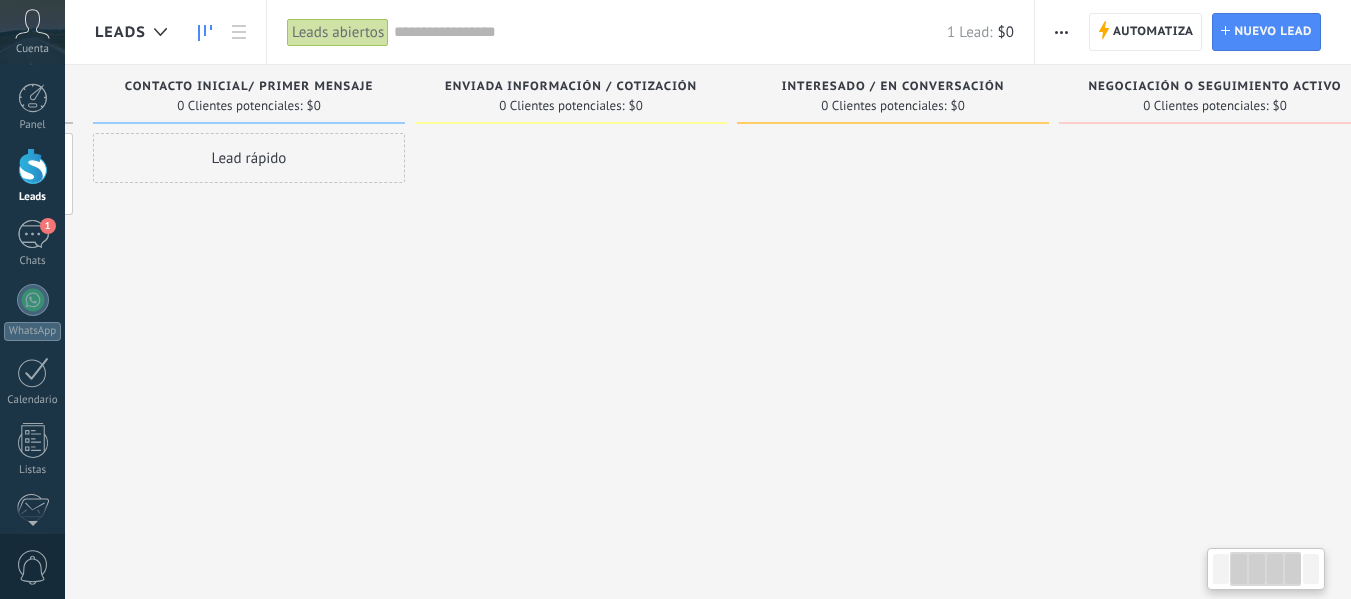 drag, startPoint x: 1187, startPoint y: 247, endPoint x: 1024, endPoint y: 266, distance: 164.10362 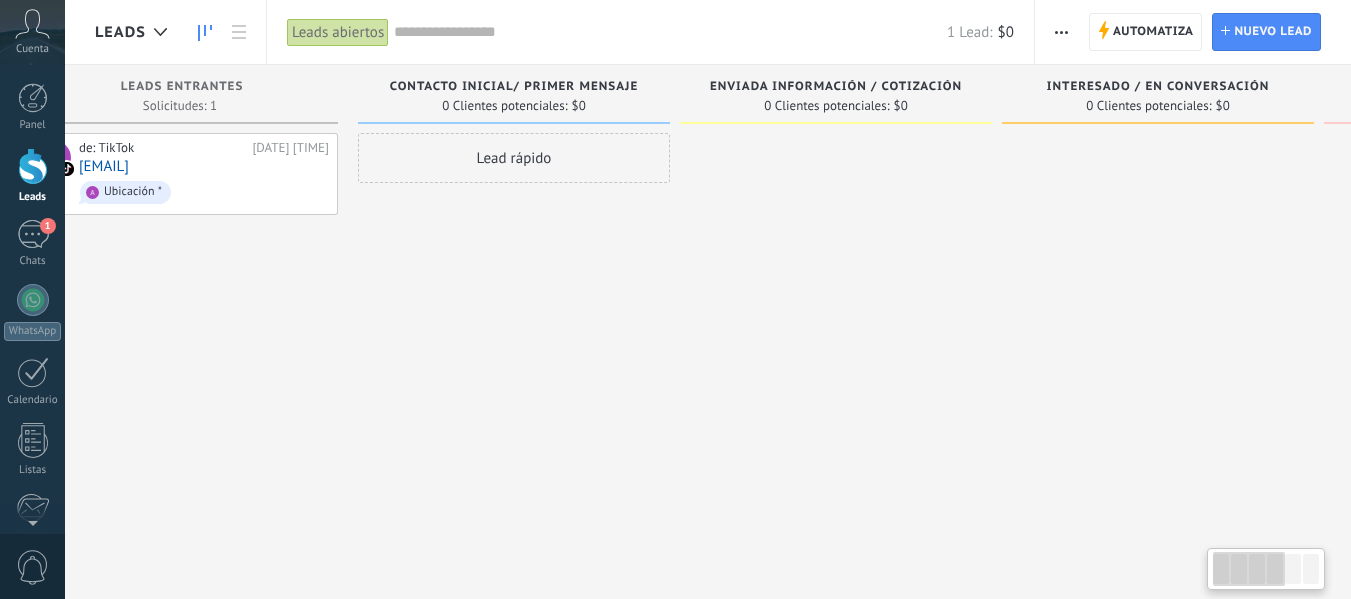 scroll, scrollTop: 0, scrollLeft: 188, axis: horizontal 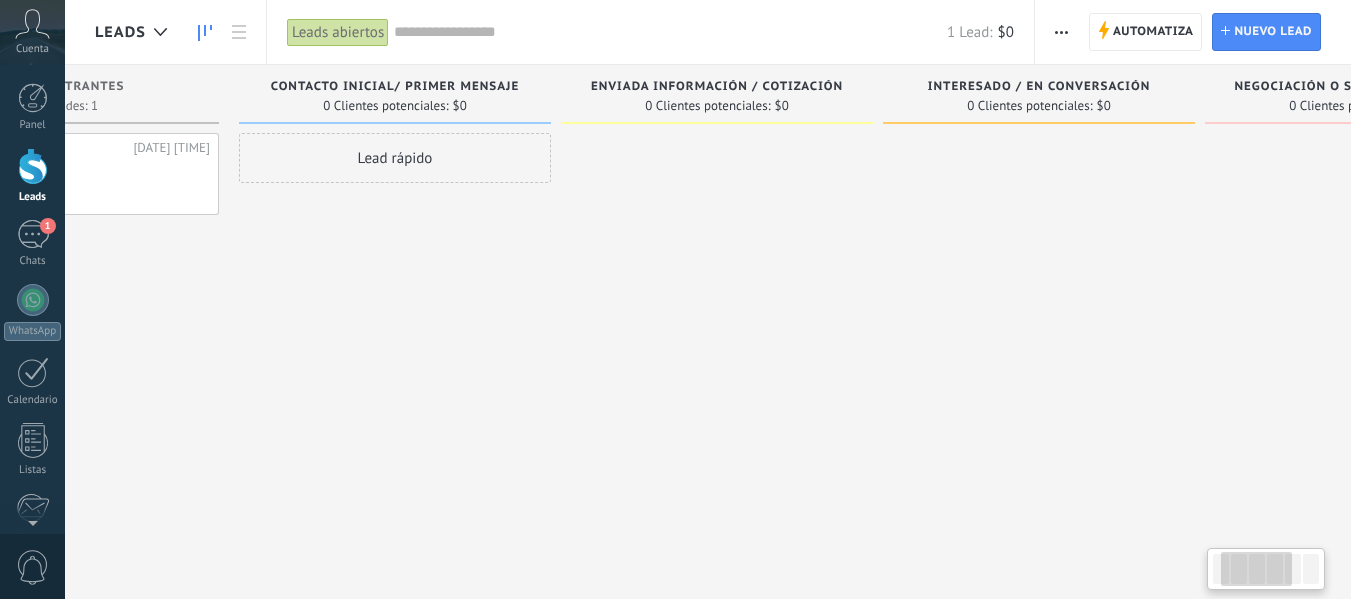 drag, startPoint x: 360, startPoint y: 296, endPoint x: 833, endPoint y: 308, distance: 473.1522 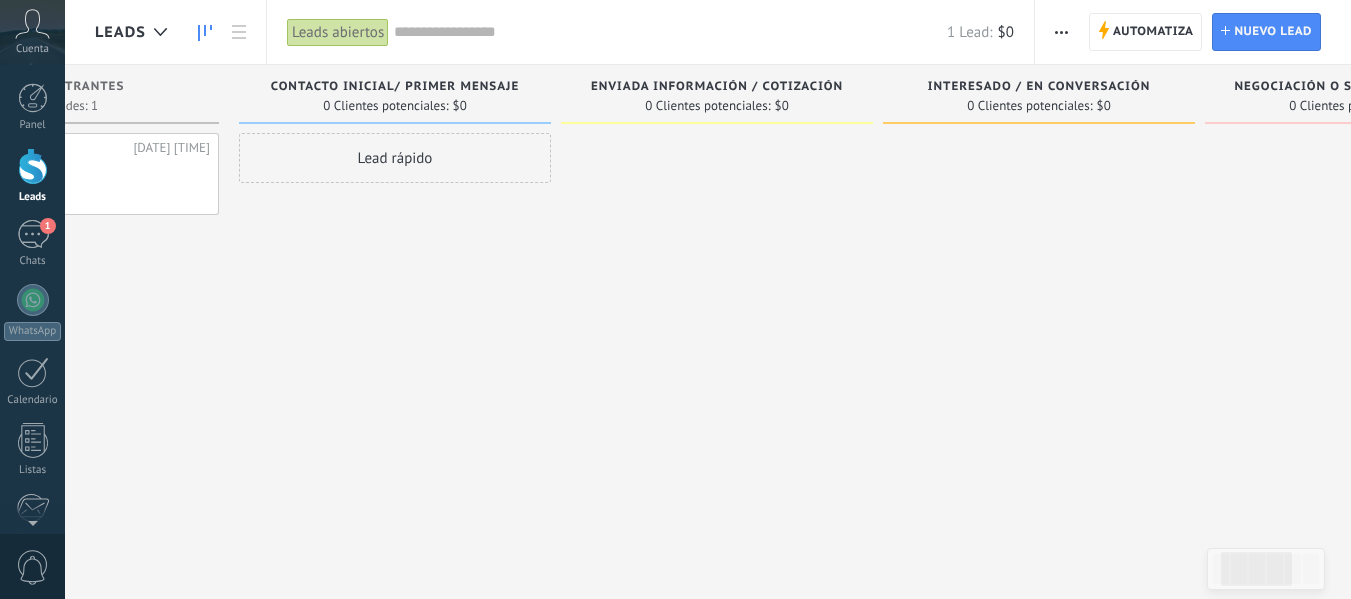 click on "Contacto inicial/ Primer Mensaje" at bounding box center [395, 88] 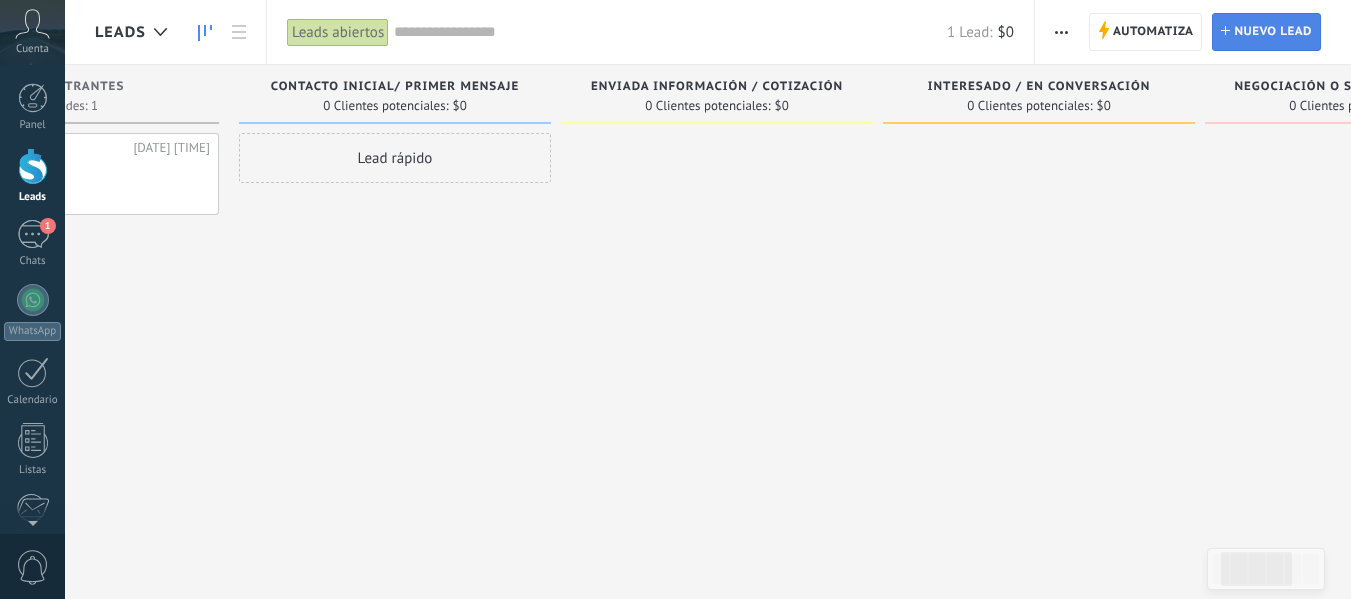 click on "Nuevo lead" at bounding box center (1273, 32) 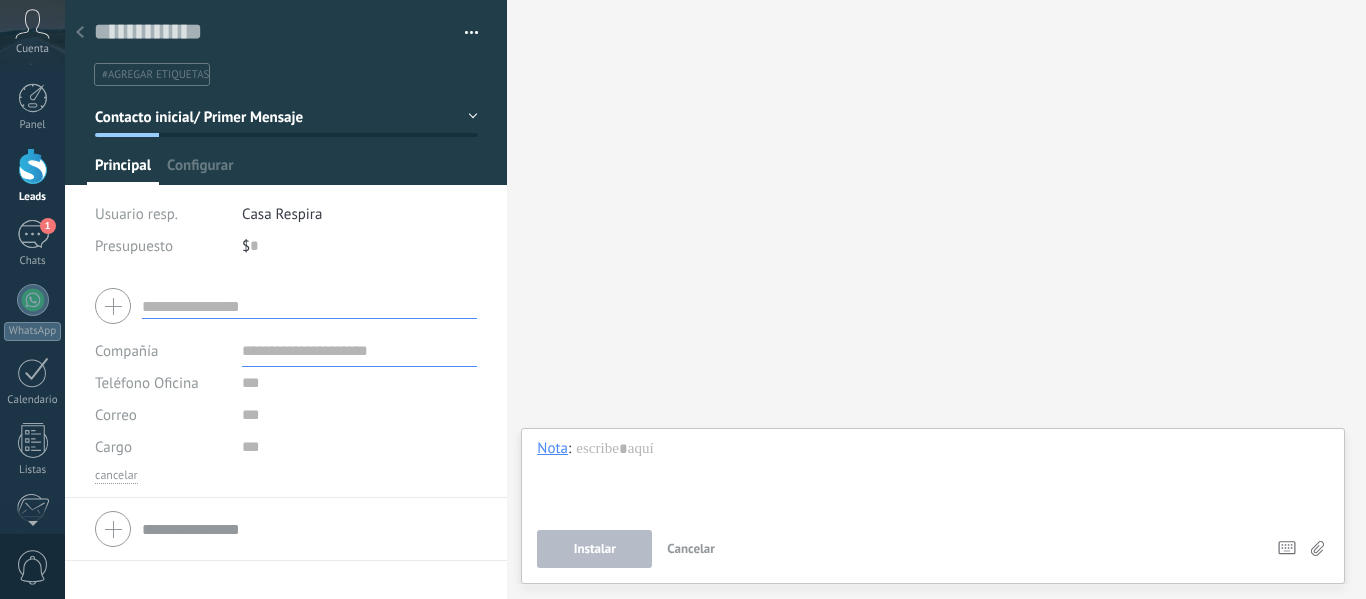 click at bounding box center [80, 33] 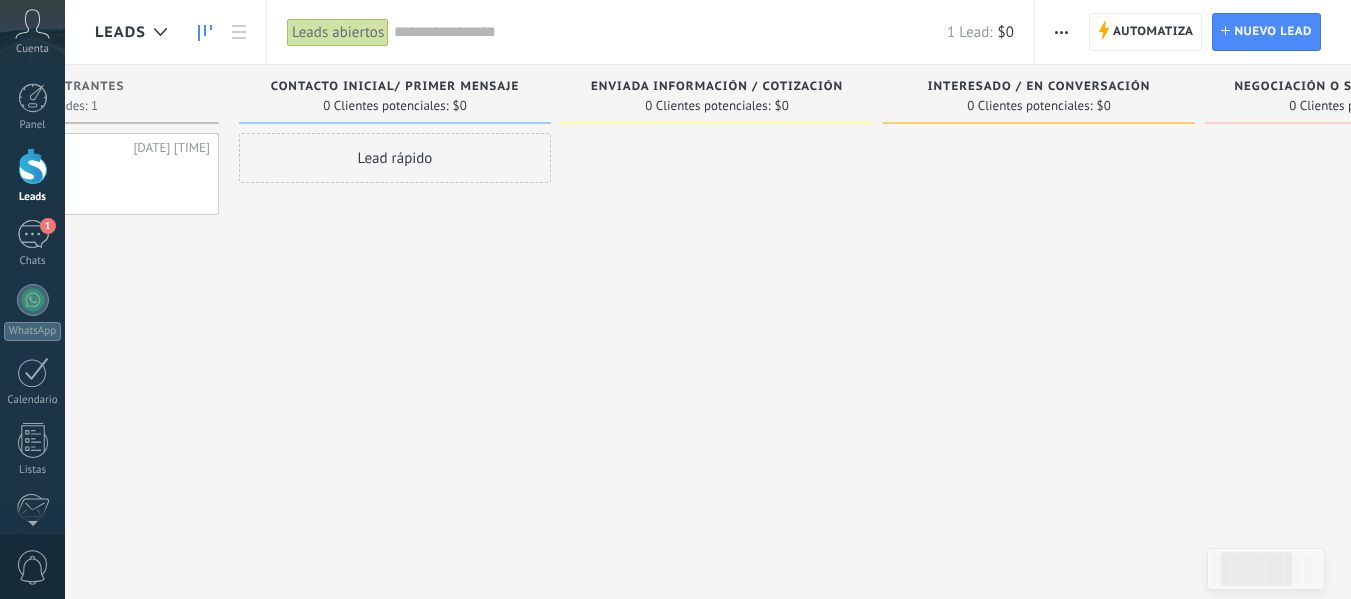 click on "Leads" at bounding box center (120, 32) 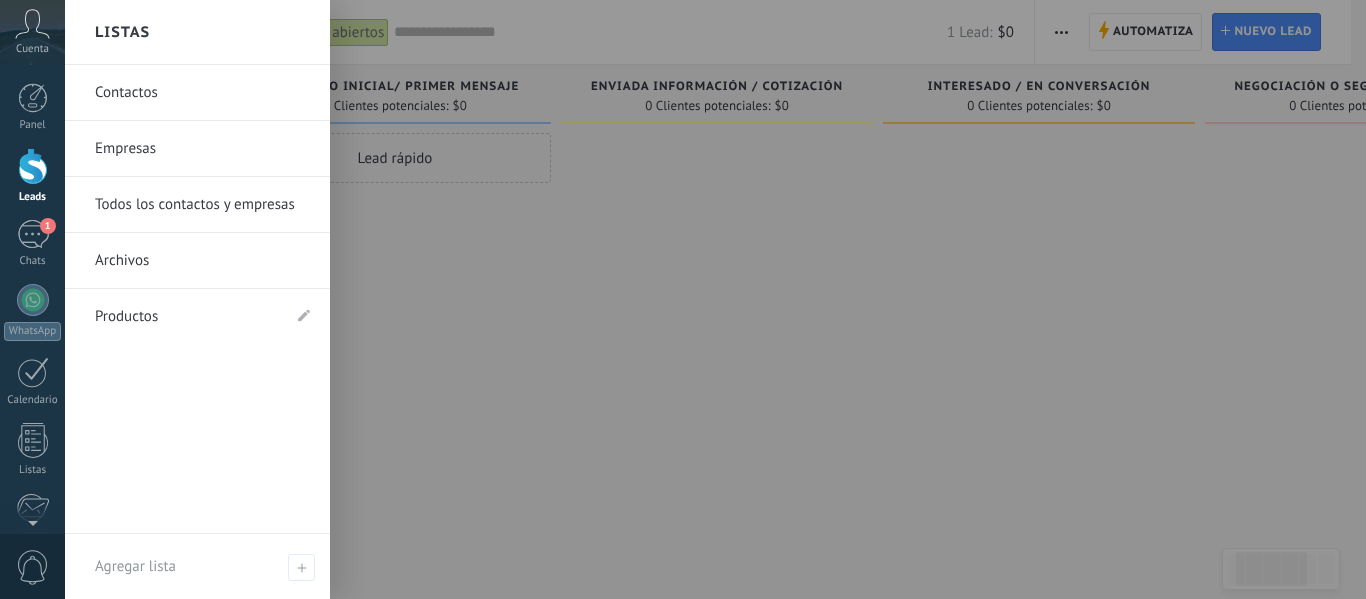 click at bounding box center [748, 299] 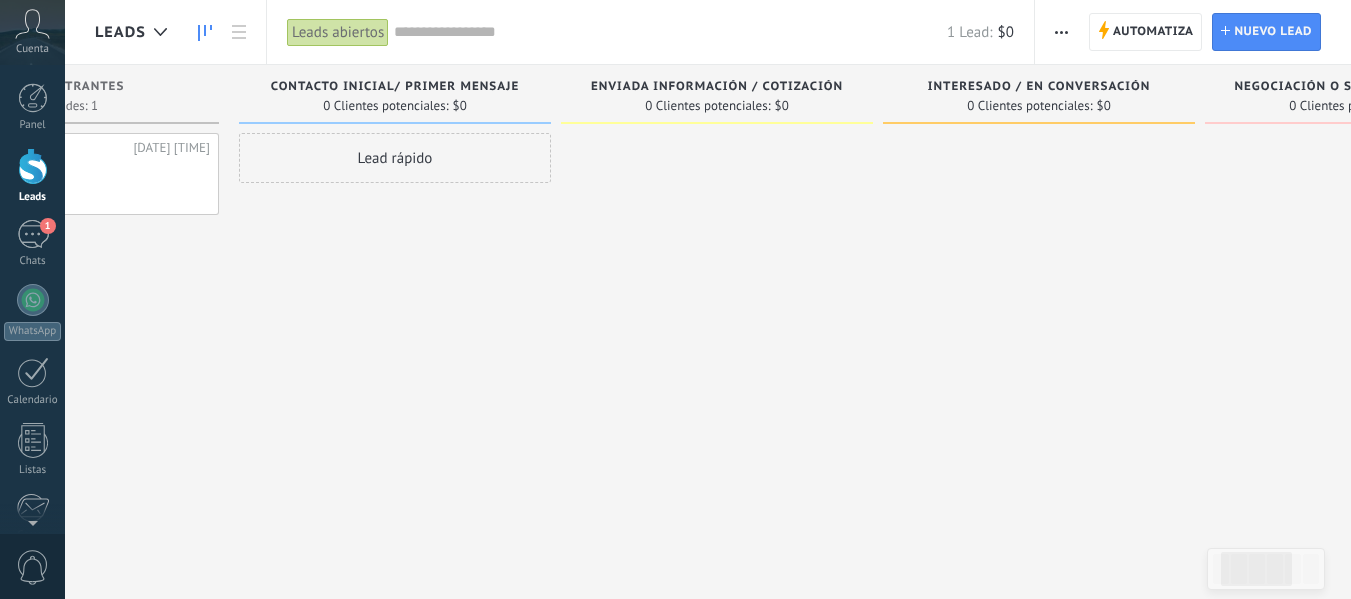 click on "Contacto inicial/ Primer Mensaje" at bounding box center [395, 87] 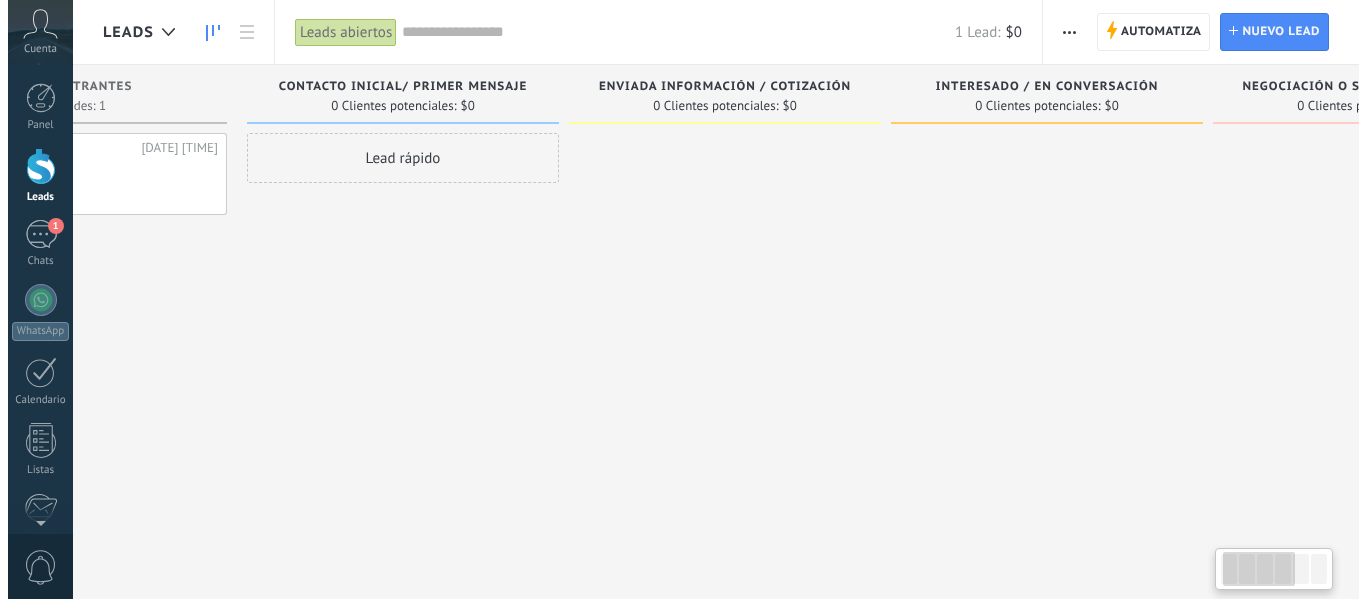 scroll, scrollTop: 0, scrollLeft: 0, axis: both 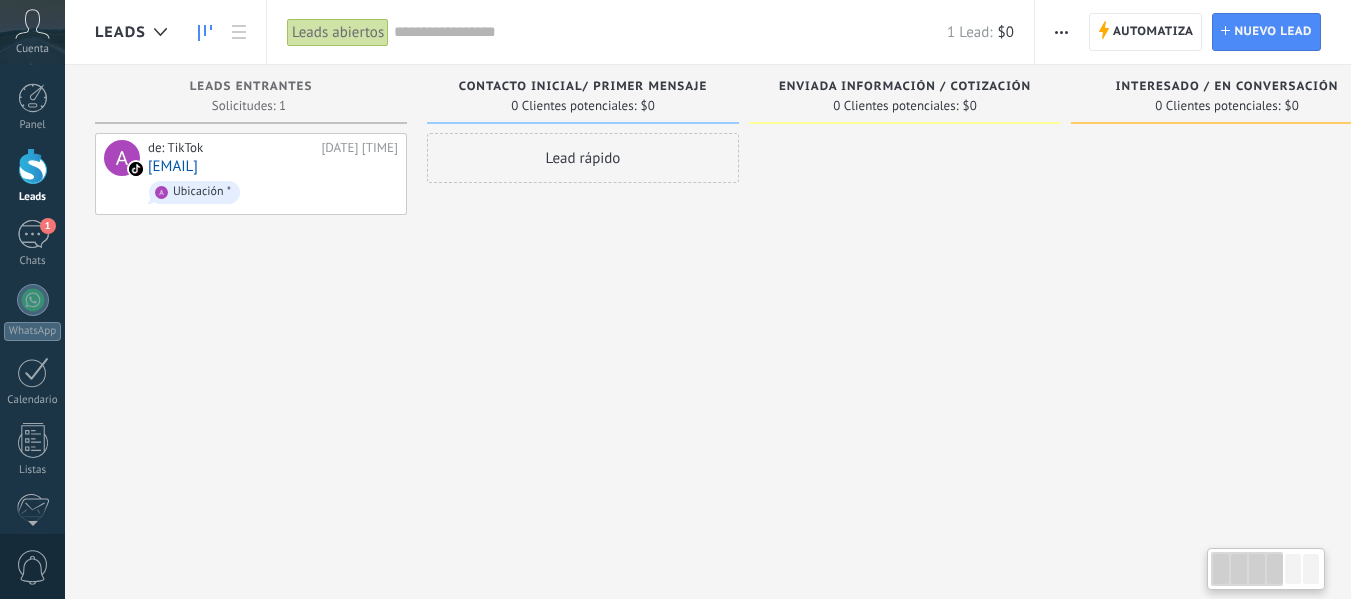 drag, startPoint x: 497, startPoint y: 353, endPoint x: 1026, endPoint y: 369, distance: 529.2419 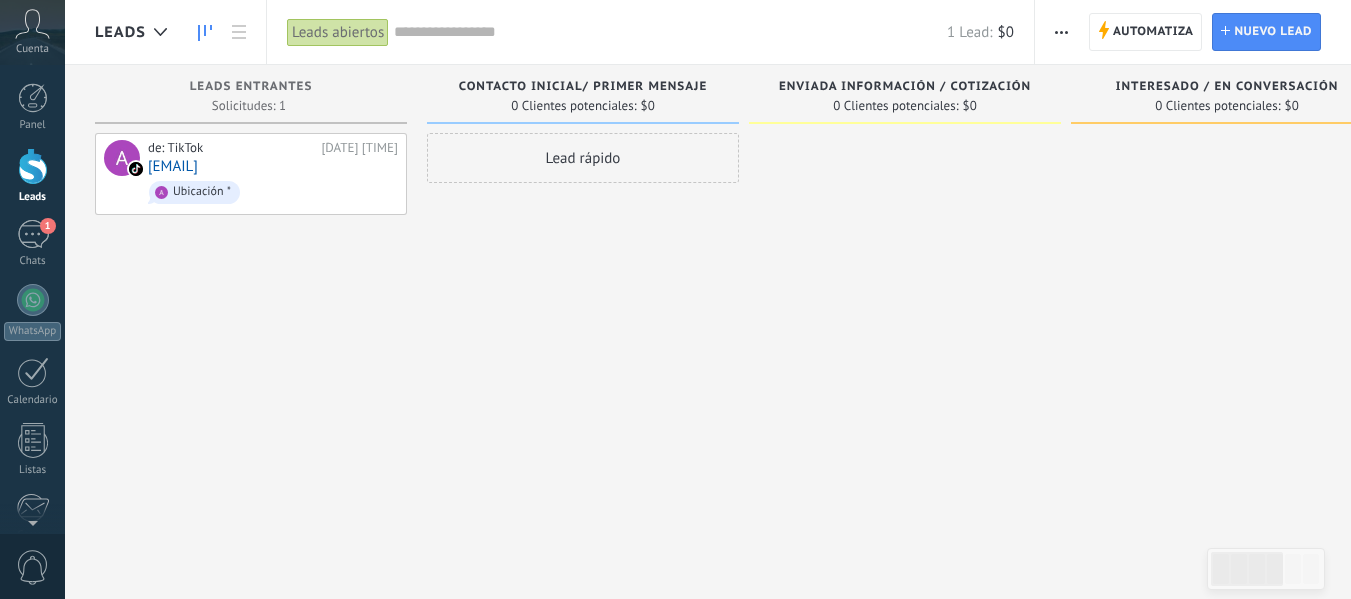 click at bounding box center [670, 32] 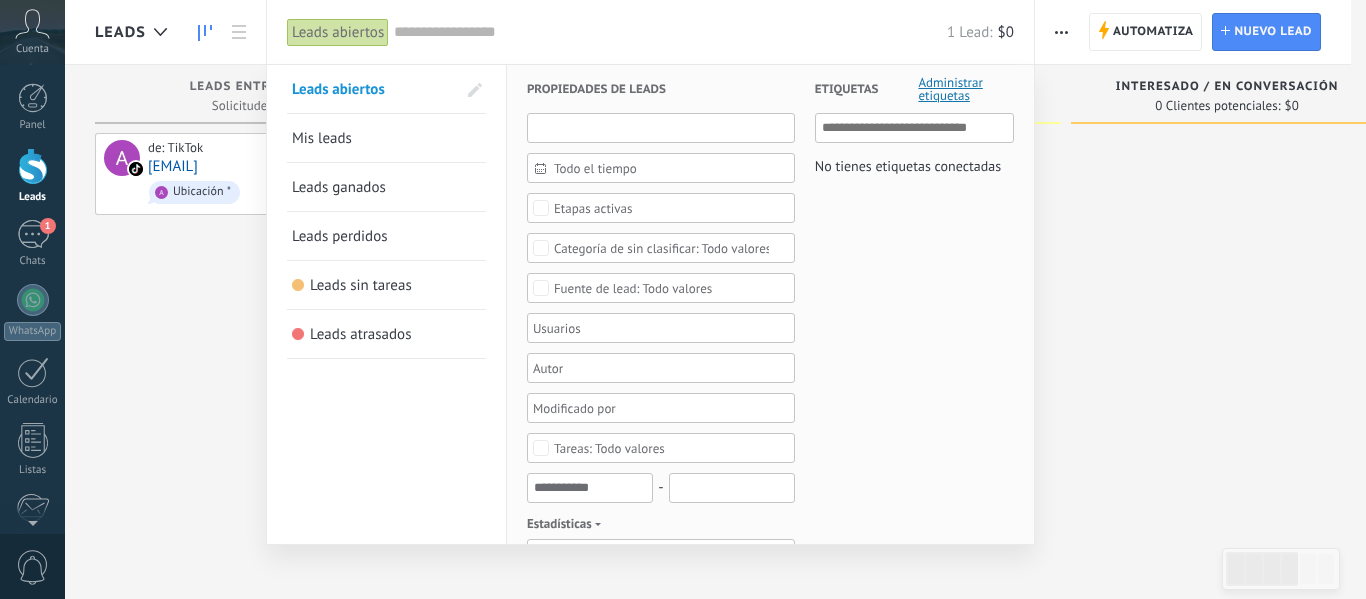 click at bounding box center (661, 128) 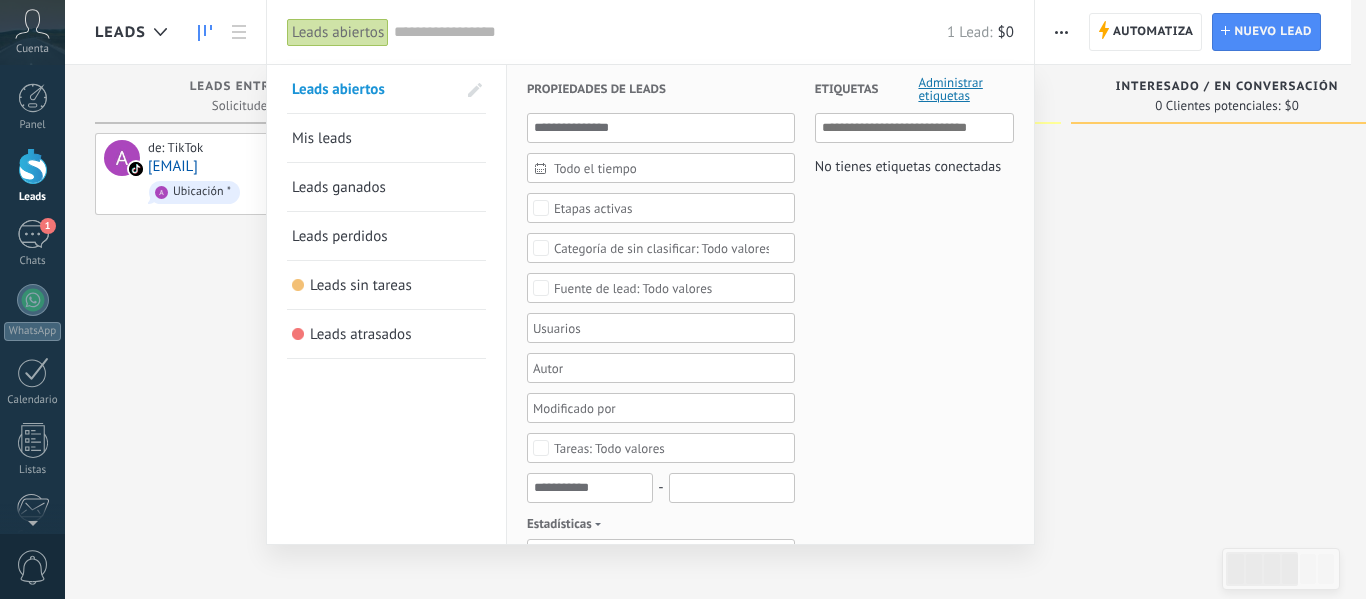 click on "Administrar etiquetas" at bounding box center [966, 89] 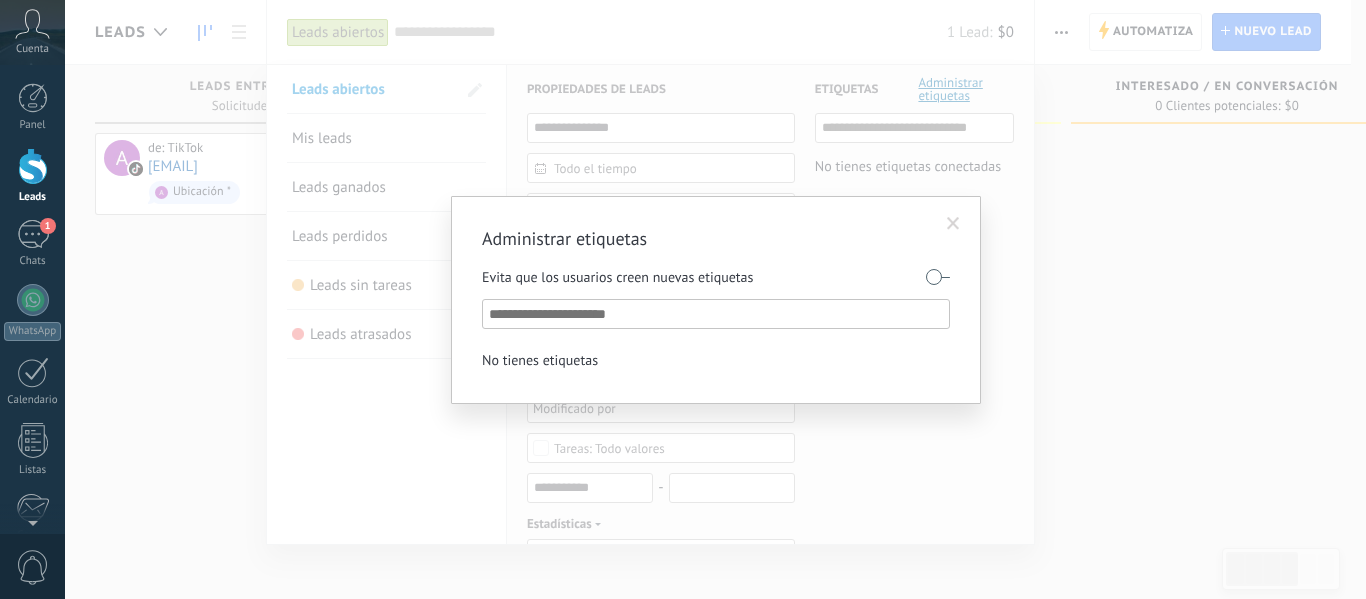 click at bounding box center (717, 314) 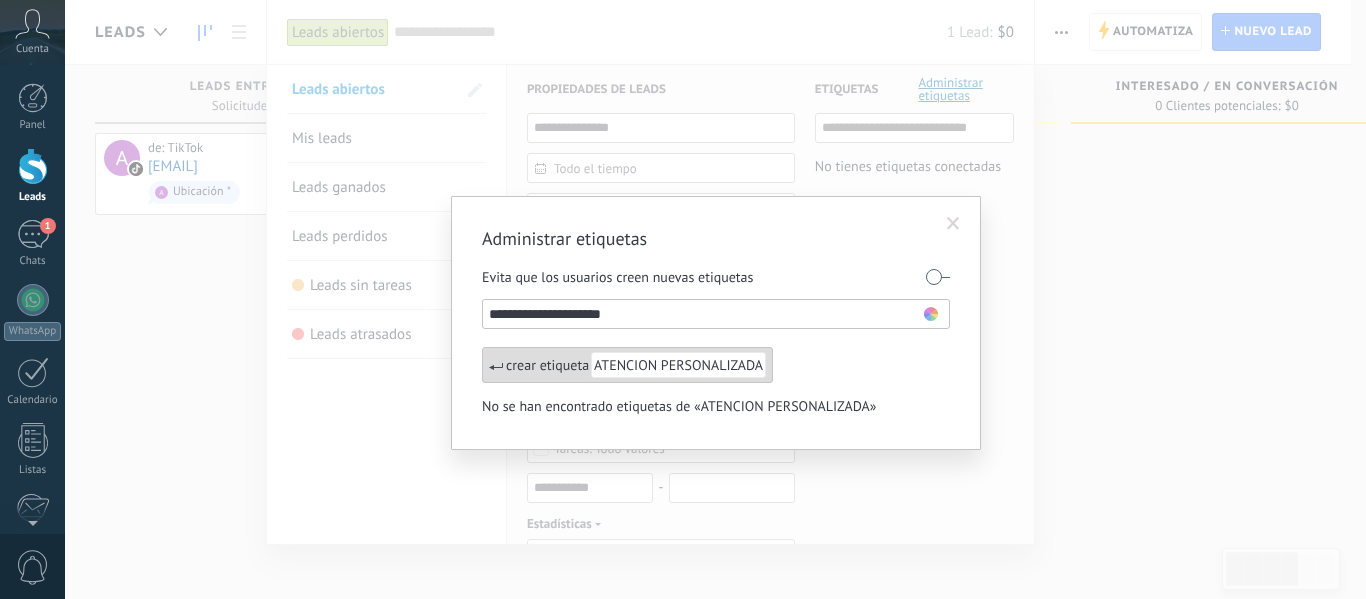 type on "**********" 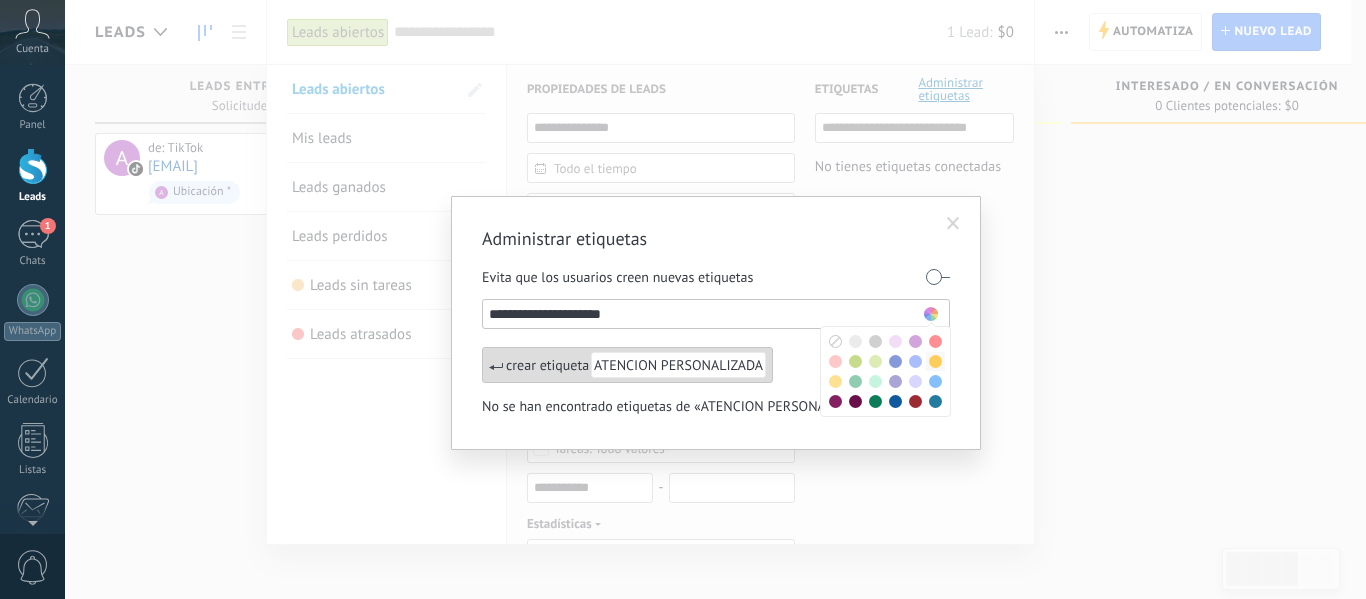 click at bounding box center [935, 361] 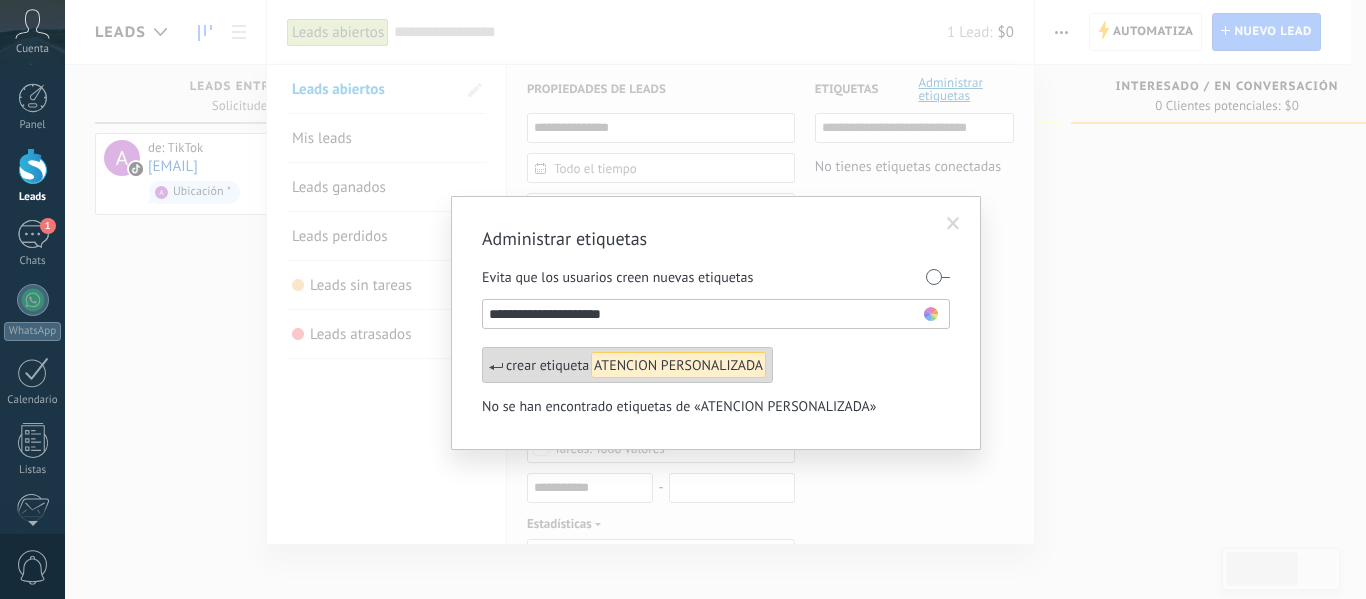 type 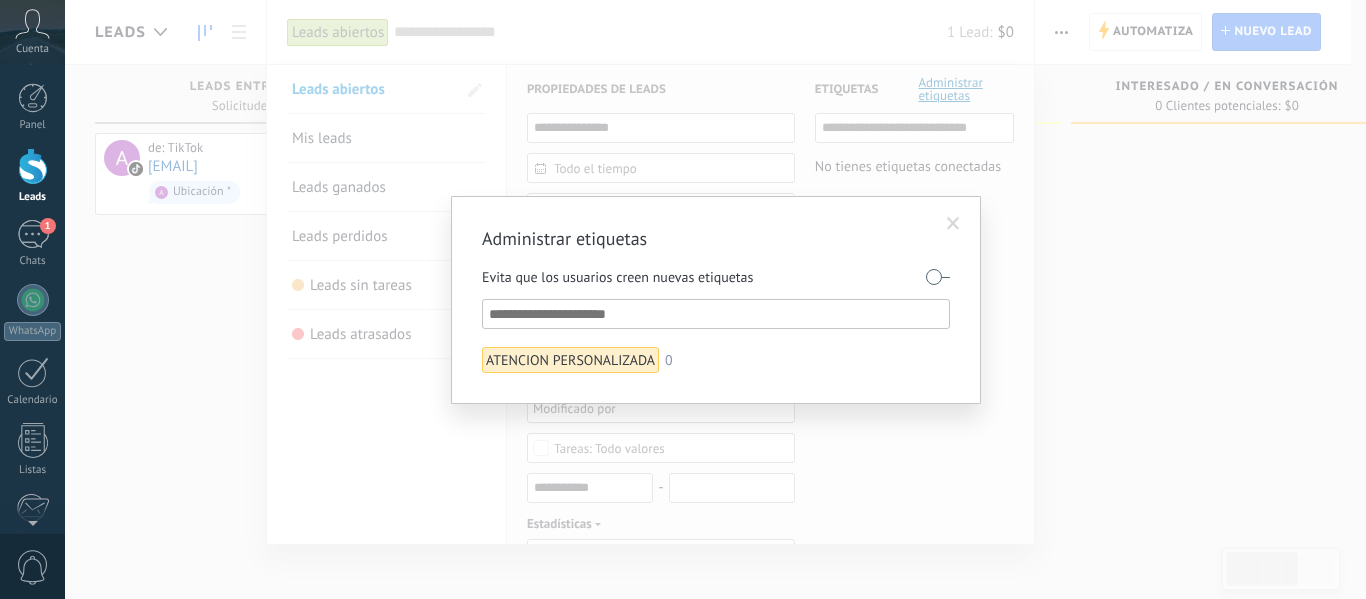 click at bounding box center [953, 224] 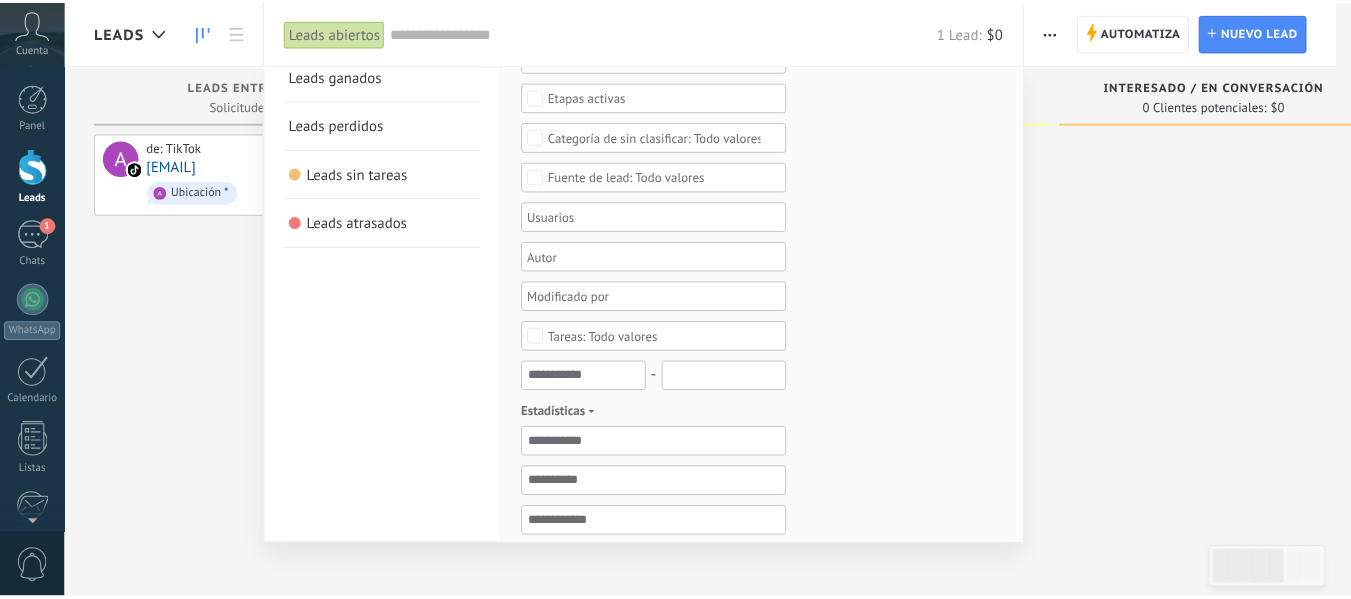 scroll, scrollTop: 400, scrollLeft: 0, axis: vertical 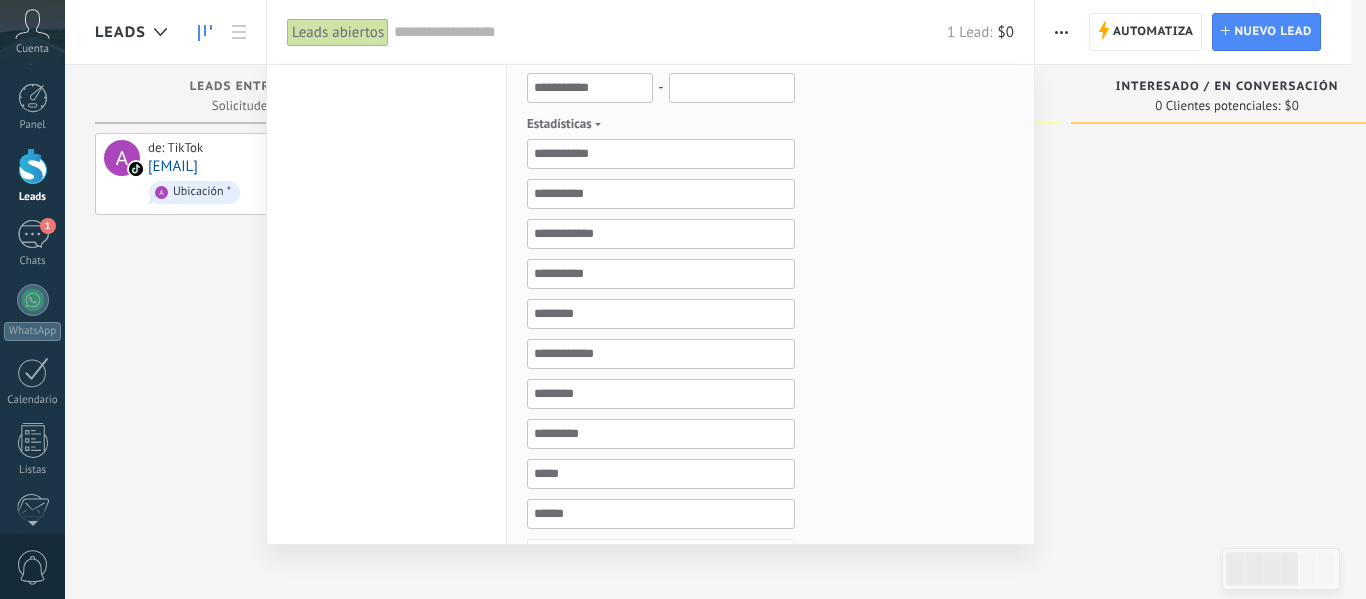 click at bounding box center (683, 299) 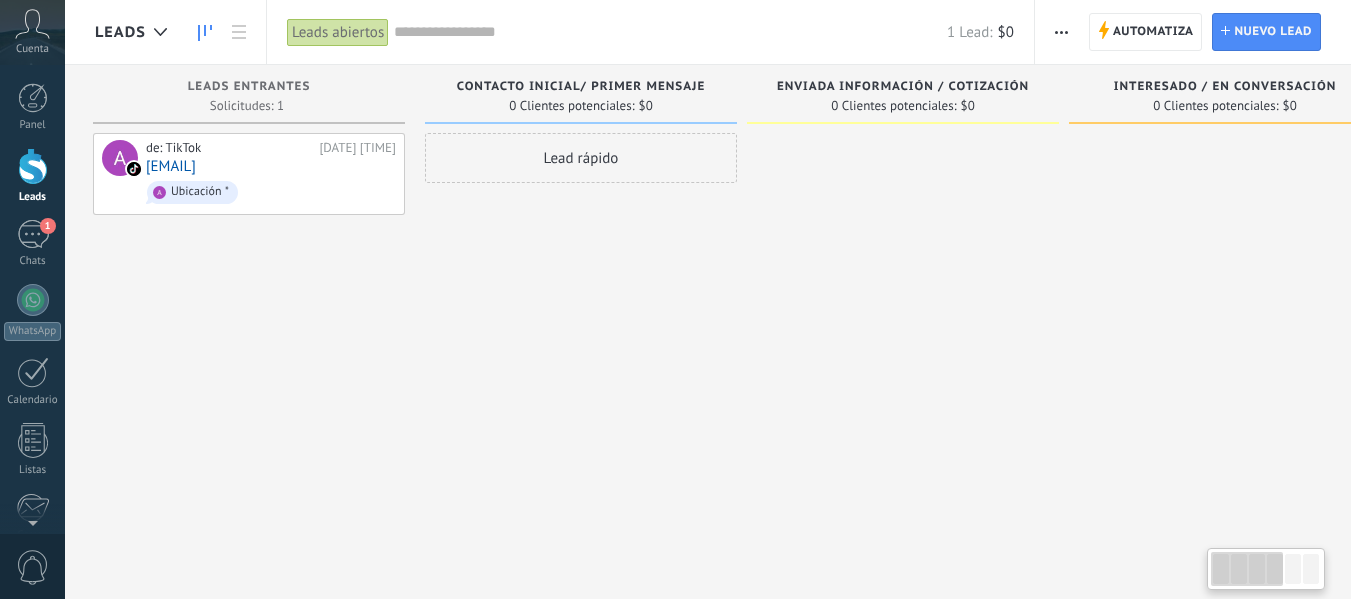scroll, scrollTop: 0, scrollLeft: 0, axis: both 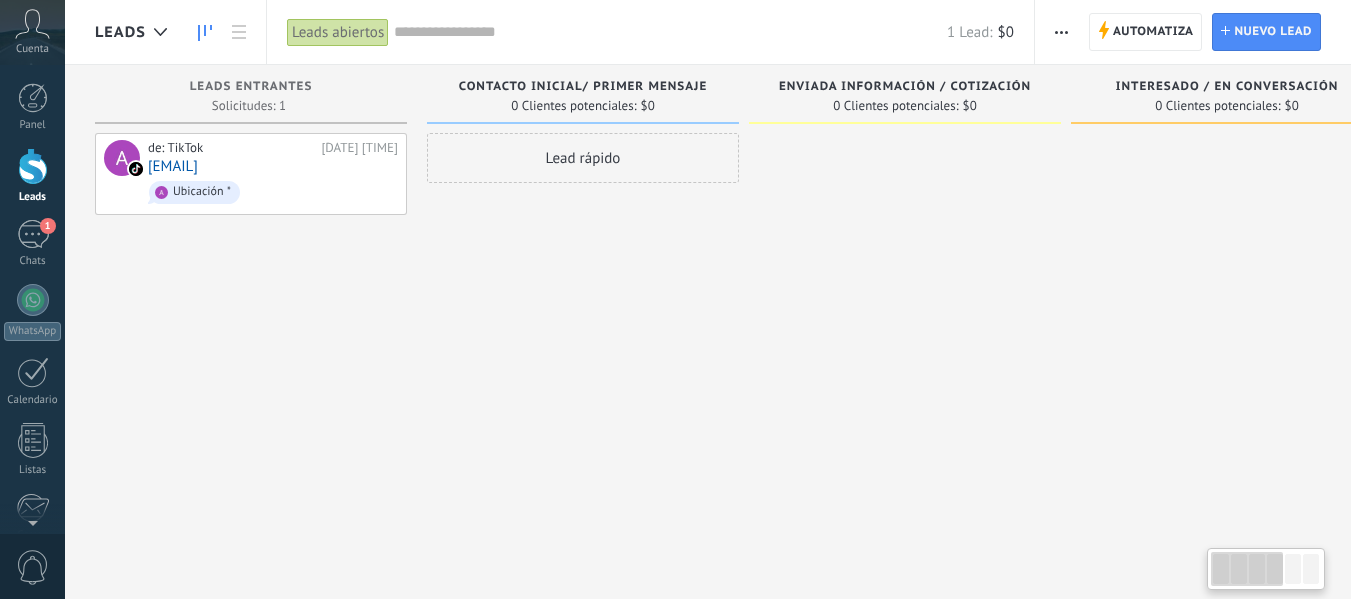 drag, startPoint x: 1050, startPoint y: 262, endPoint x: 828, endPoint y: 271, distance: 222.18236 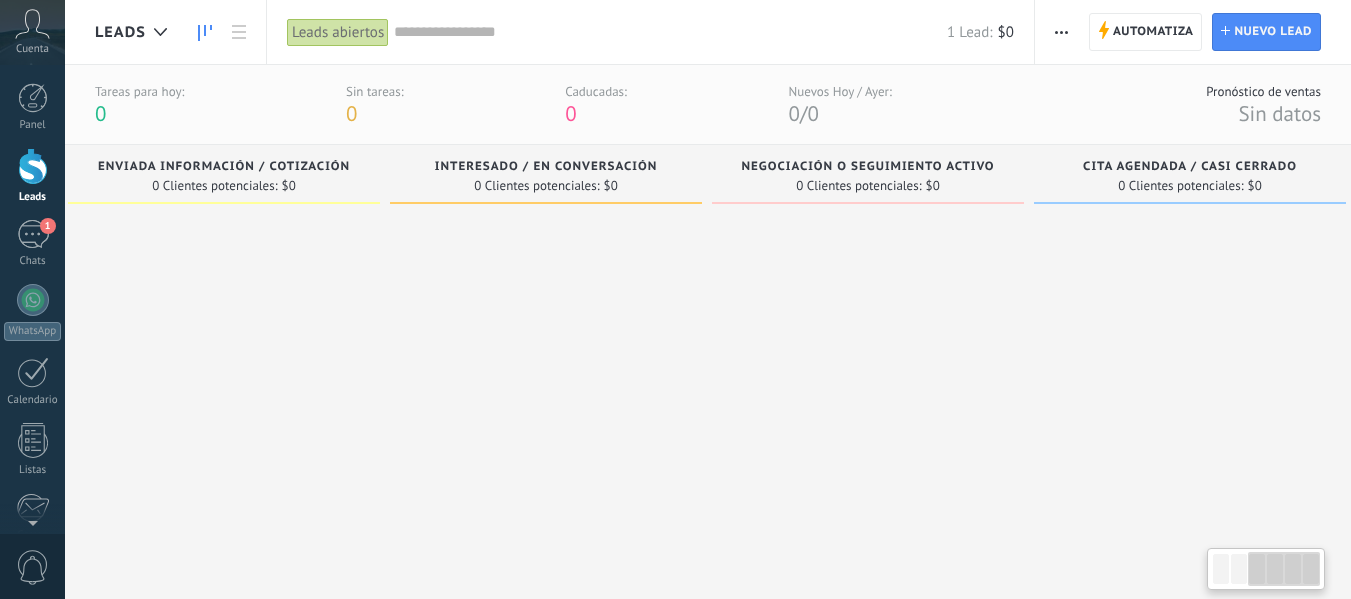 scroll, scrollTop: 0, scrollLeft: 670, axis: horizontal 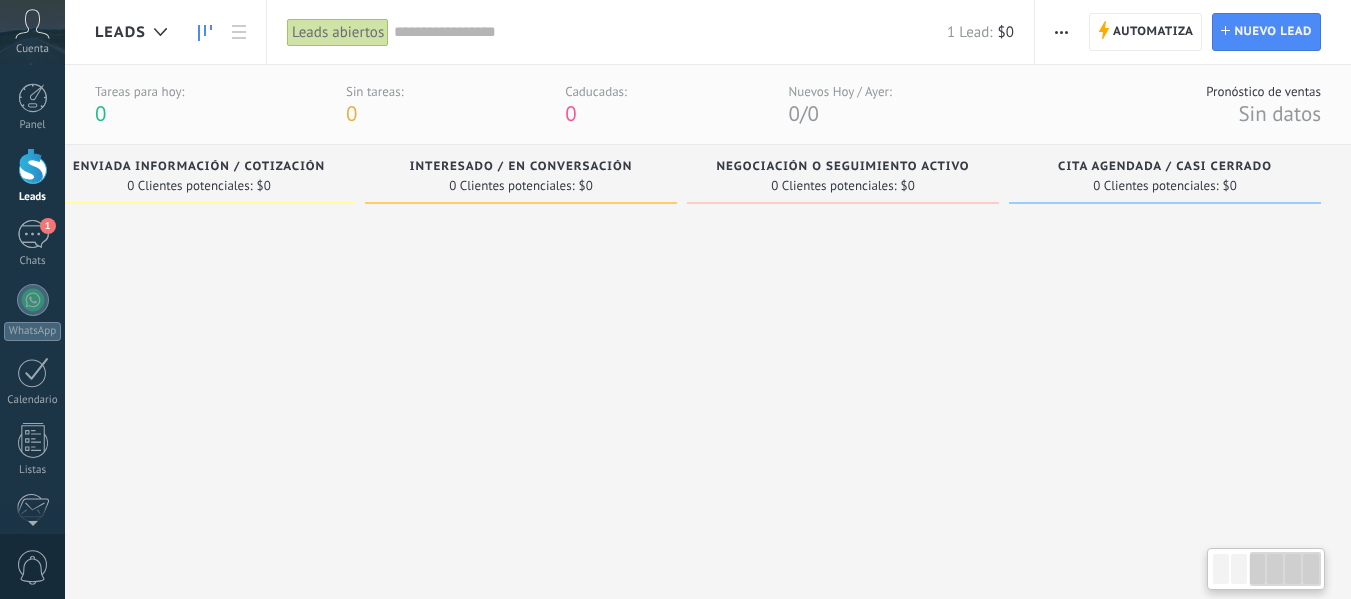 drag, startPoint x: 1171, startPoint y: 369, endPoint x: 499, endPoint y: 372, distance: 672.0067 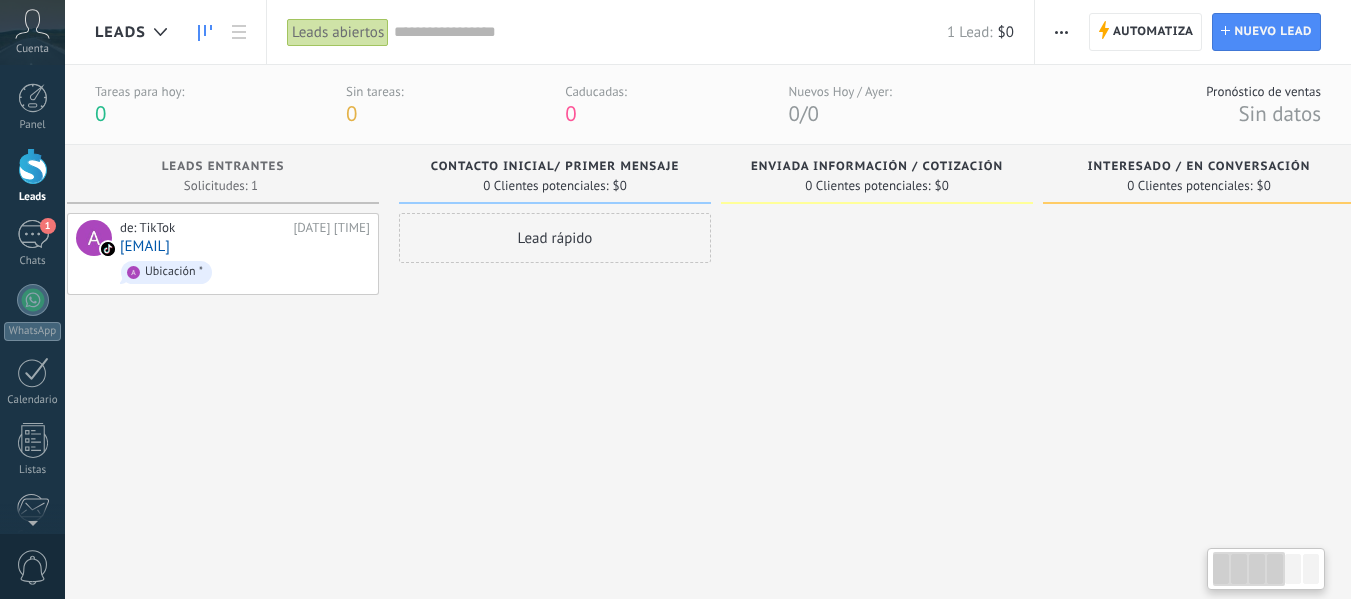 scroll, scrollTop: 0, scrollLeft: 0, axis: both 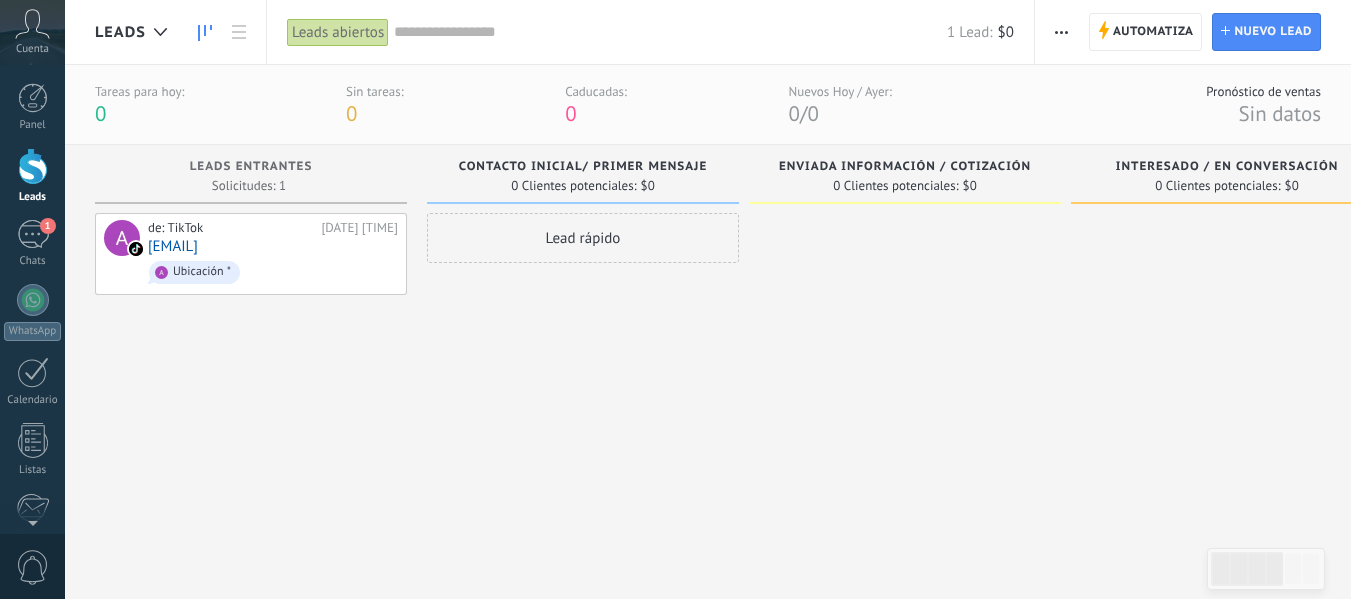 drag, startPoint x: 423, startPoint y: 297, endPoint x: 1174, endPoint y: 298, distance: 751.0007 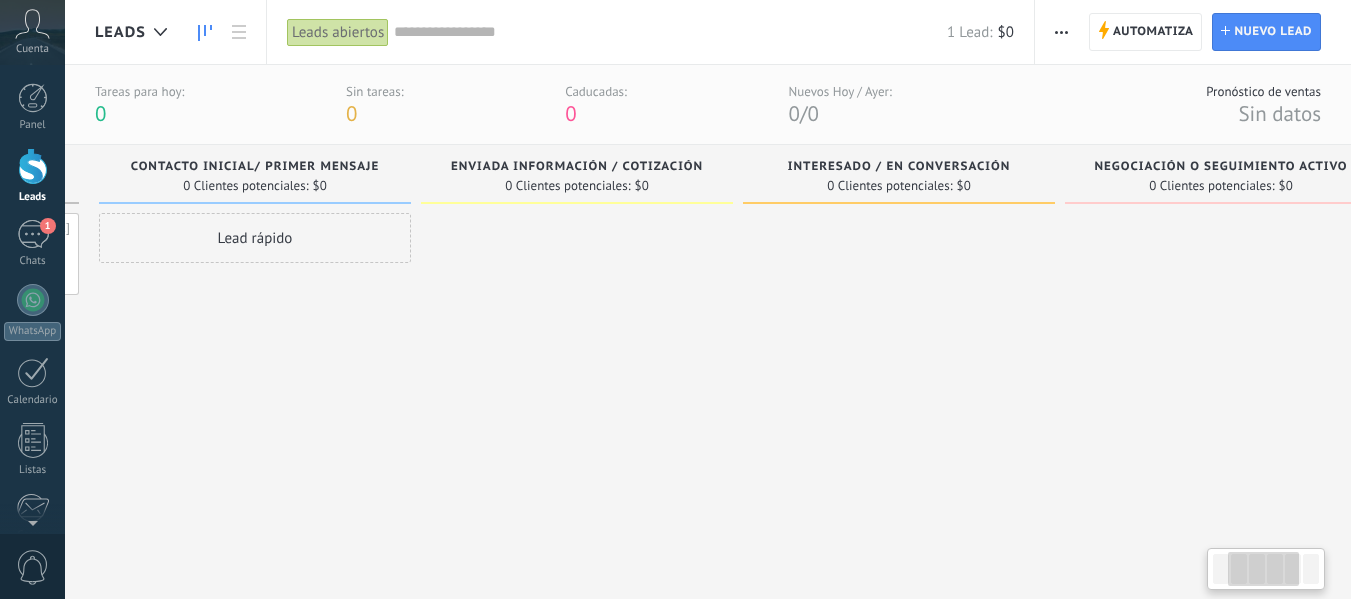 scroll, scrollTop: 0, scrollLeft: 341, axis: horizontal 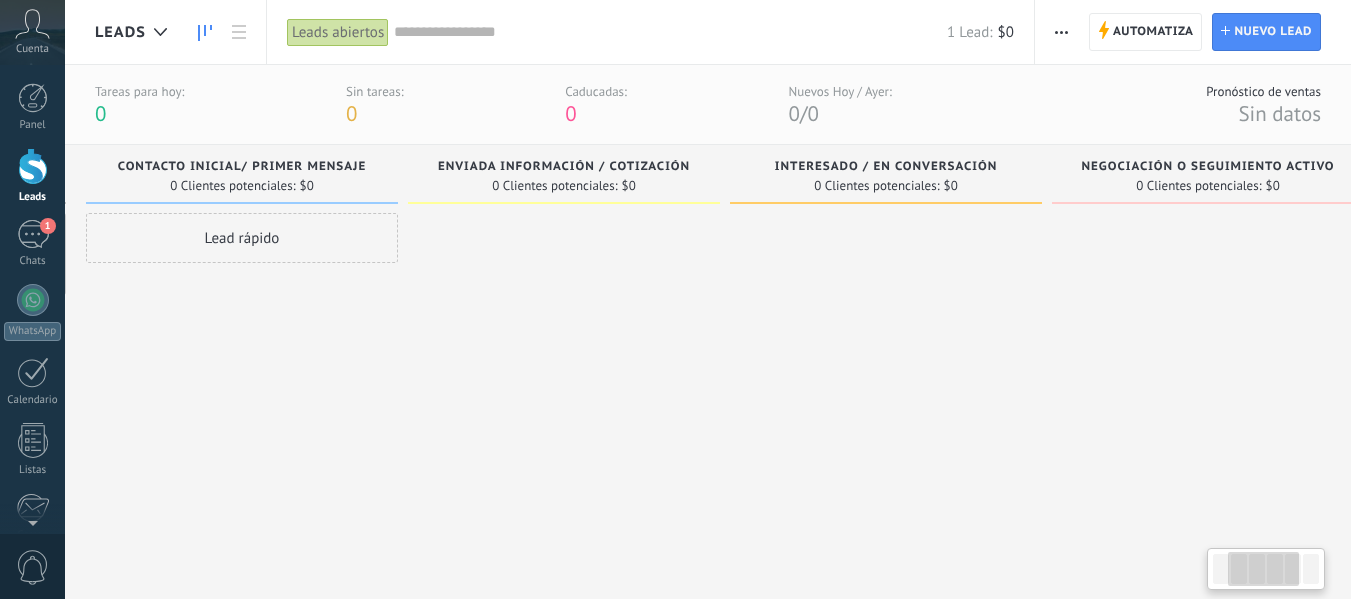 drag, startPoint x: 1121, startPoint y: 377, endPoint x: 780, endPoint y: 364, distance: 341.2477 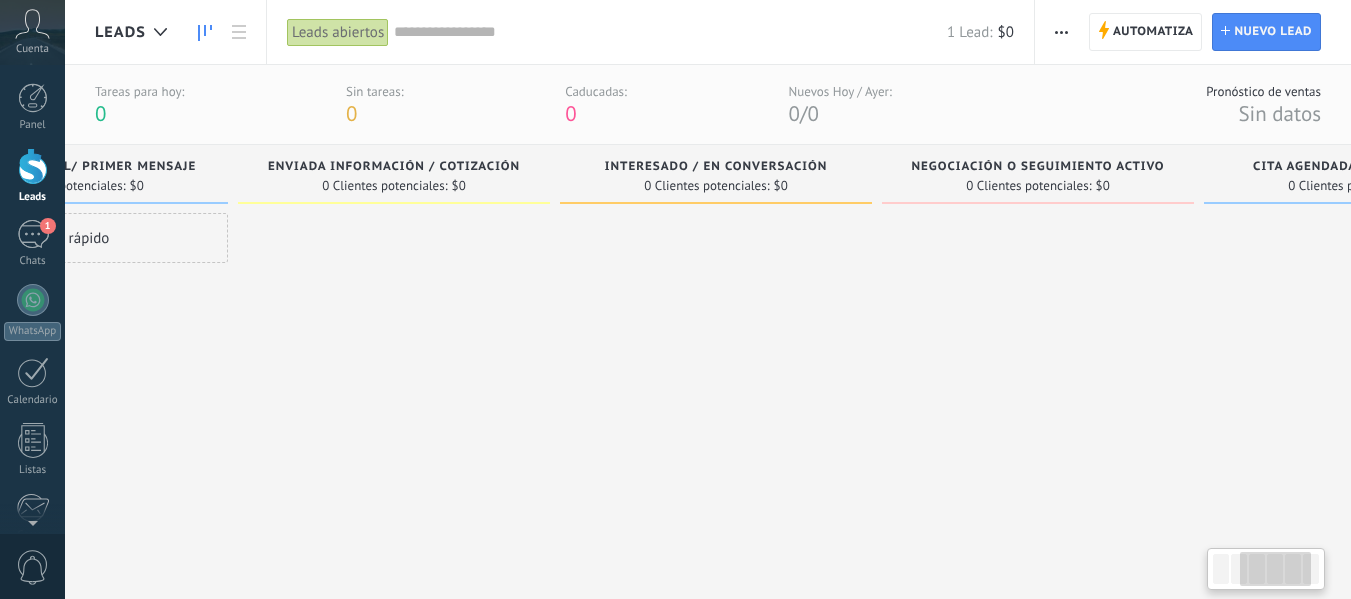 drag, startPoint x: 1032, startPoint y: 318, endPoint x: 861, endPoint y: 319, distance: 171.00293 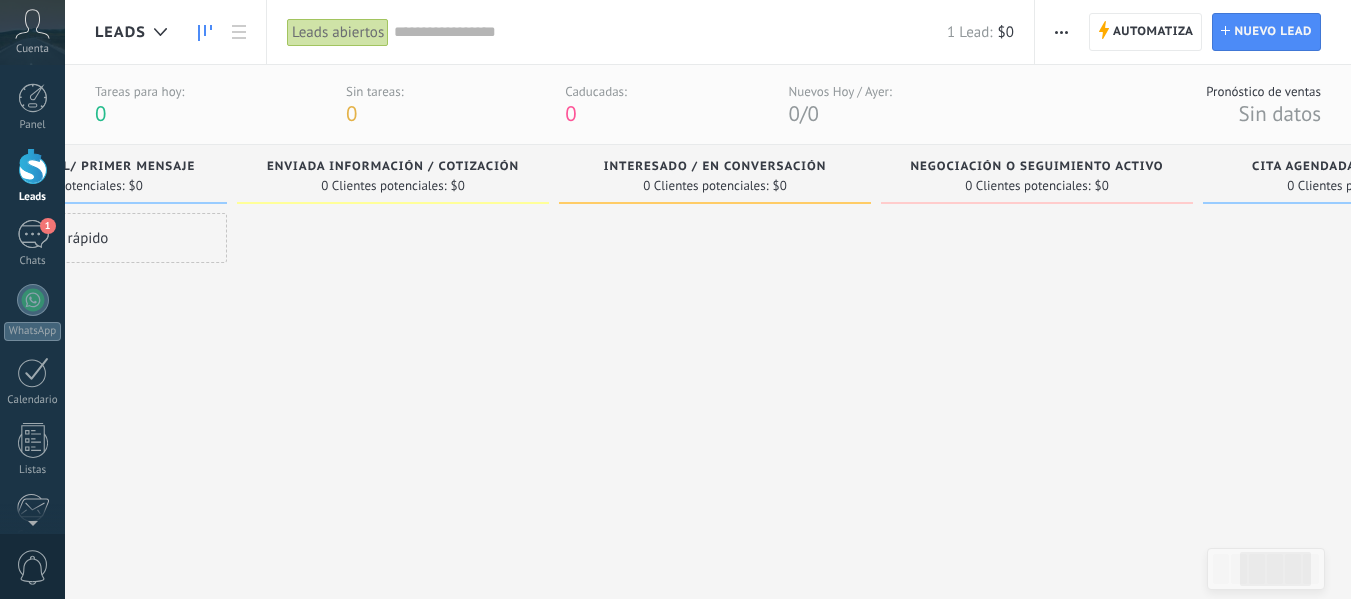 click on "0  Clientes potenciales:" at bounding box center (1027, 186) 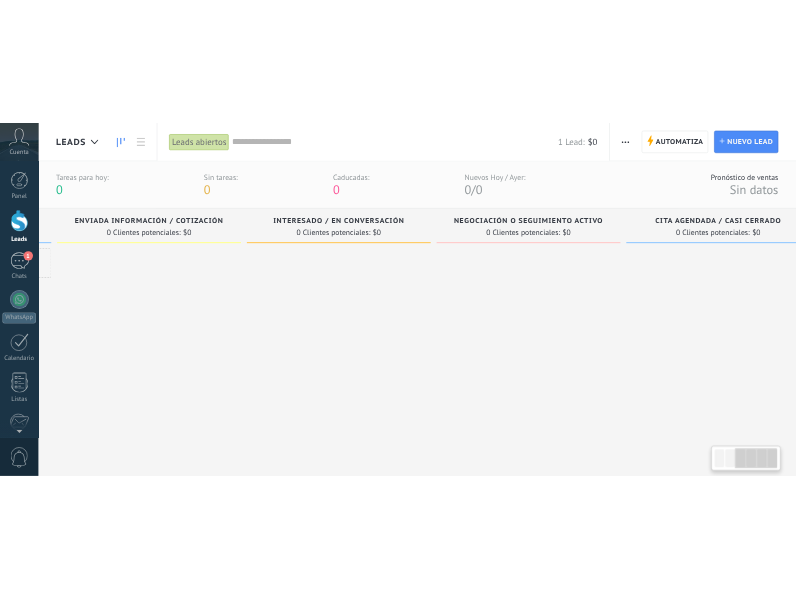 scroll, scrollTop: 0, scrollLeft: 706, axis: horizontal 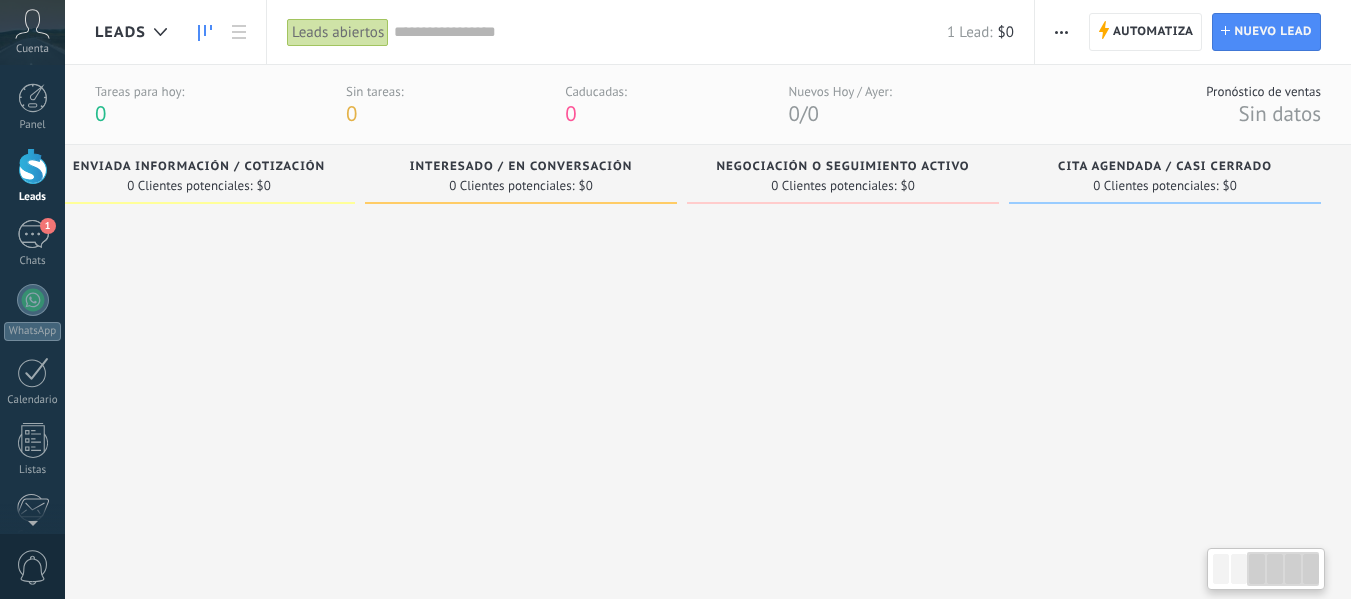drag, startPoint x: 1039, startPoint y: 290, endPoint x: 811, endPoint y: 304, distance: 228.42941 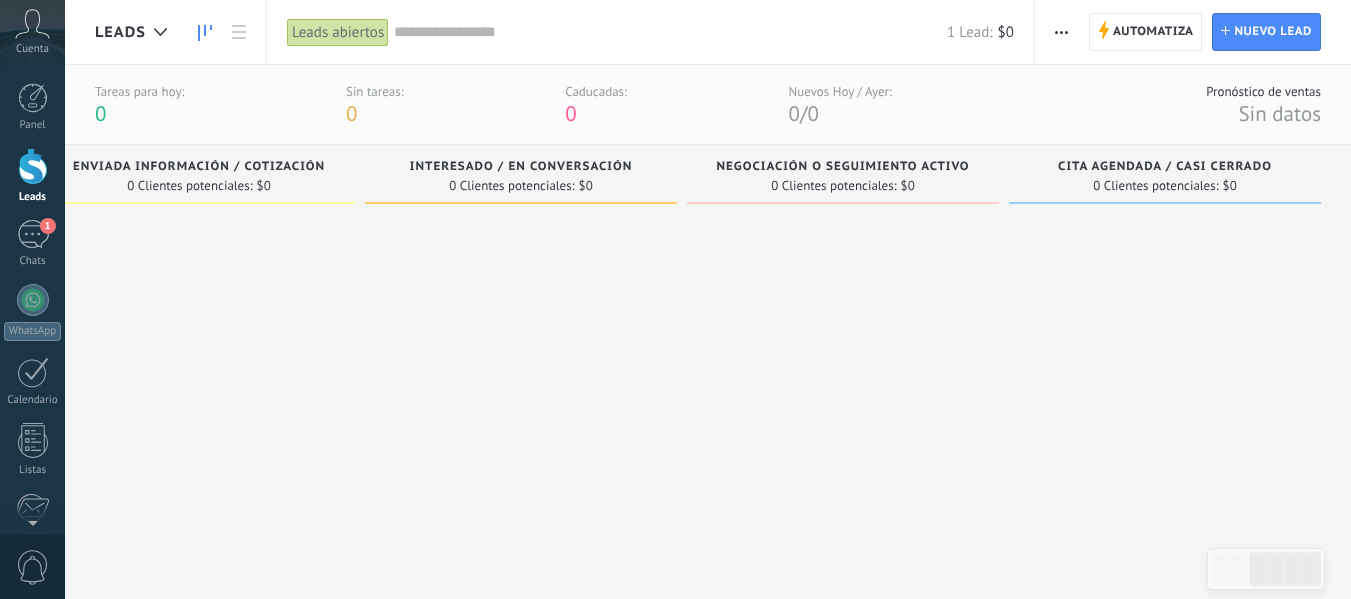 drag, startPoint x: 822, startPoint y: 164, endPoint x: 752, endPoint y: 304, distance: 156.52477 